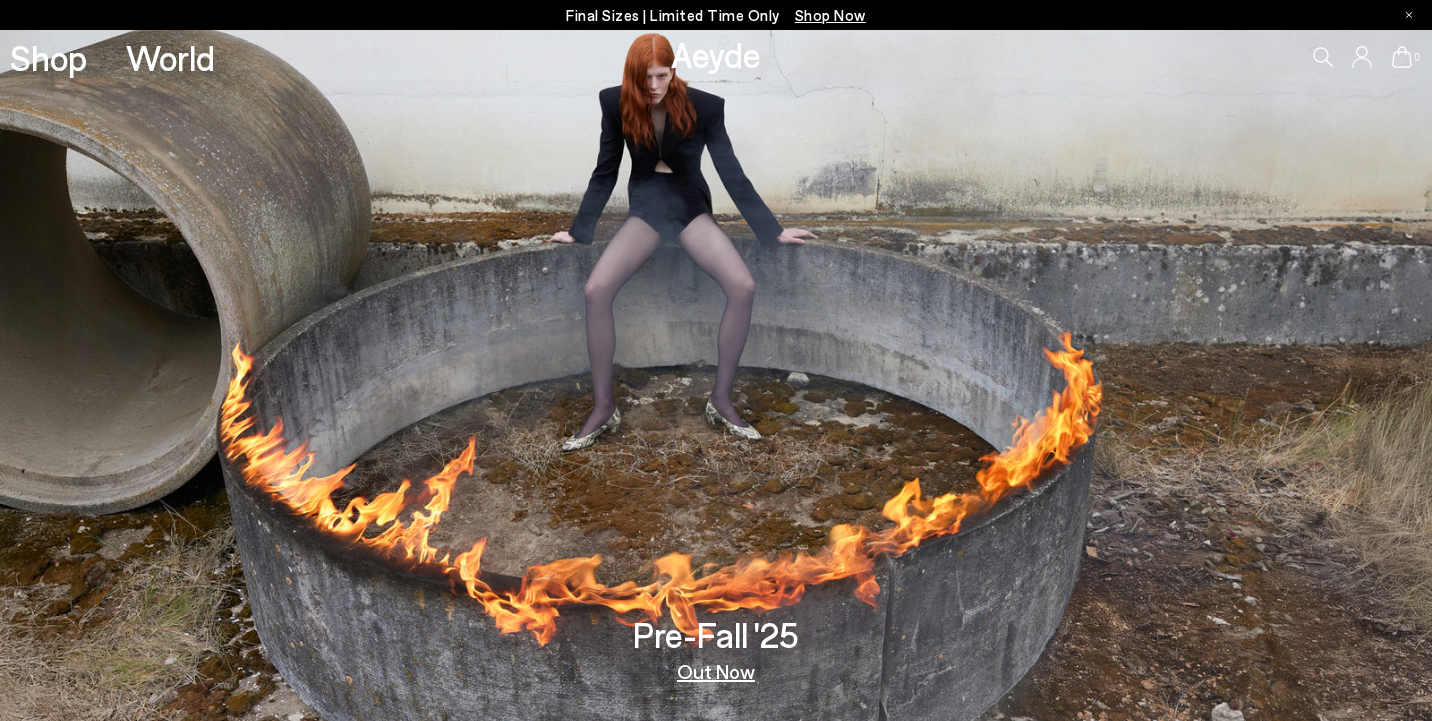 scroll, scrollTop: 0, scrollLeft: 0, axis: both 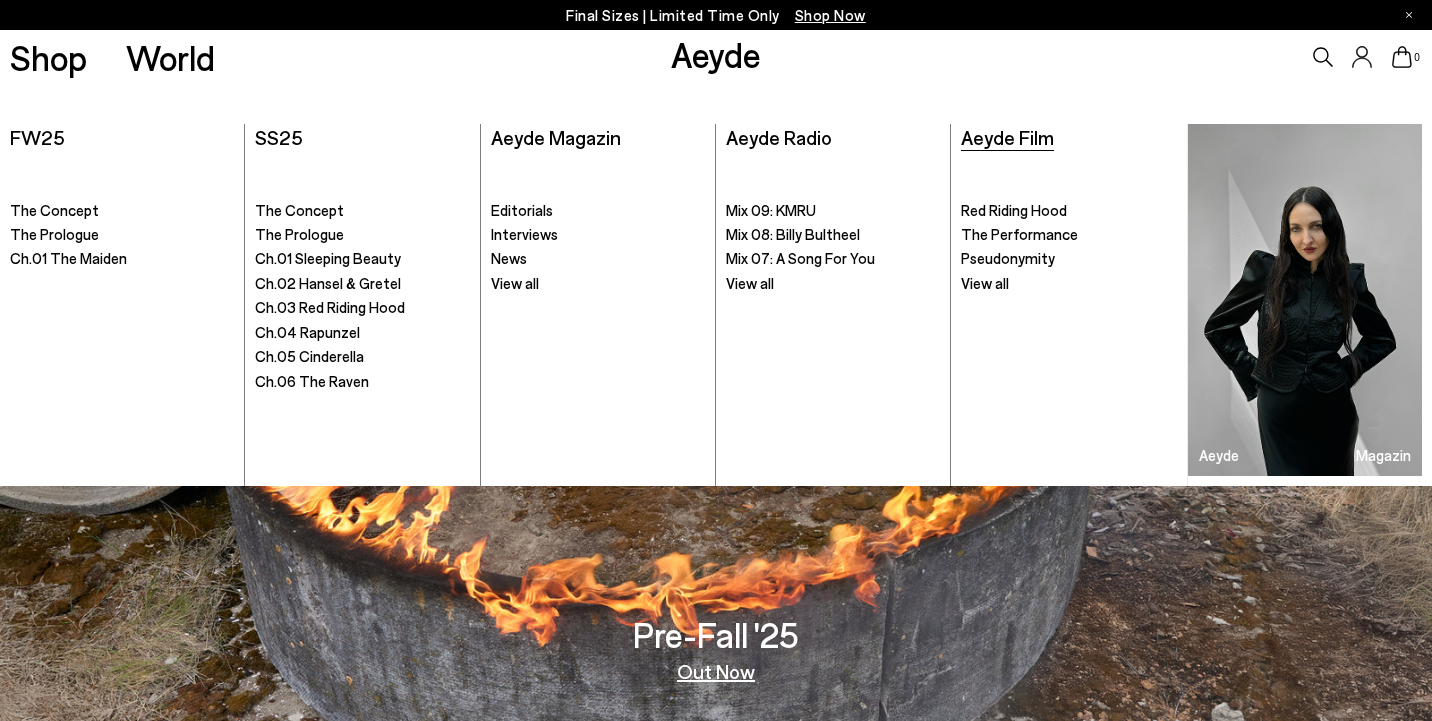 click on "Aeyde Film" at bounding box center (1007, 137) 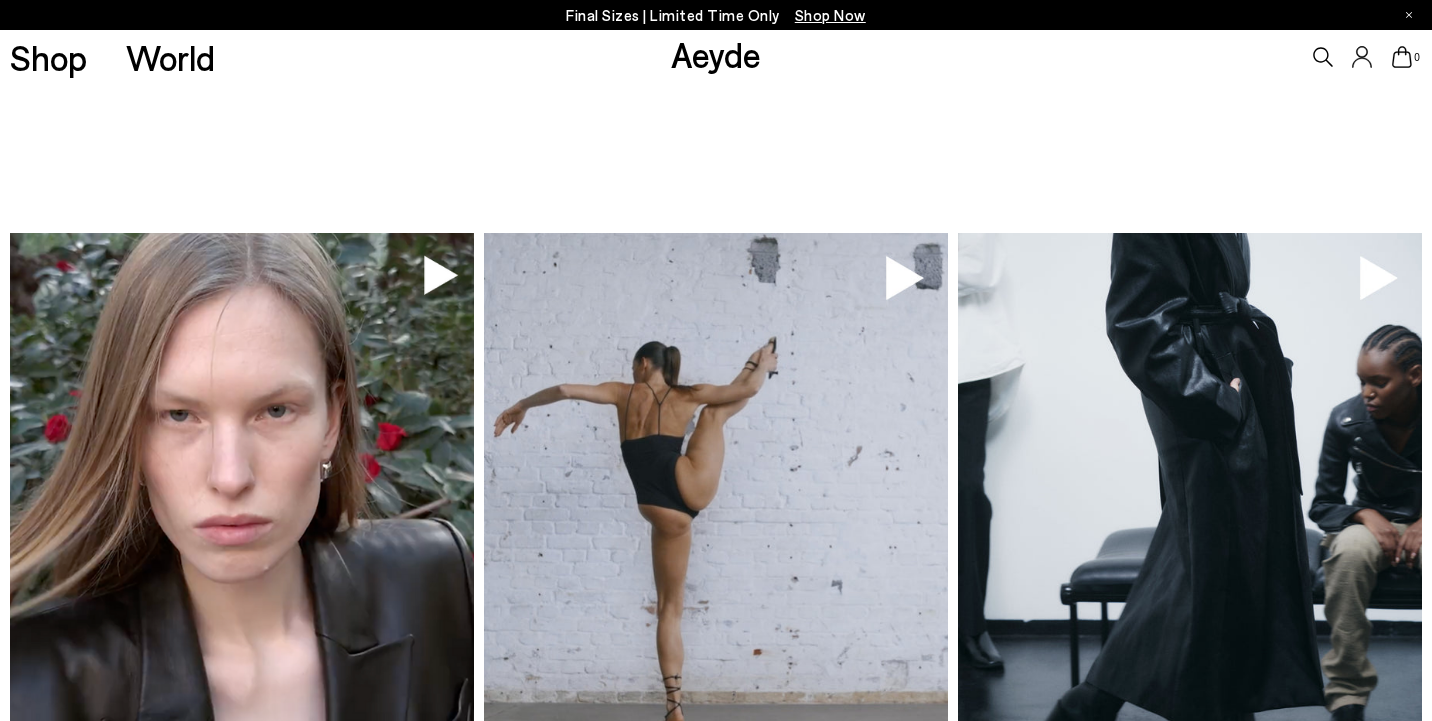 scroll, scrollTop: 0, scrollLeft: 0, axis: both 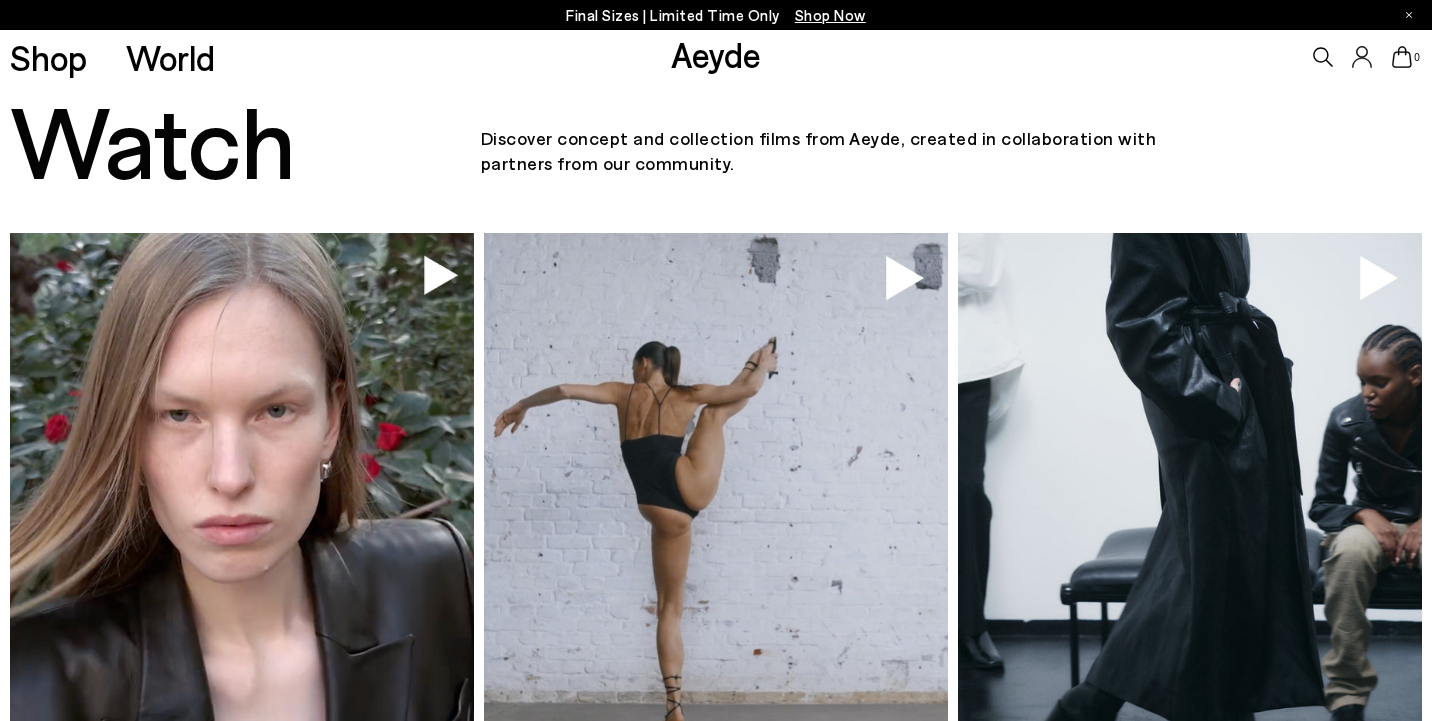 click at bounding box center (242, 543) 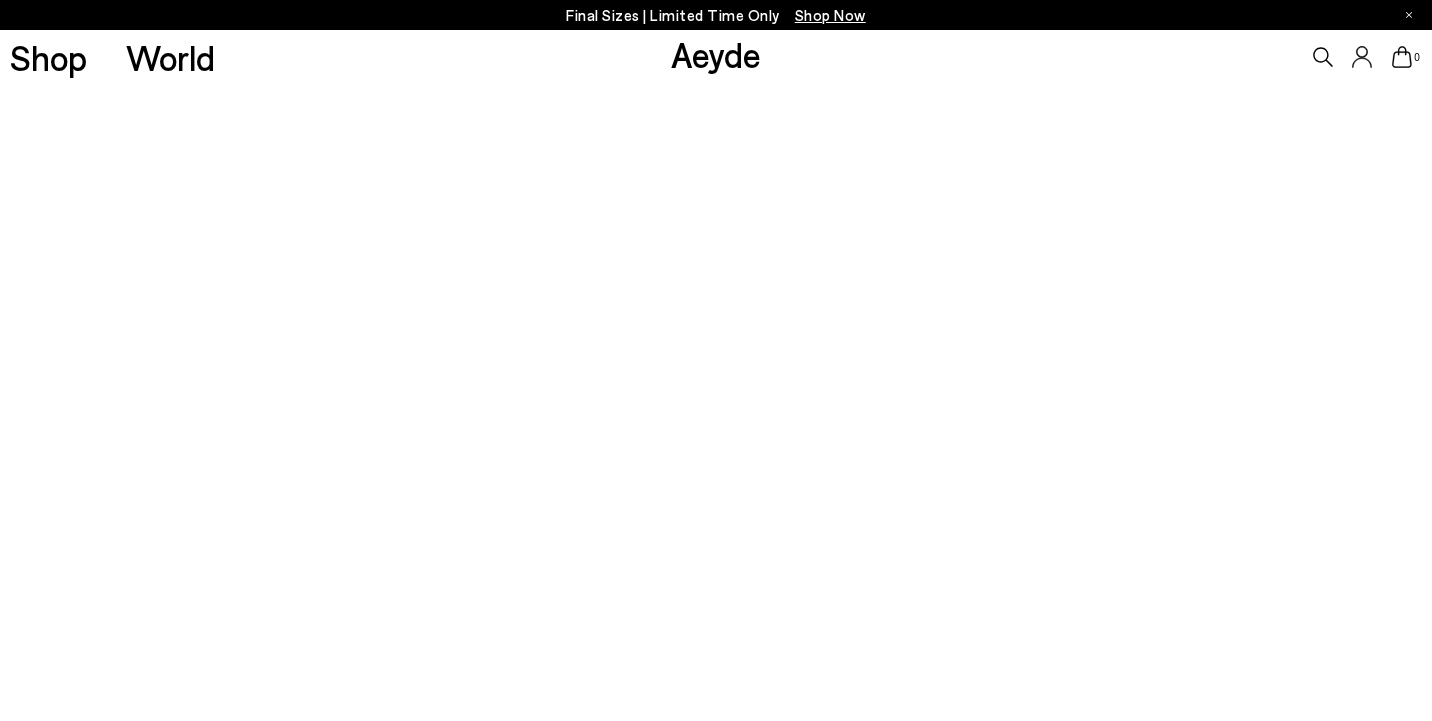 scroll, scrollTop: 25, scrollLeft: 0, axis: vertical 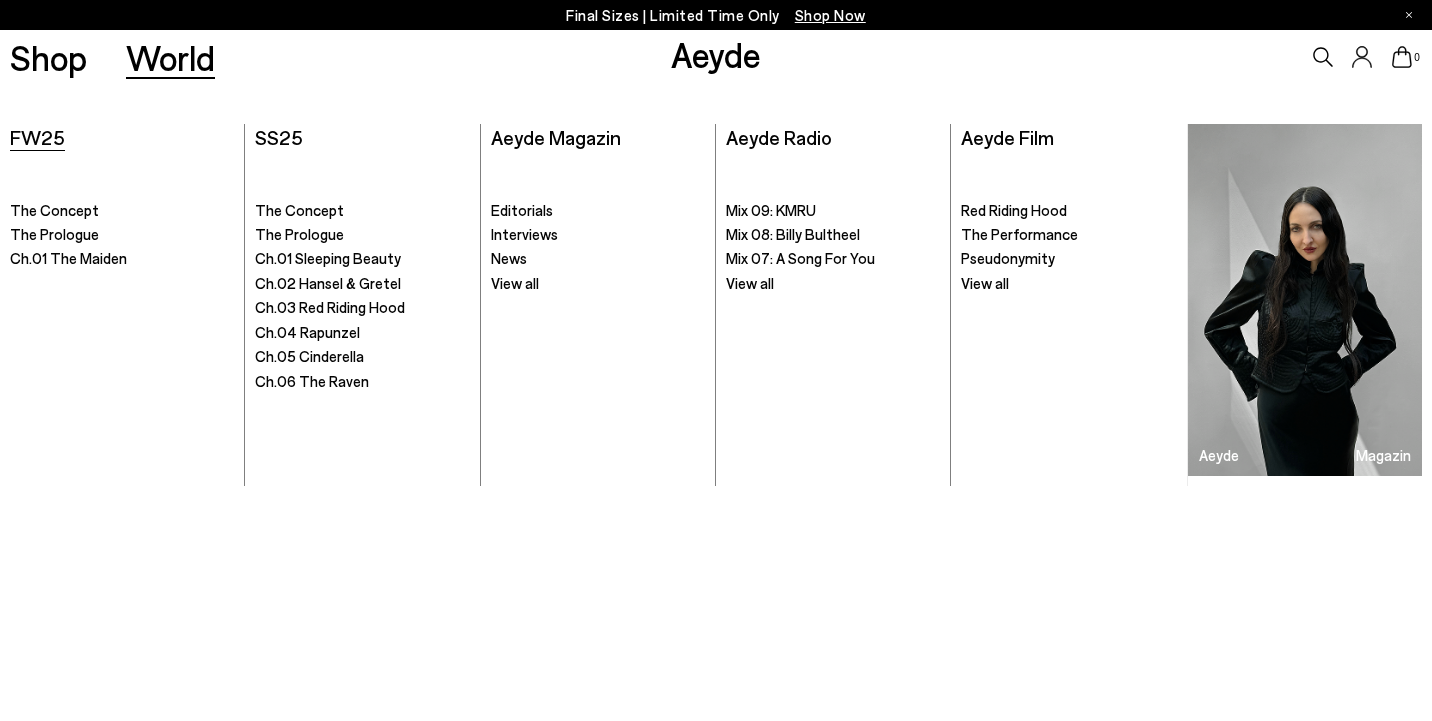 click on "FW25" at bounding box center (37, 137) 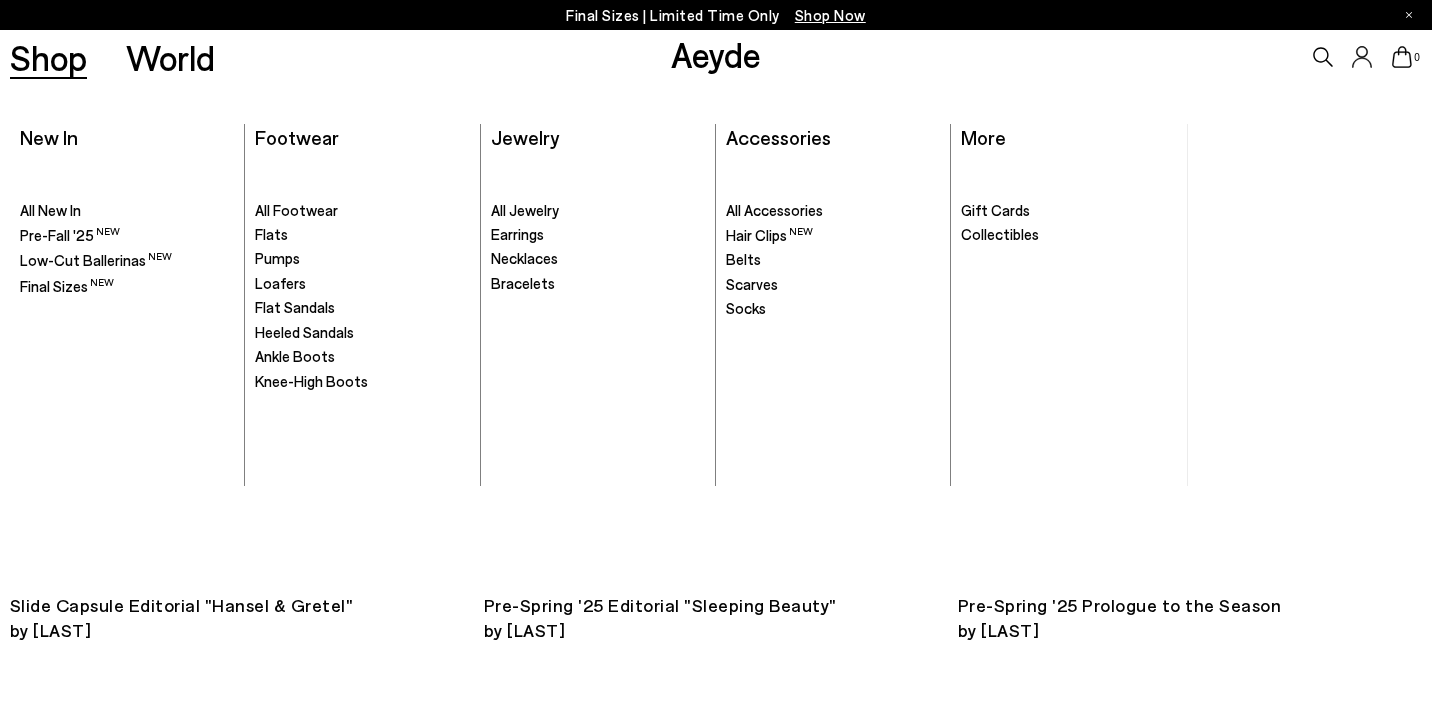 scroll, scrollTop: 2009, scrollLeft: 0, axis: vertical 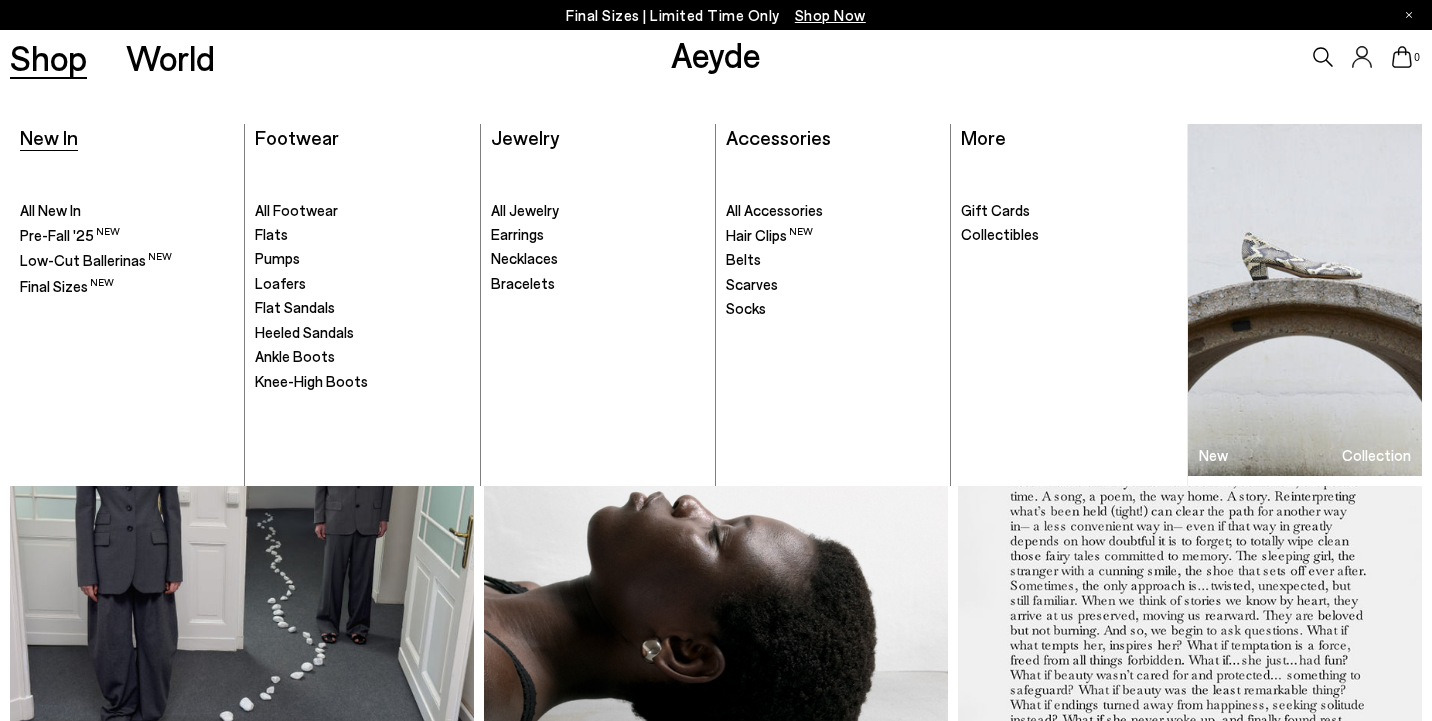 click on "New In" at bounding box center (49, 137) 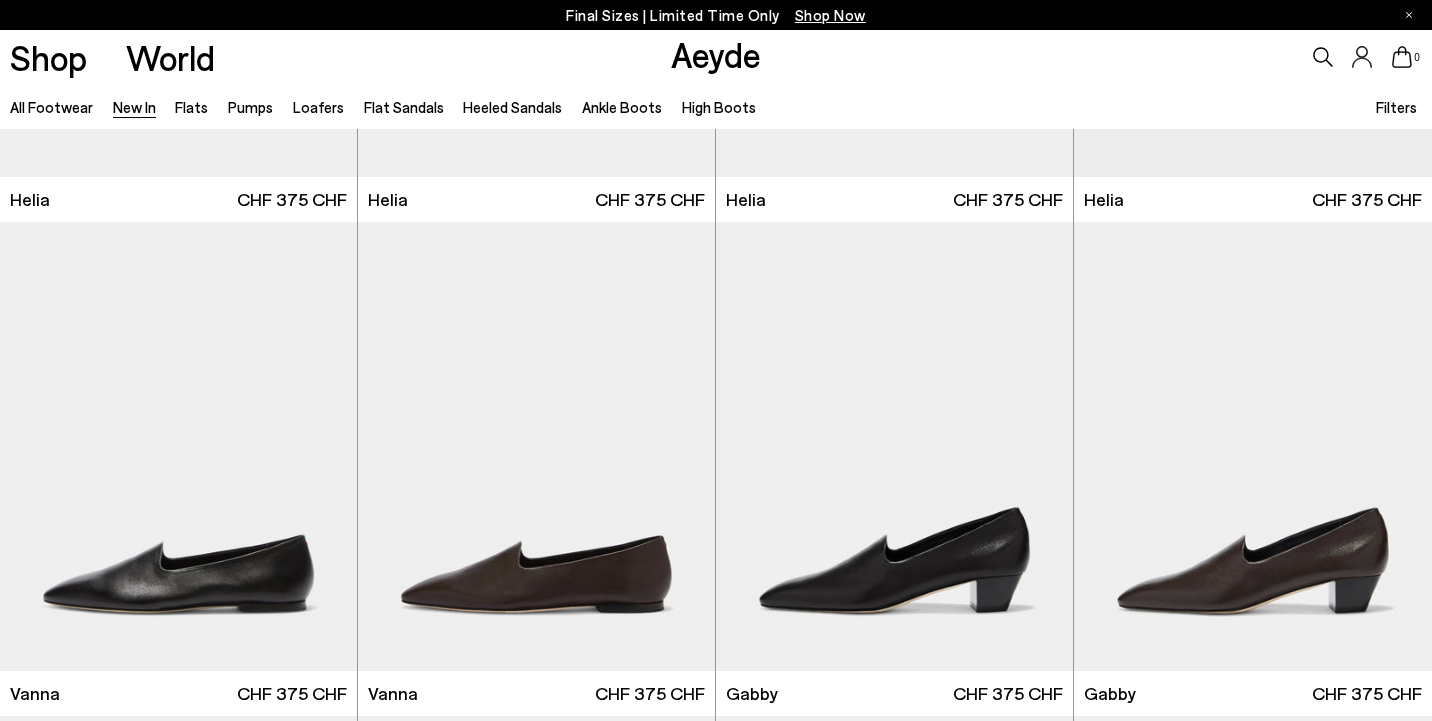 scroll, scrollTop: 1114, scrollLeft: 0, axis: vertical 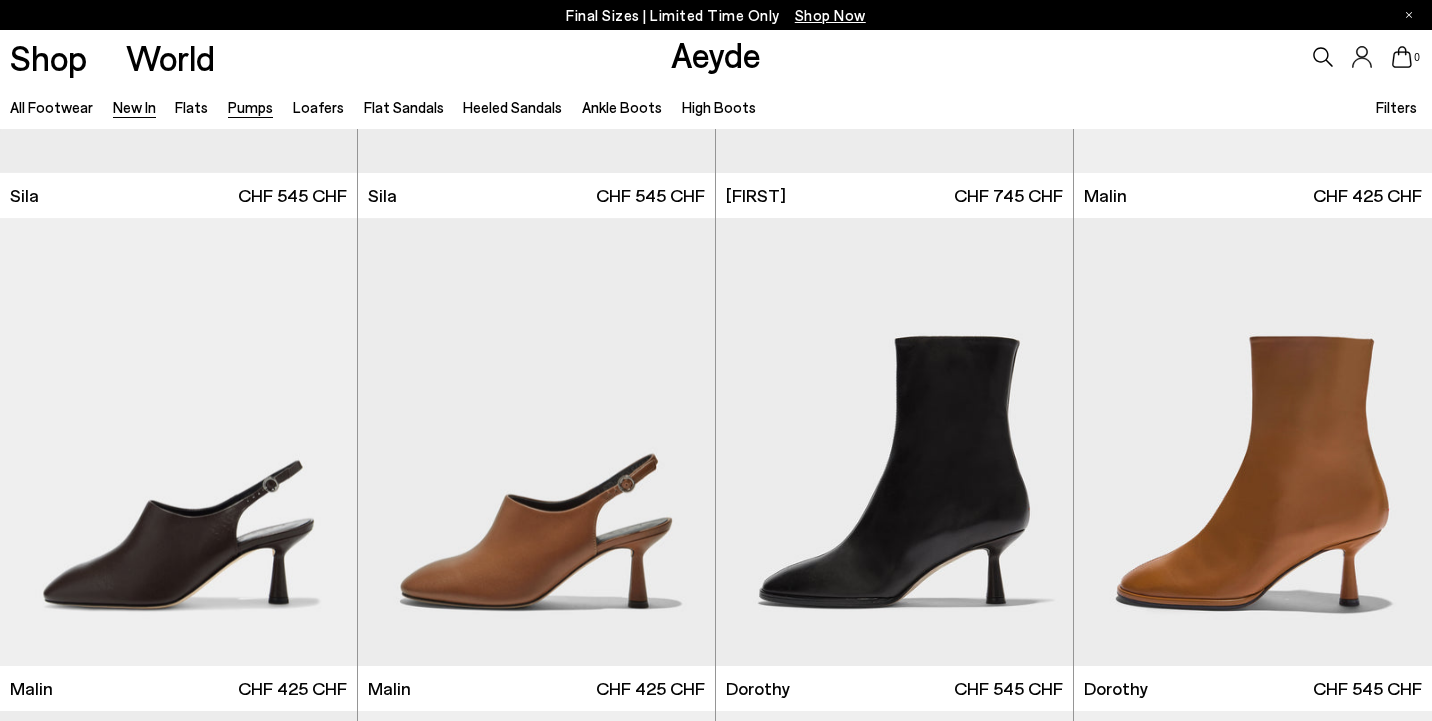 click on "Pumps" at bounding box center (250, 107) 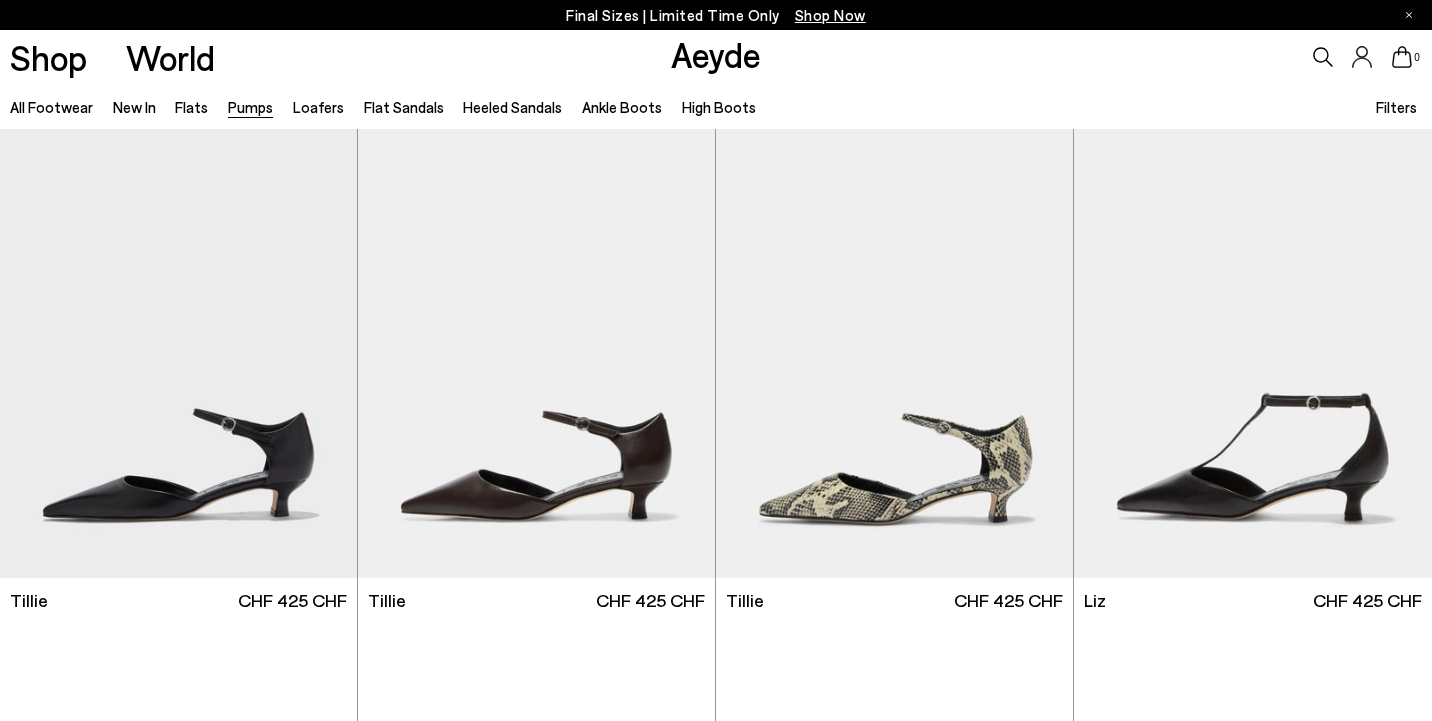 scroll, scrollTop: 0, scrollLeft: 0, axis: both 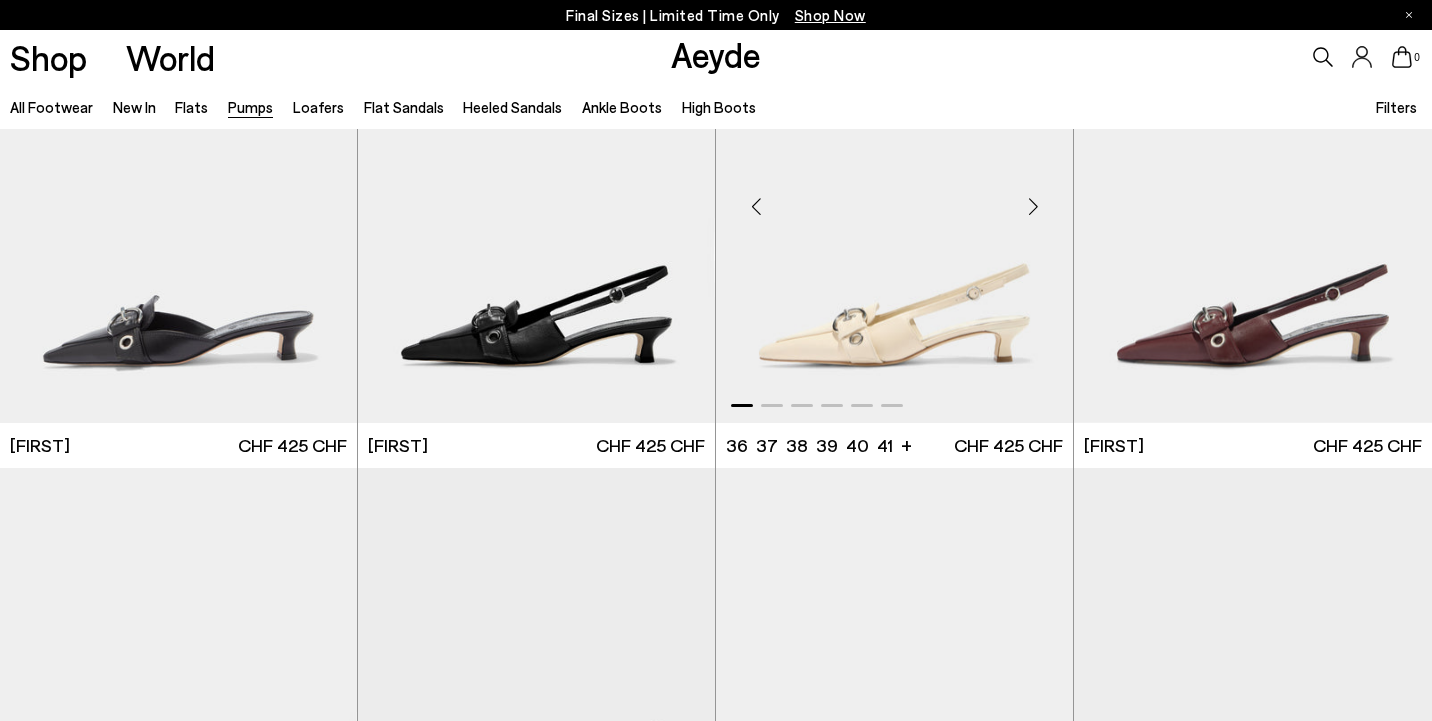 click at bounding box center (1033, 207) 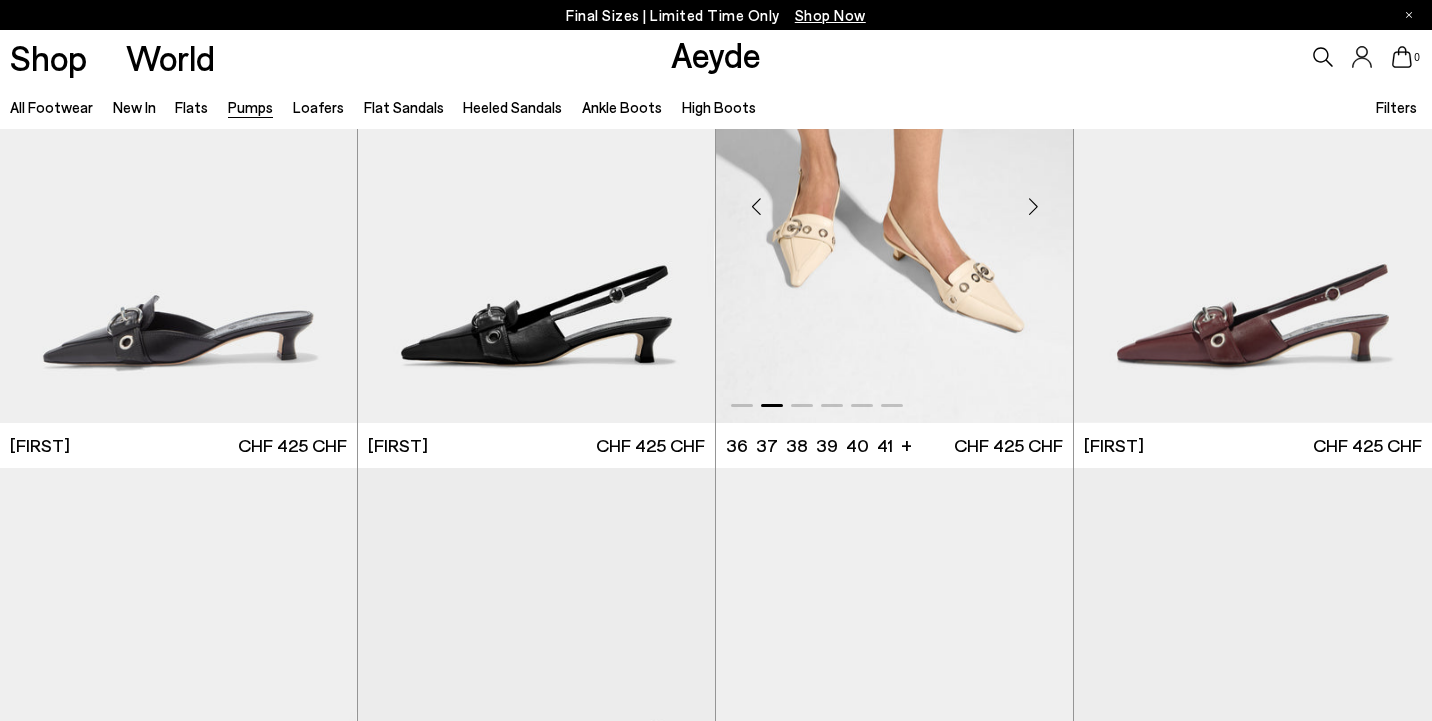 click at bounding box center (1033, 207) 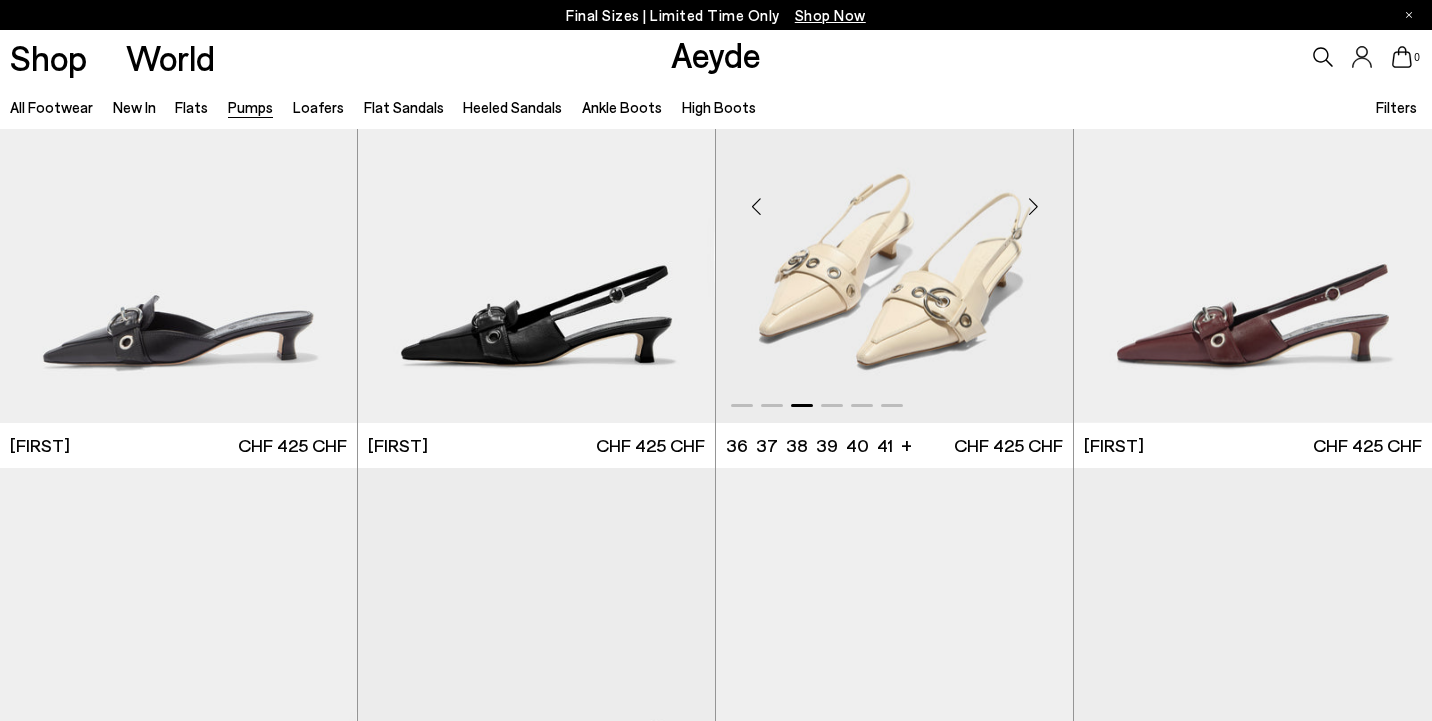 click at bounding box center [1033, 207] 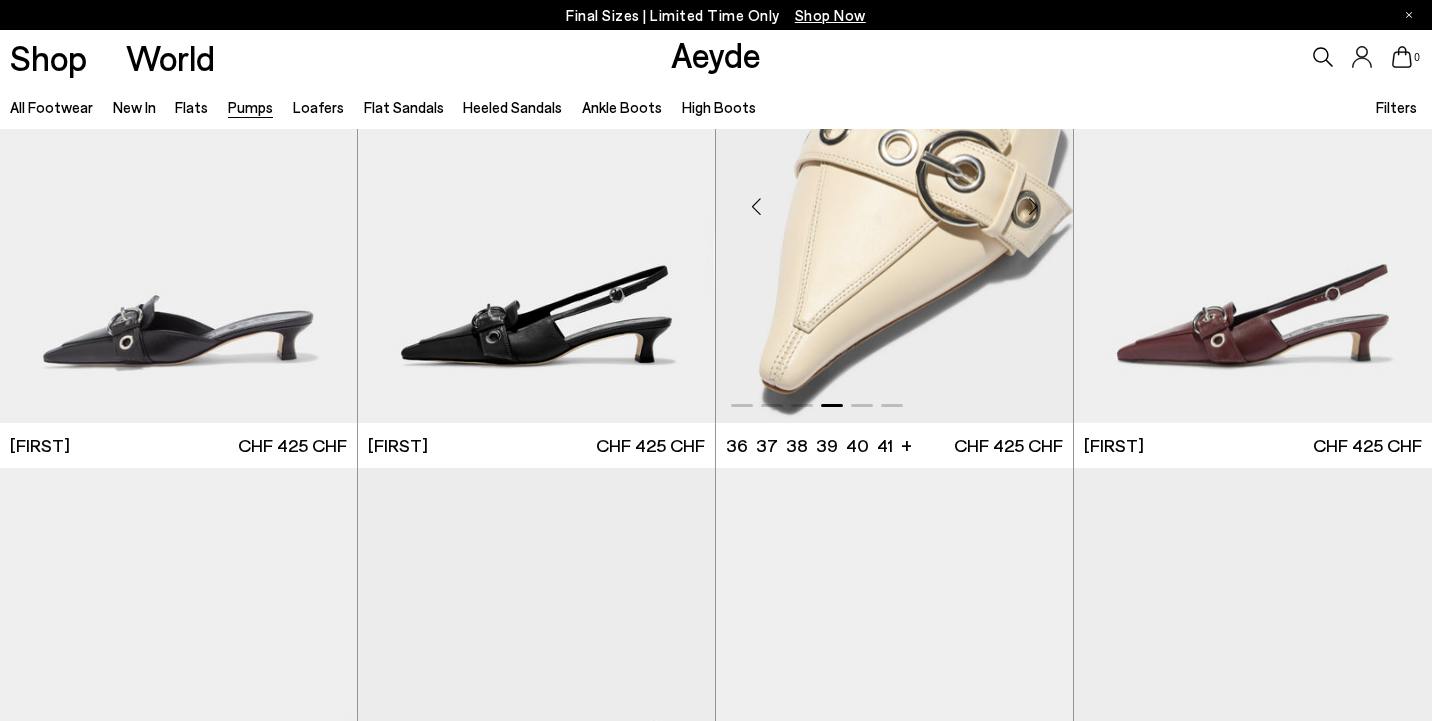 click at bounding box center [894, 199] 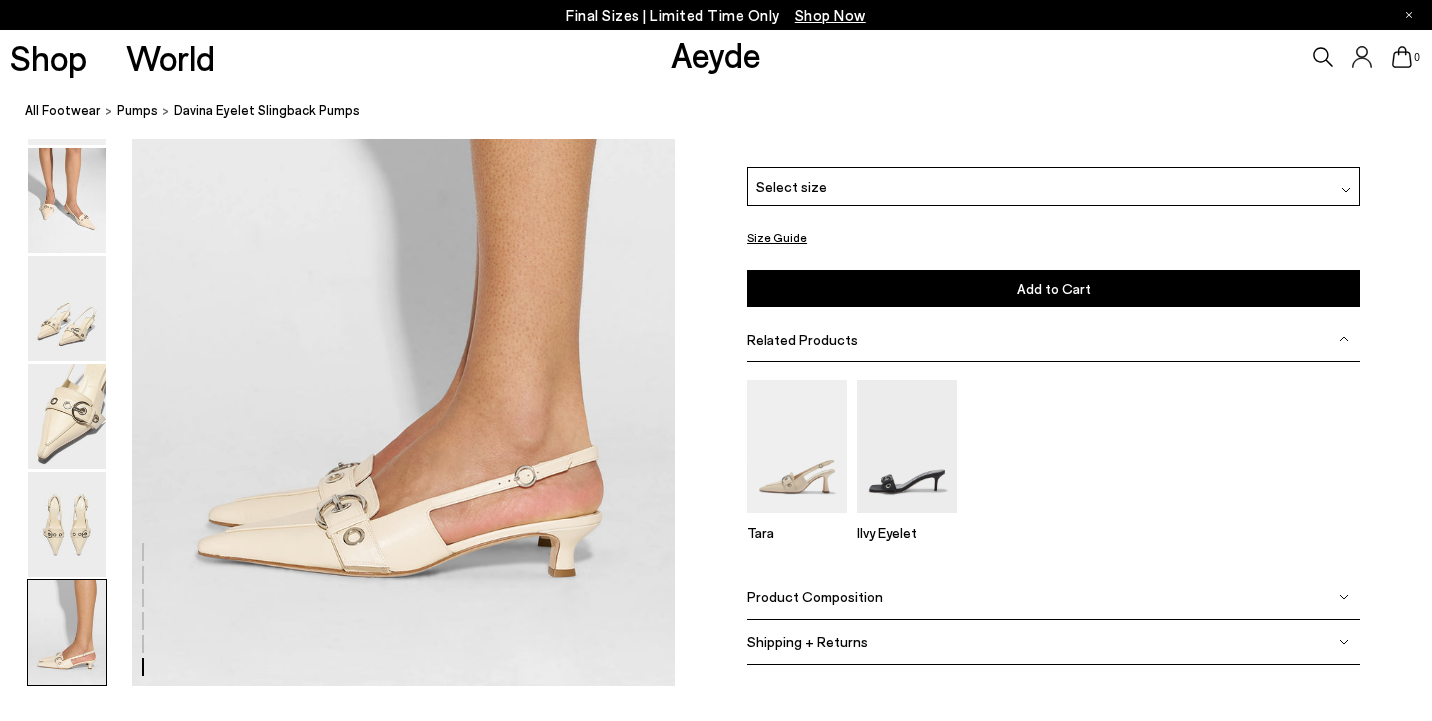 scroll, scrollTop: 3467, scrollLeft: 0, axis: vertical 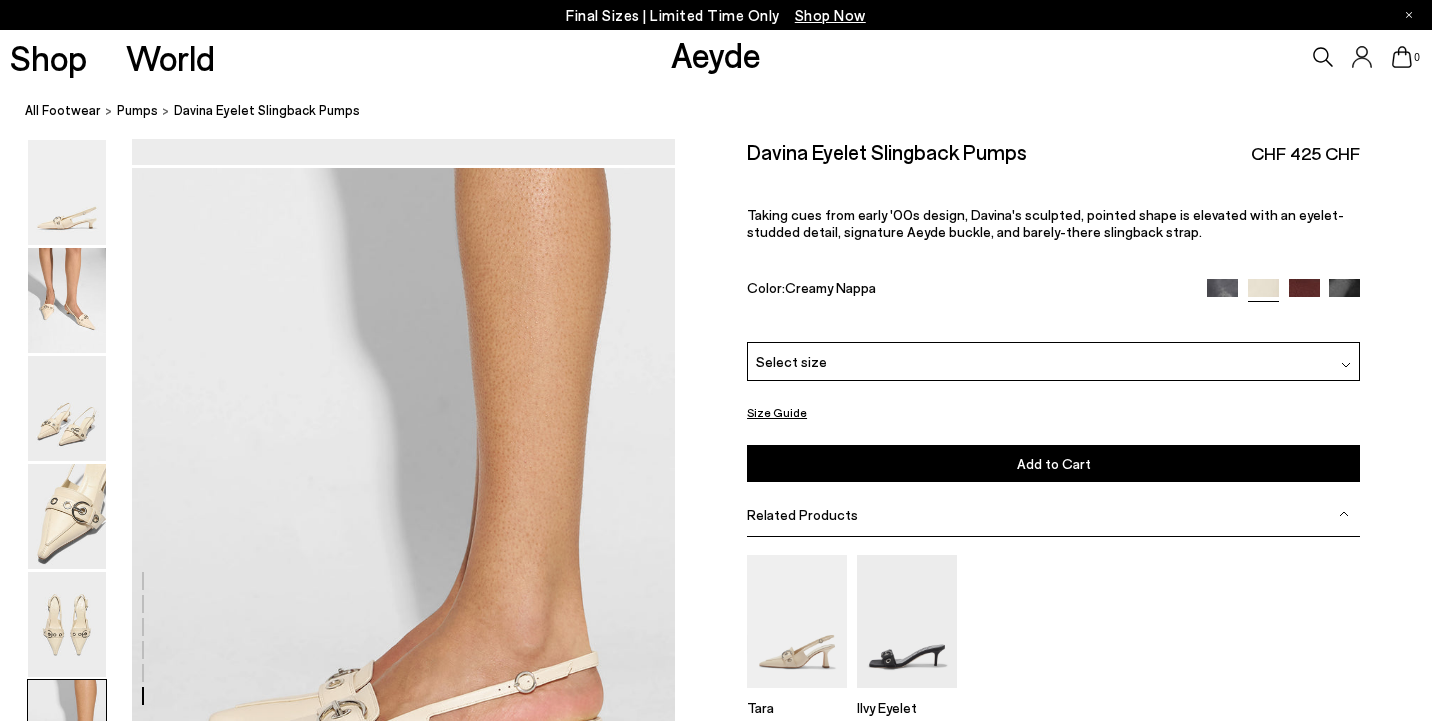 click on "Select size" at bounding box center [791, 361] 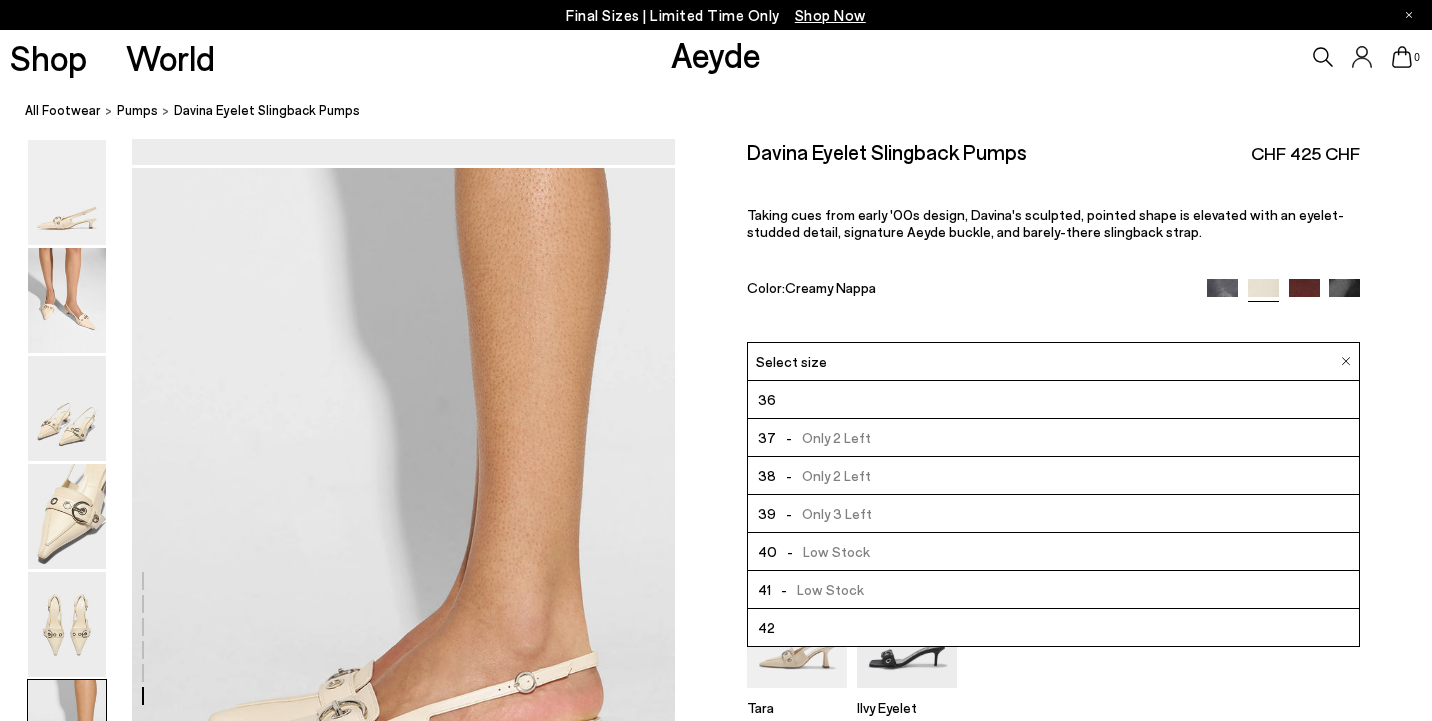 click on "Size Guide
Shoes
Belt
Our shoes come in European sizing. The easiest way to measure your foot is to stand on a sheet of paper, border your foot with a pen and measure the length between your heel and your longest toe. Please reference our size guide below:
EU
UK US ** **" at bounding box center [1053, 500] 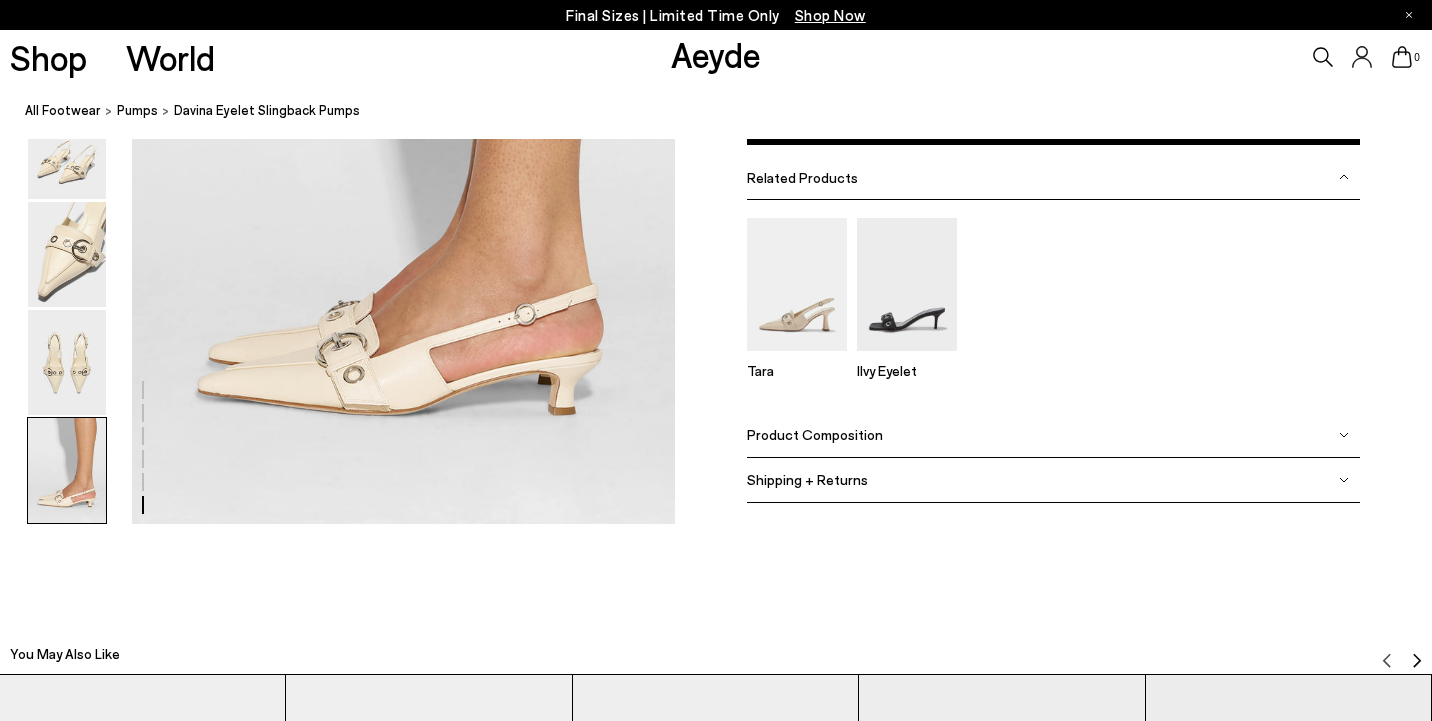 scroll, scrollTop: 3853, scrollLeft: 0, axis: vertical 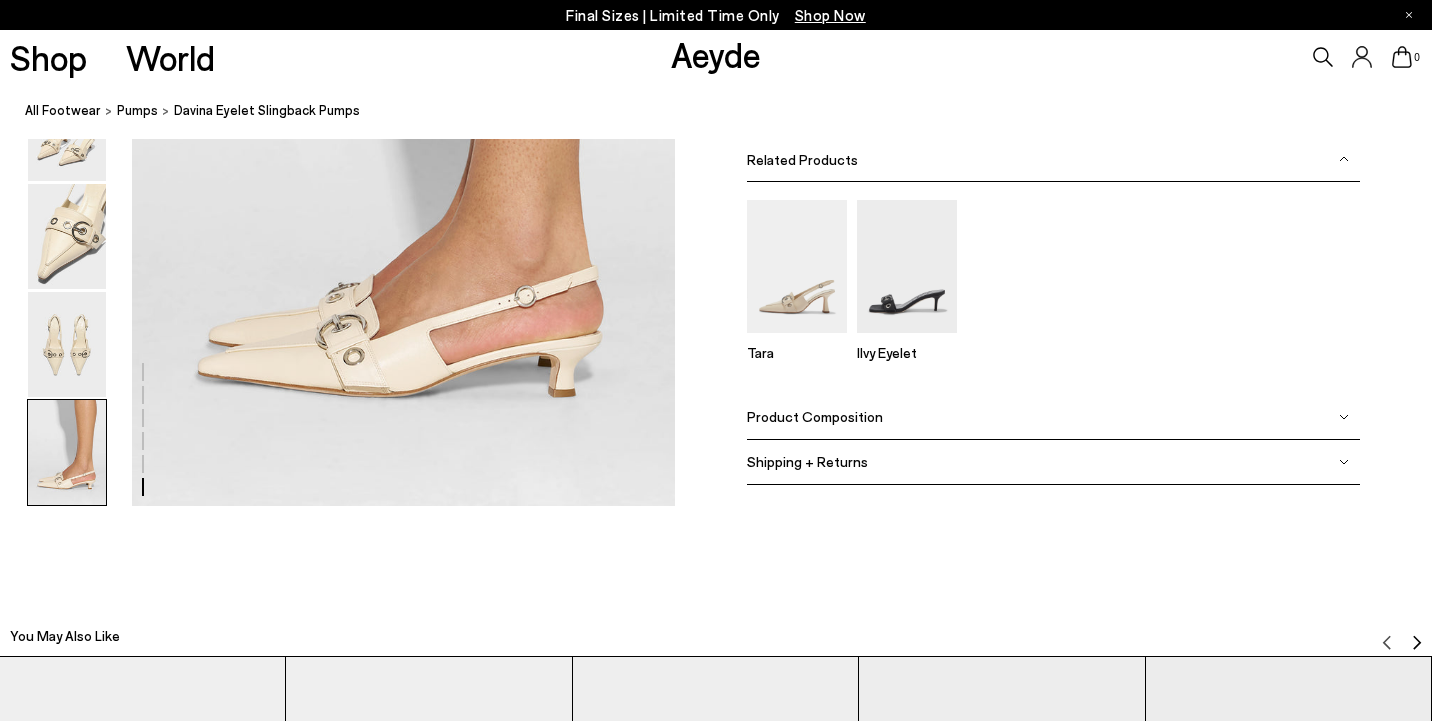 click on "Product Composition" at bounding box center (1053, 417) 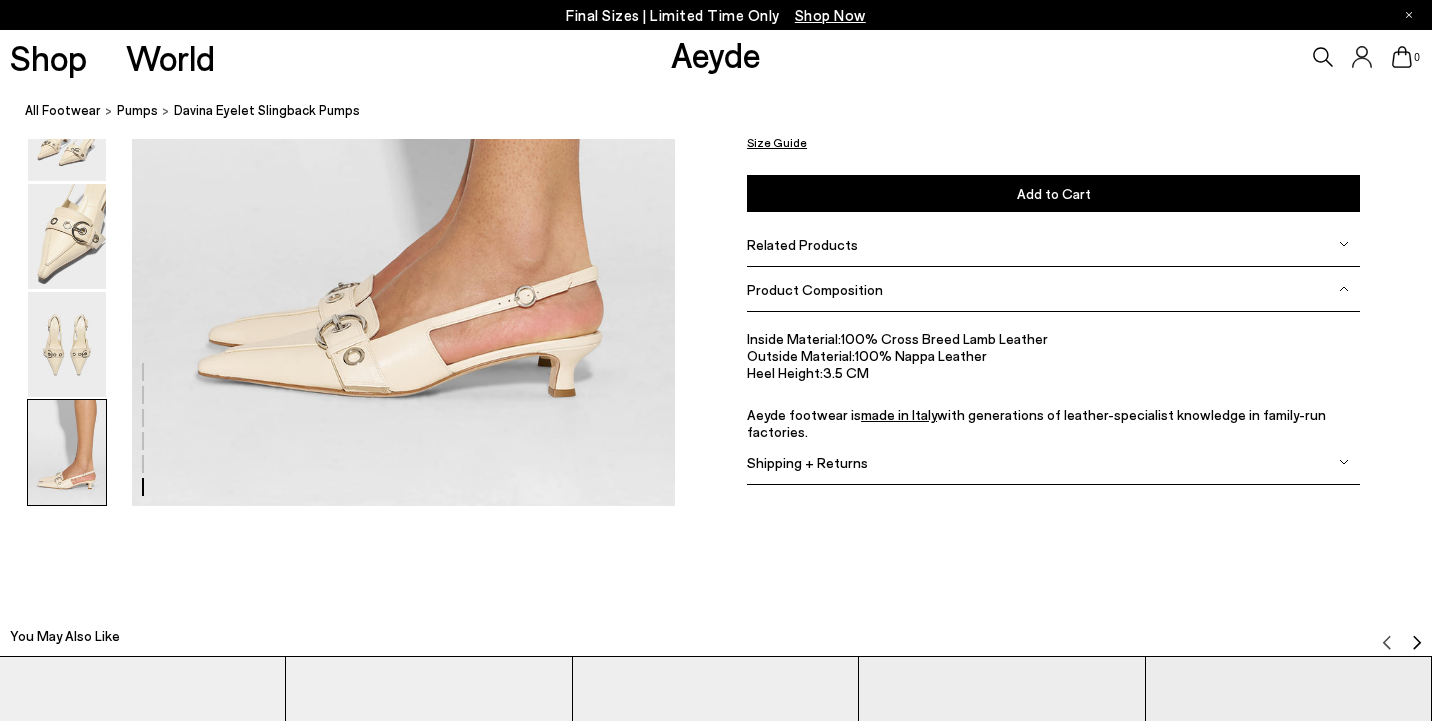 click on "Shipping + Returns" at bounding box center [807, 461] 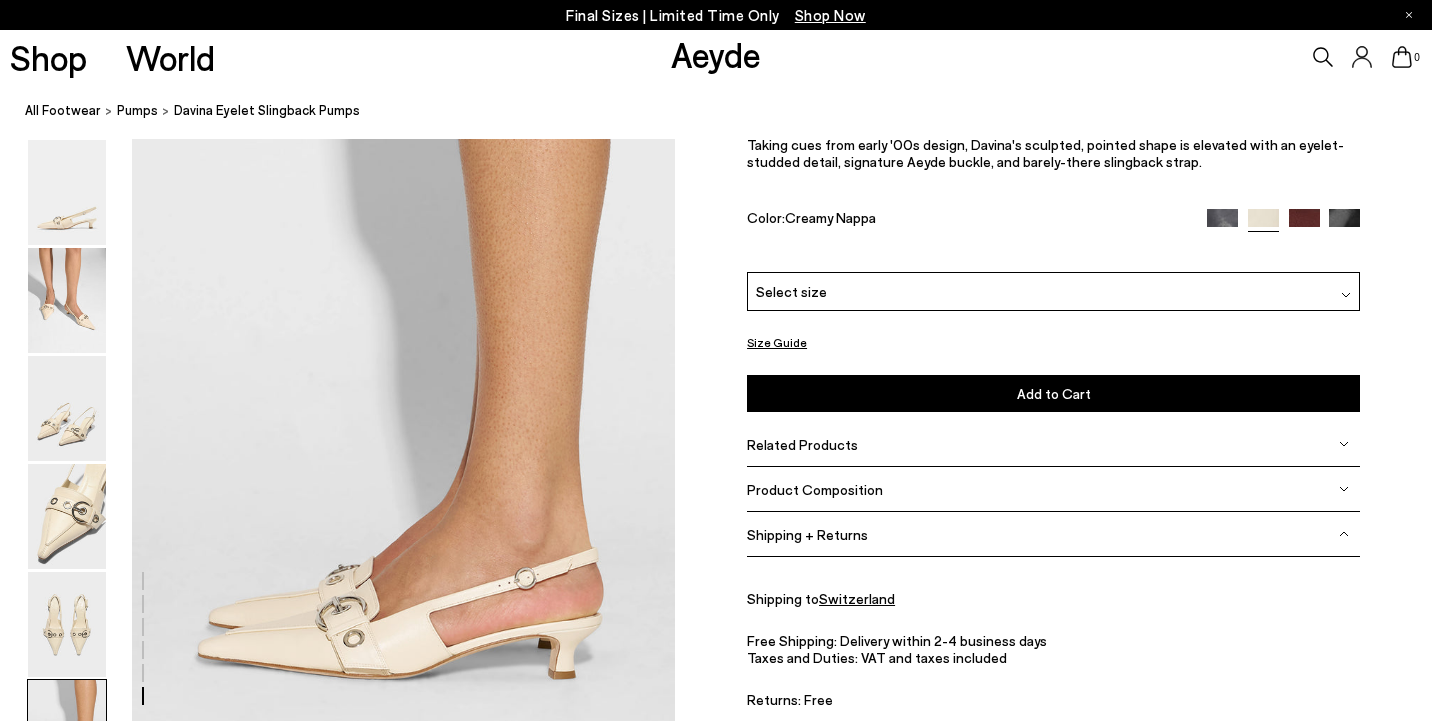 scroll, scrollTop: 3574, scrollLeft: 0, axis: vertical 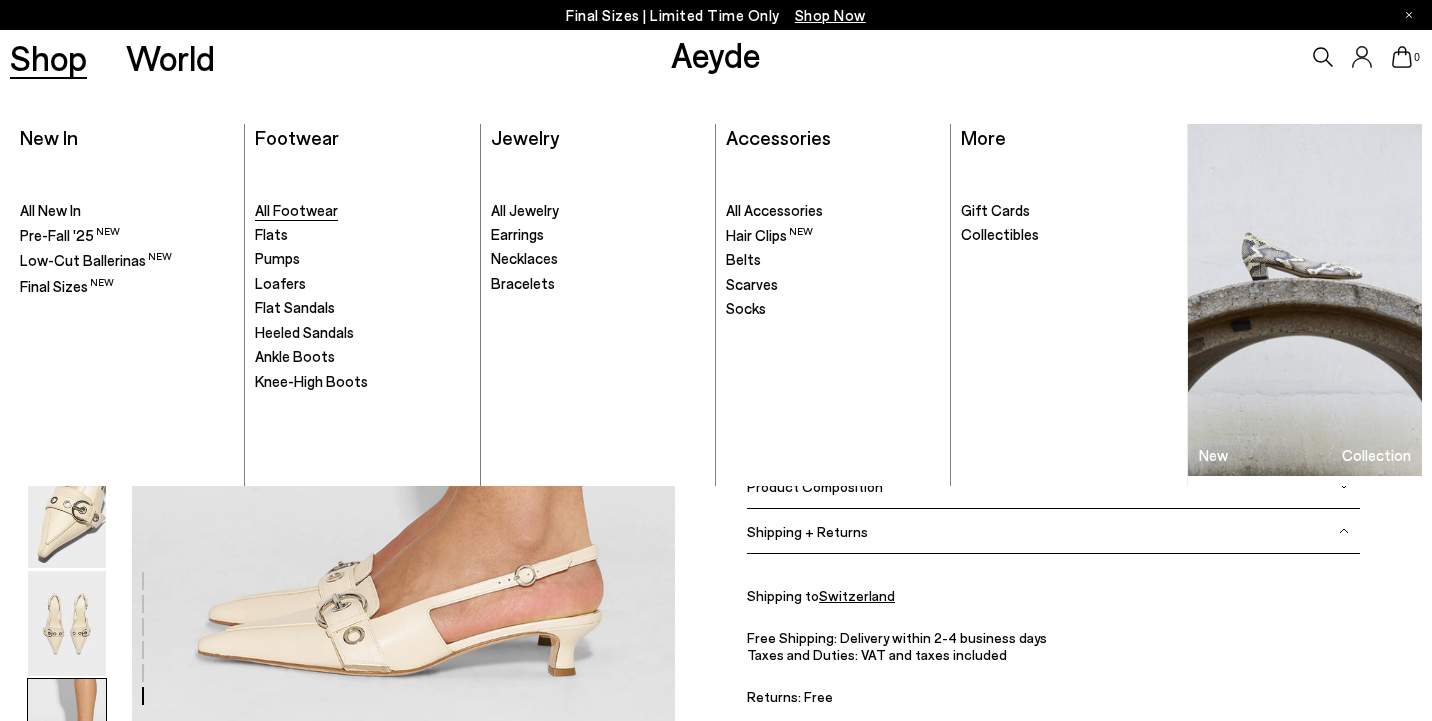 click on "All Footwear" at bounding box center (296, 210) 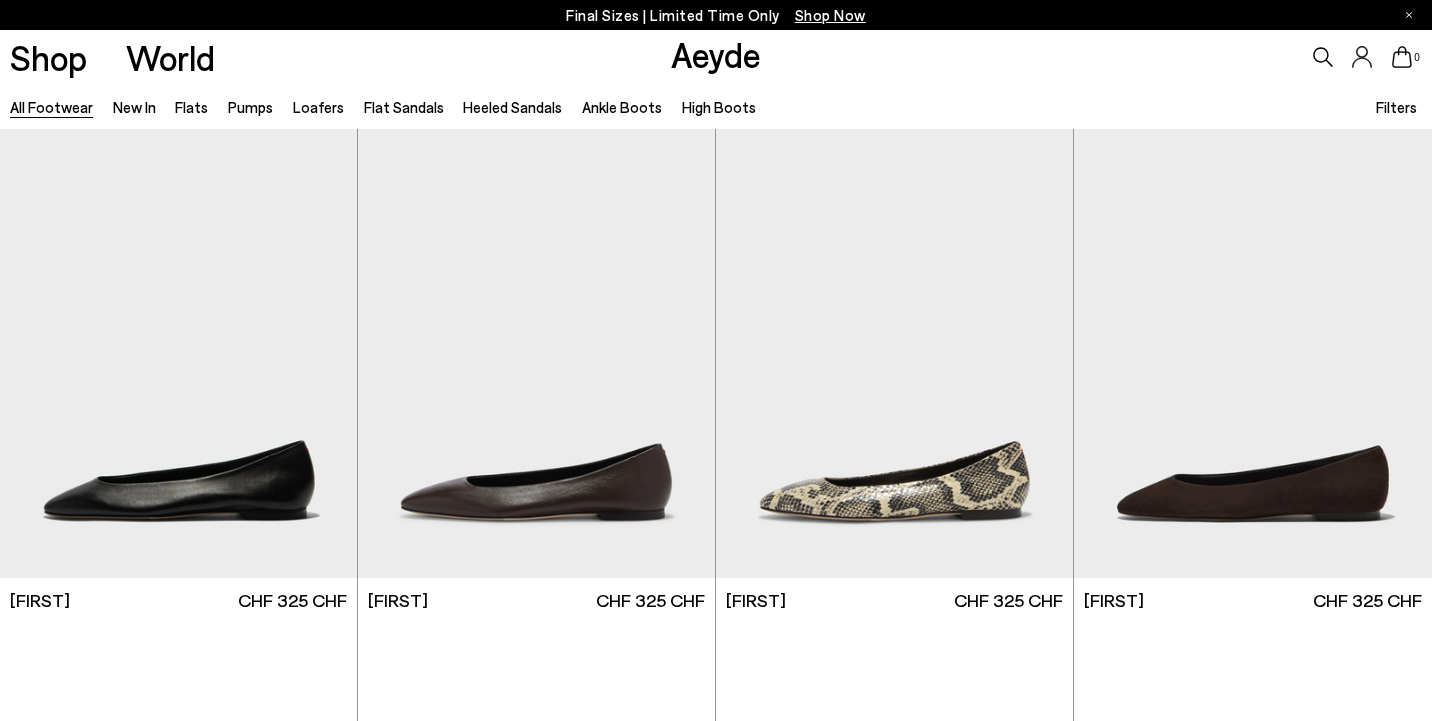 scroll, scrollTop: 0, scrollLeft: 0, axis: both 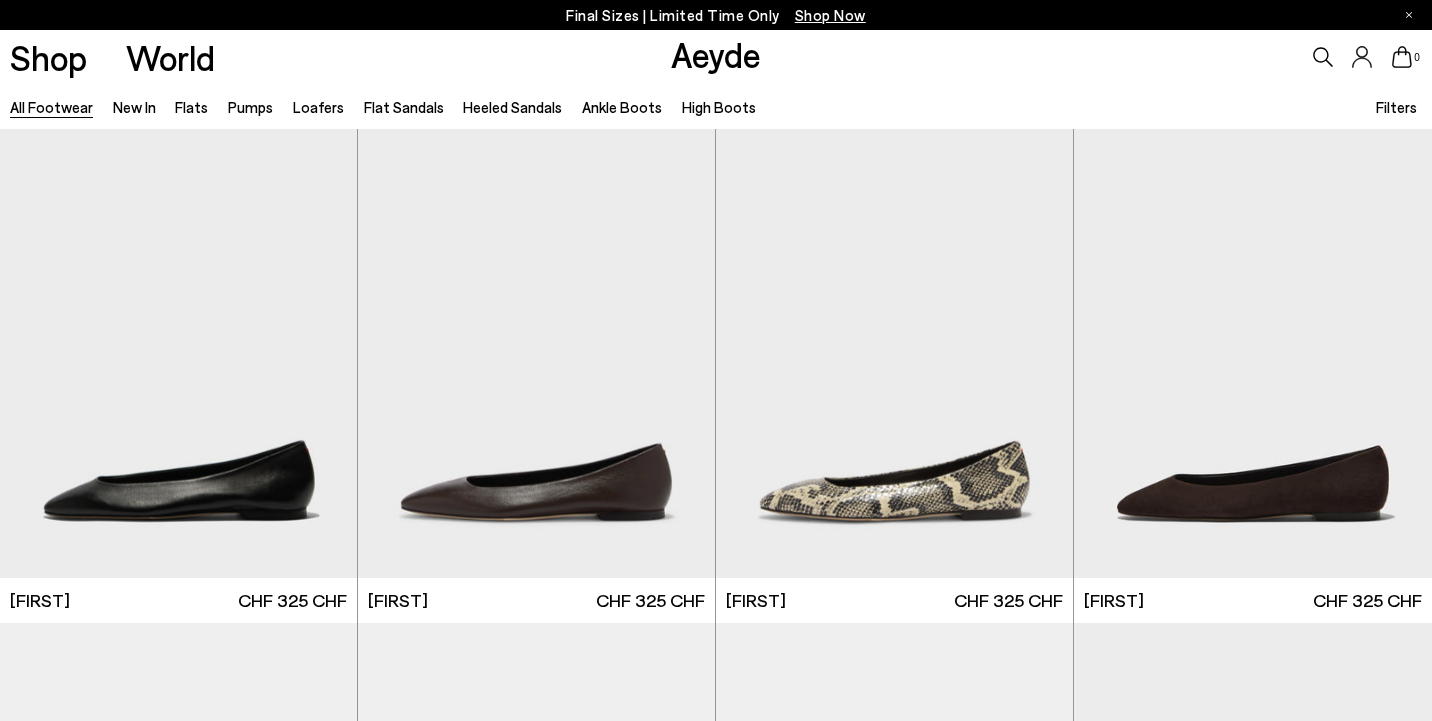 click on "Filters" at bounding box center (1396, 107) 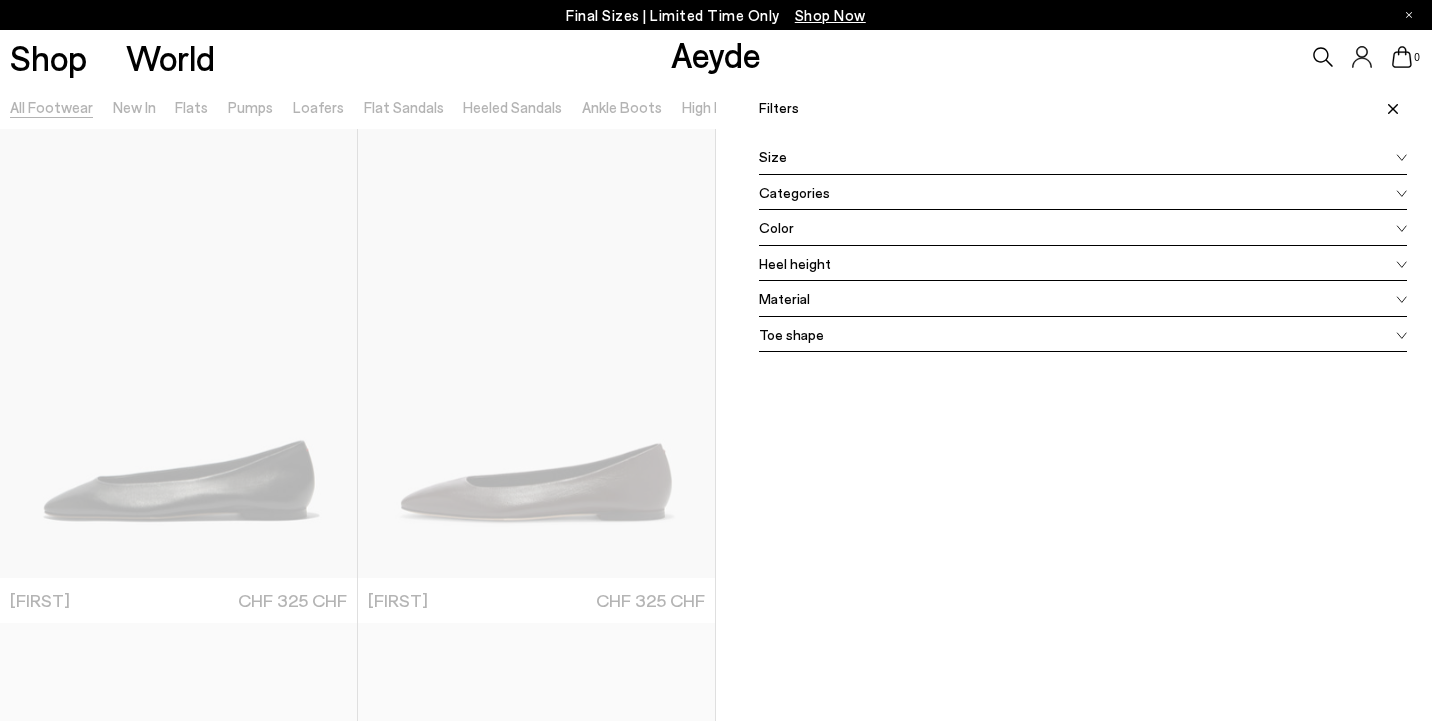 click on "Color" at bounding box center [1083, 228] 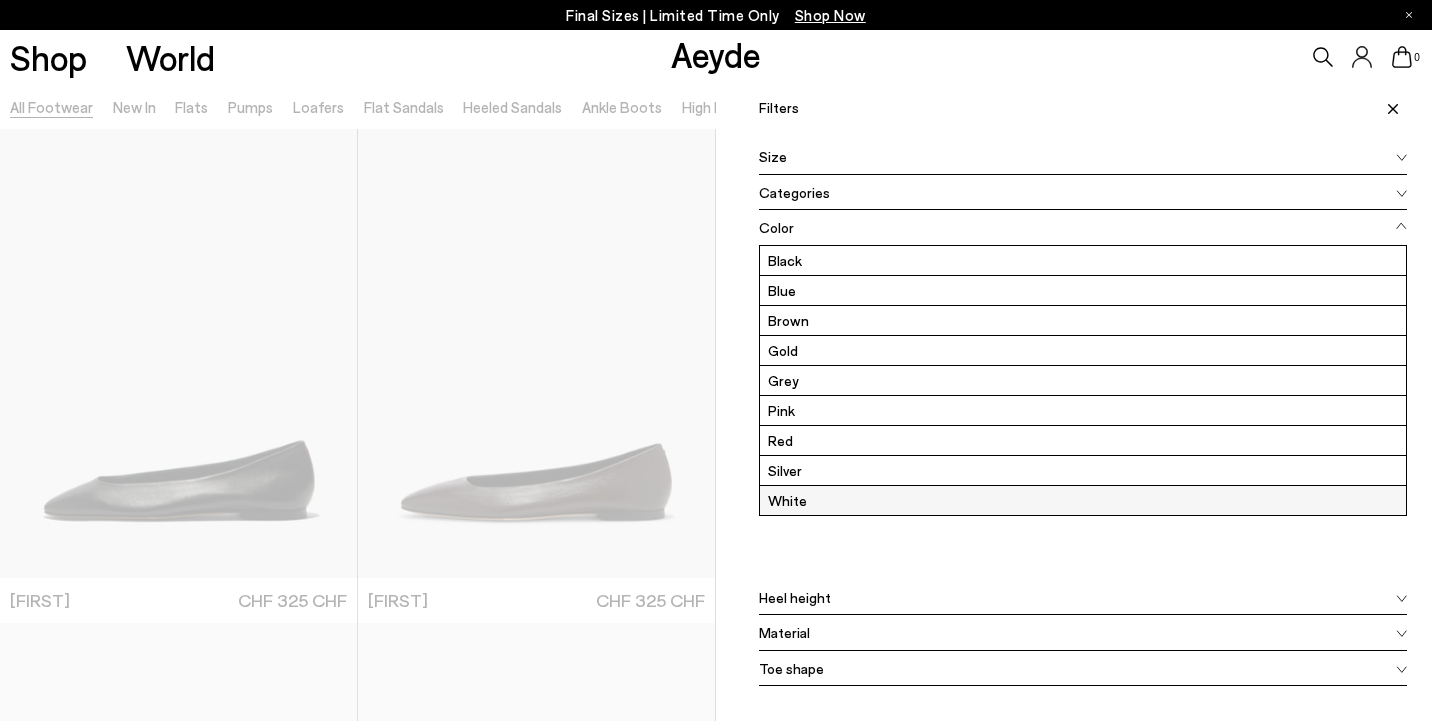 scroll, scrollTop: 30, scrollLeft: 0, axis: vertical 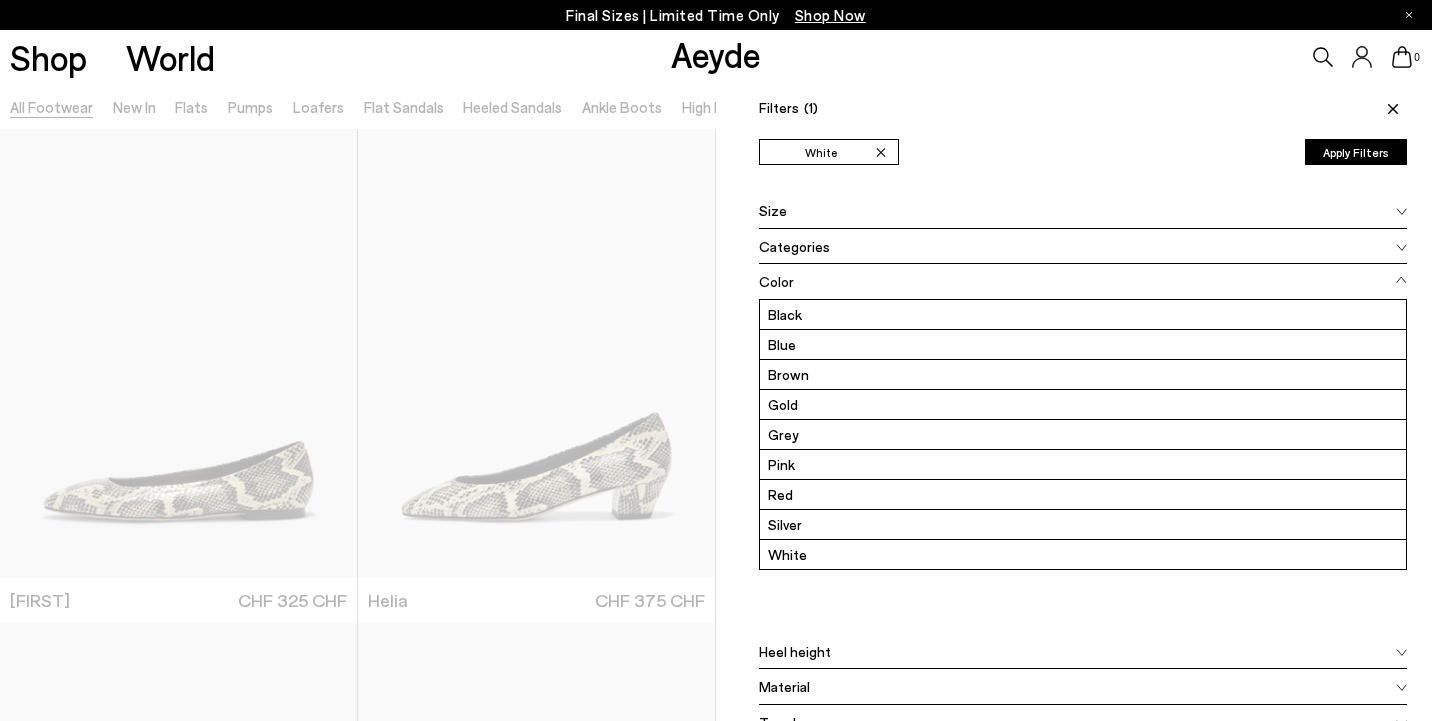 click on "Color" at bounding box center (776, 281) 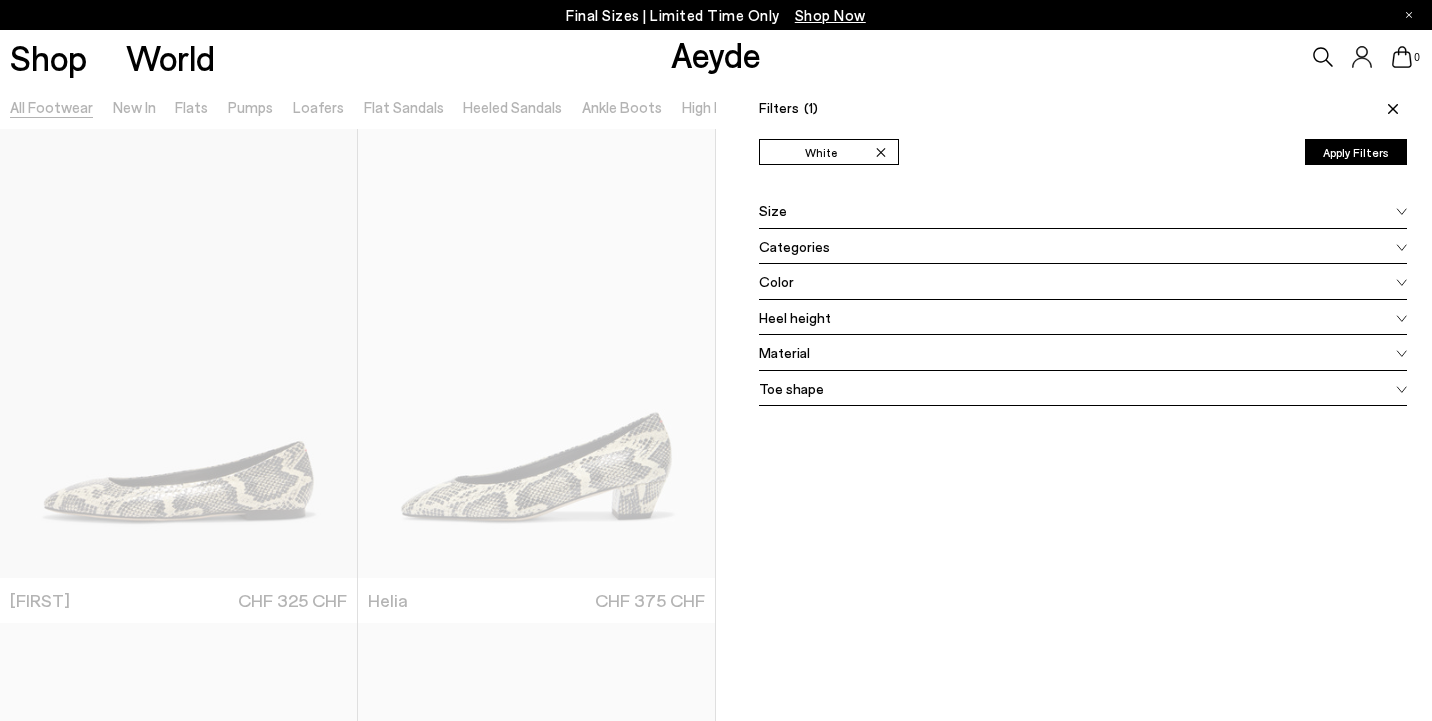 click on "Categories" at bounding box center [794, 246] 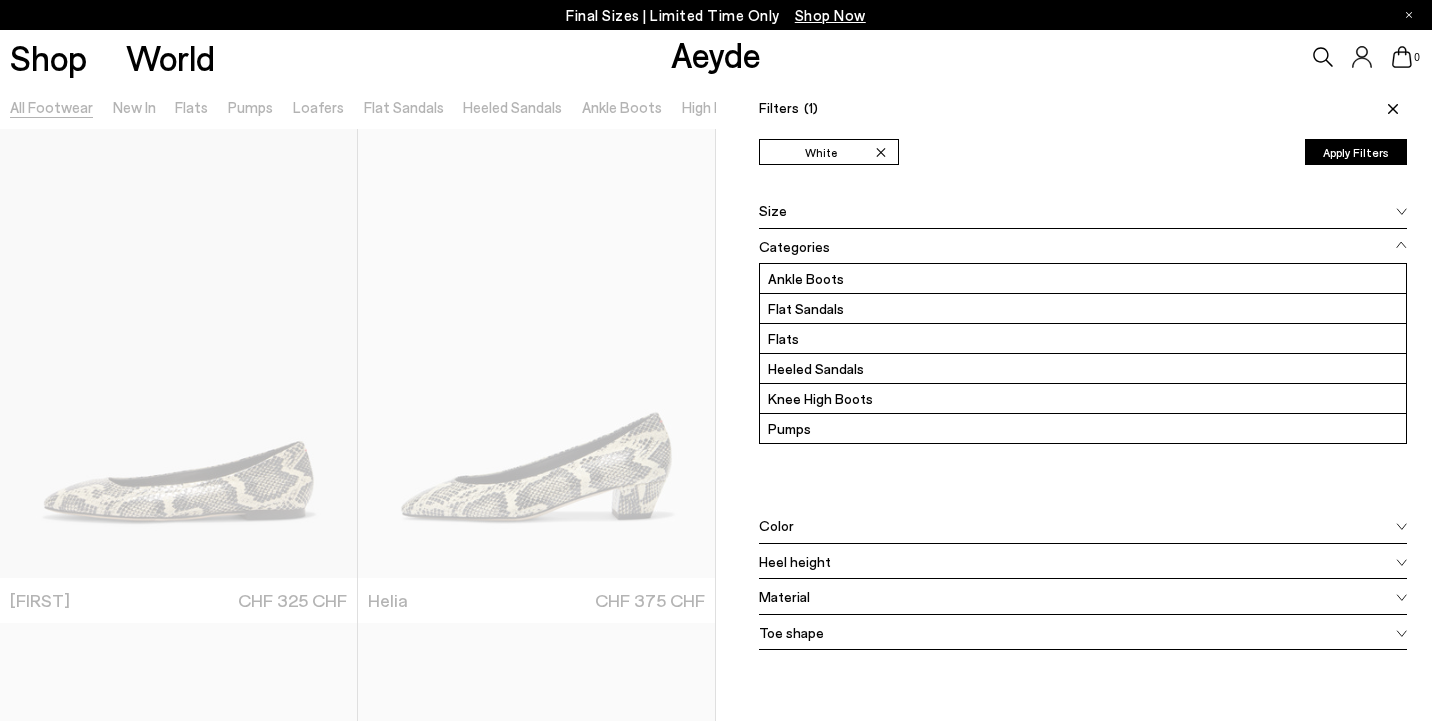 click on "Categories" at bounding box center (794, 246) 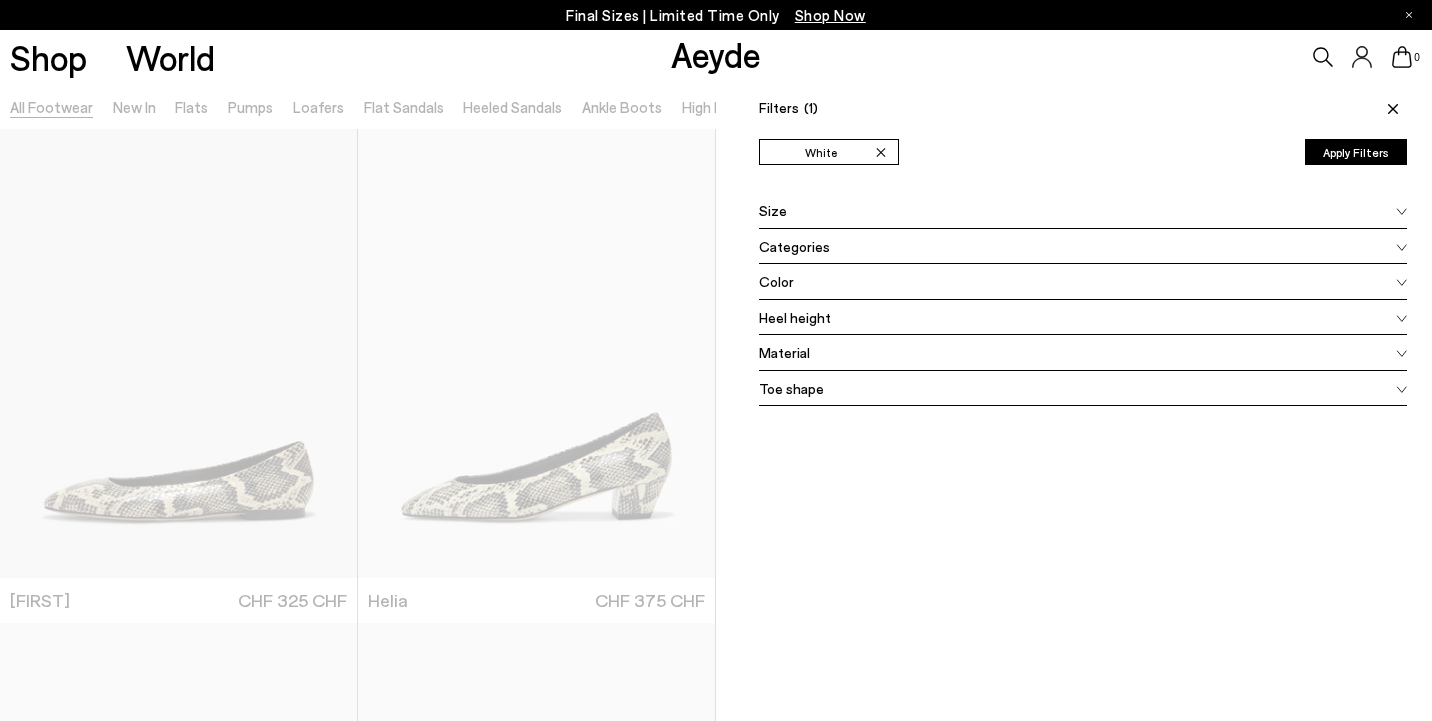 click on "Heel height" at bounding box center (795, 317) 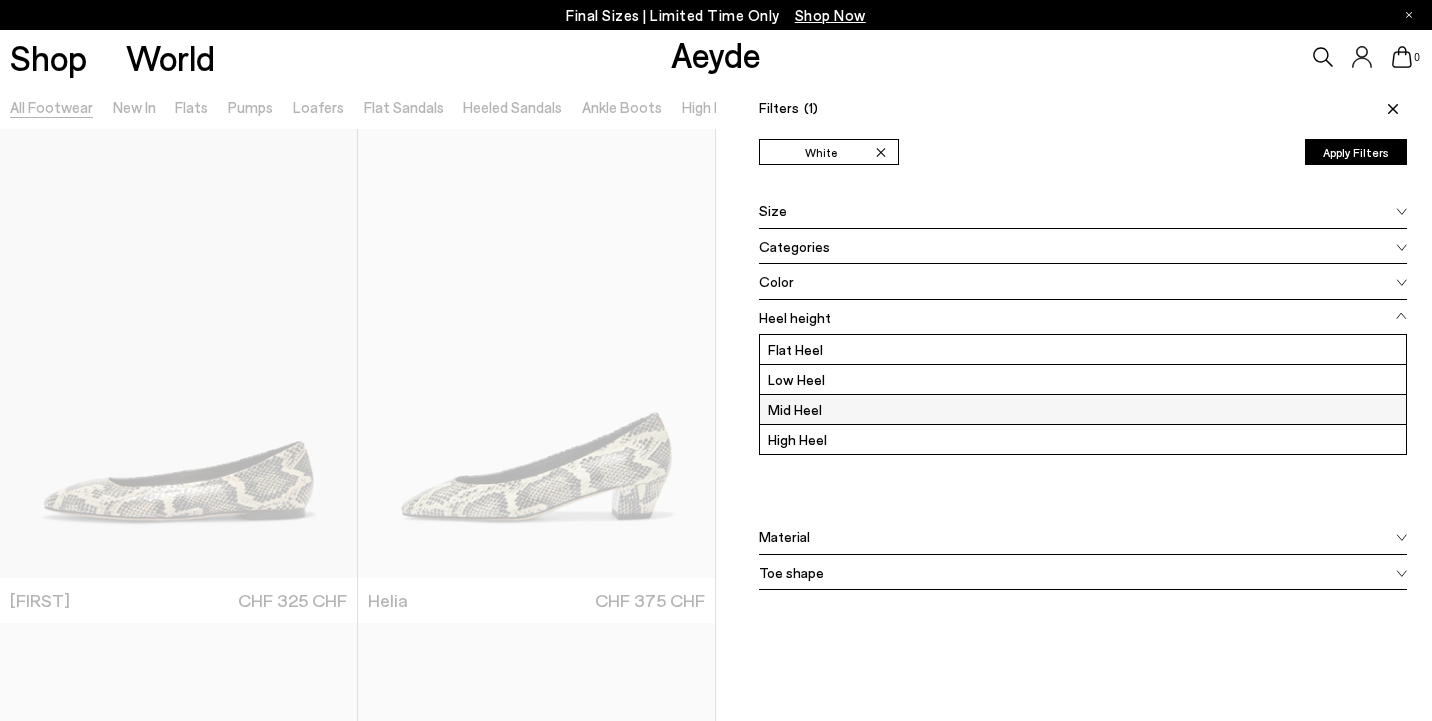 click on "Mid Heel" at bounding box center [1083, 409] 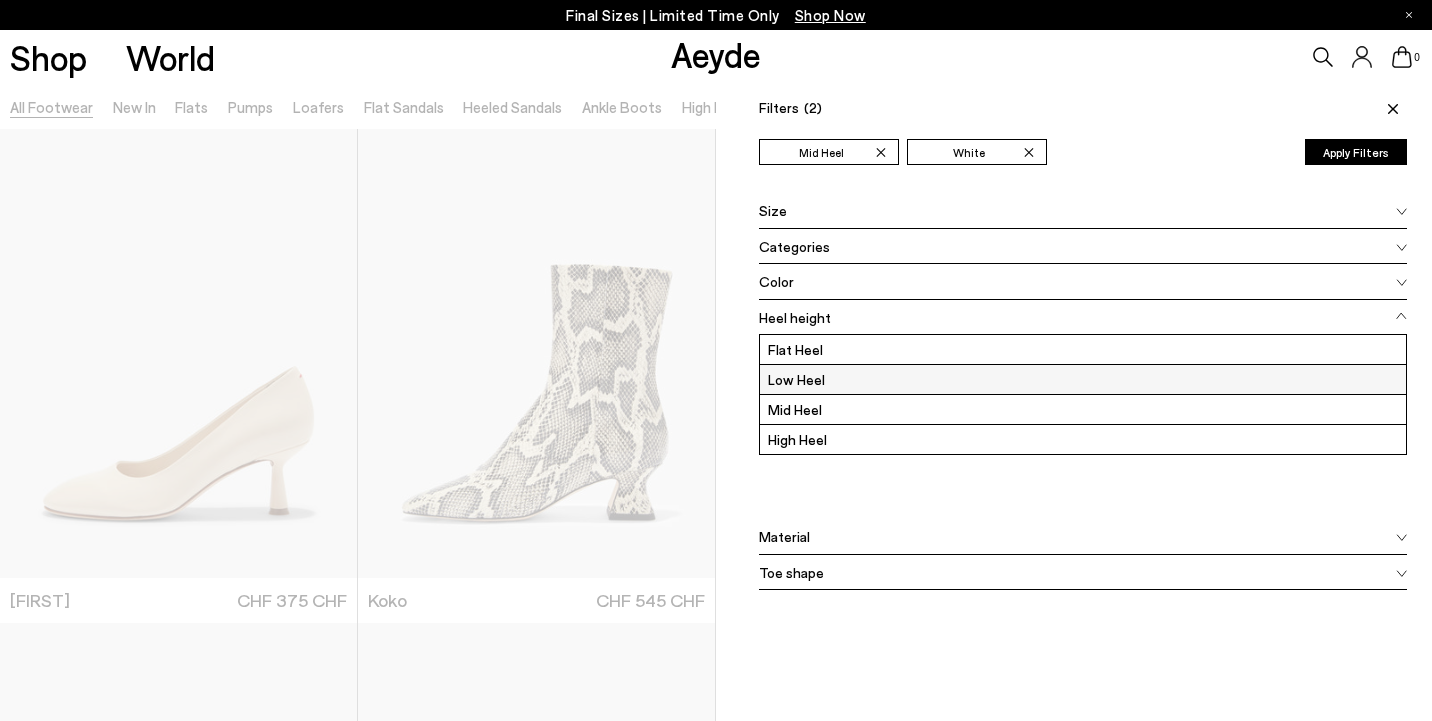 click on "Low Heel" at bounding box center [1083, 379] 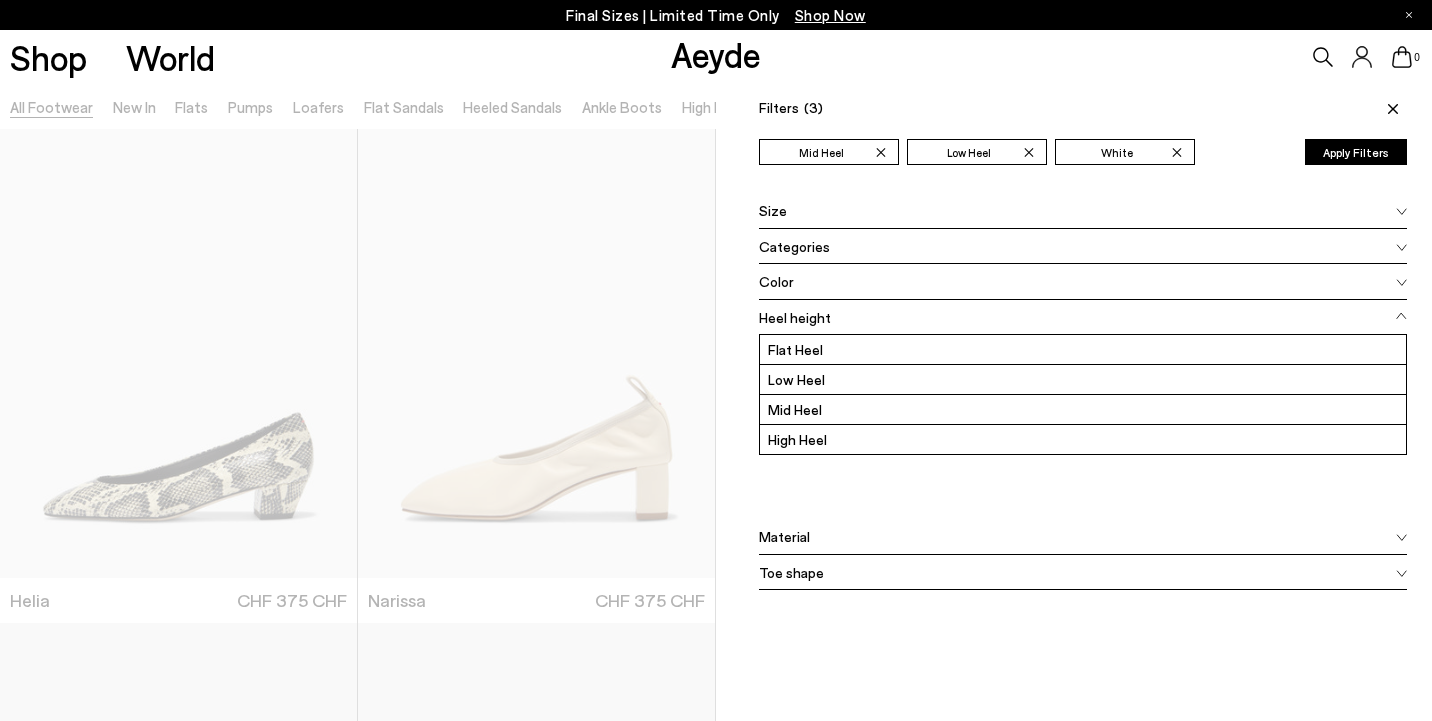 click on "Apply Filters" at bounding box center (1356, 152) 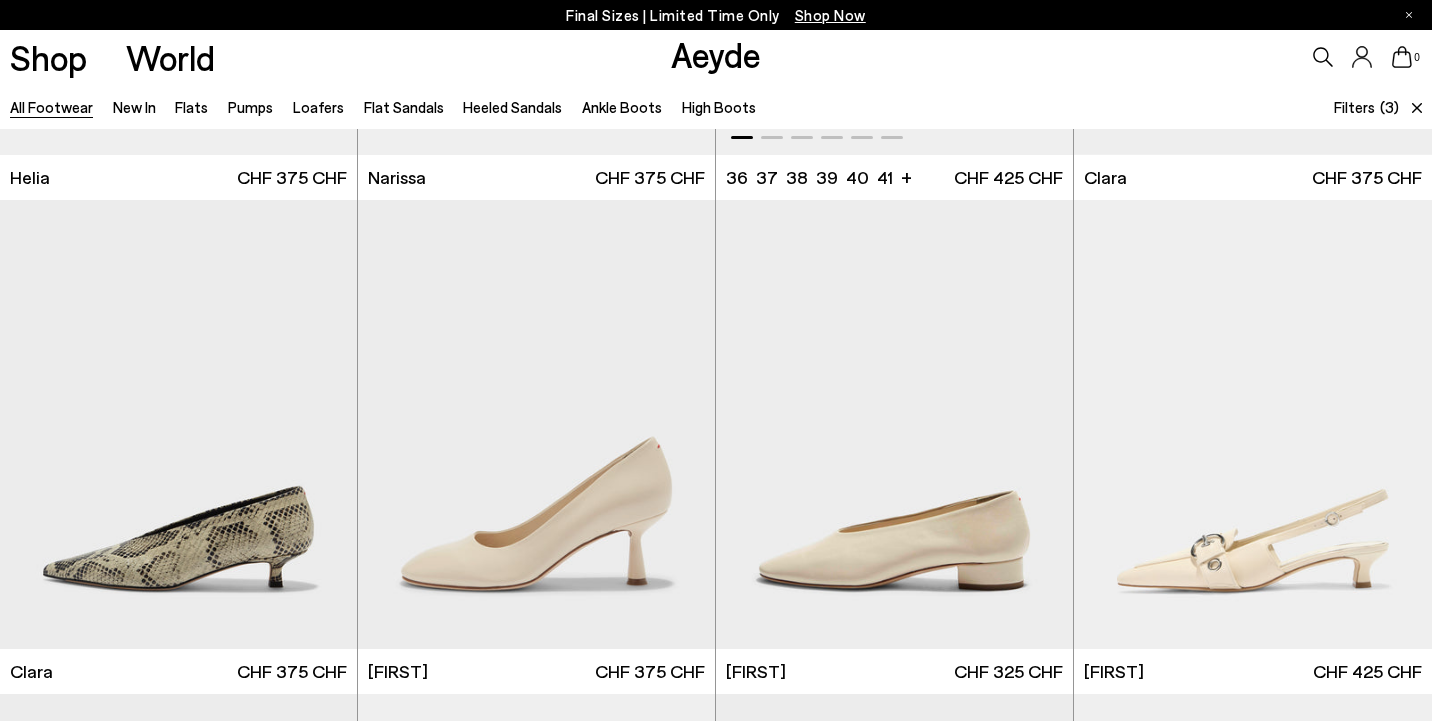 scroll, scrollTop: 490, scrollLeft: 0, axis: vertical 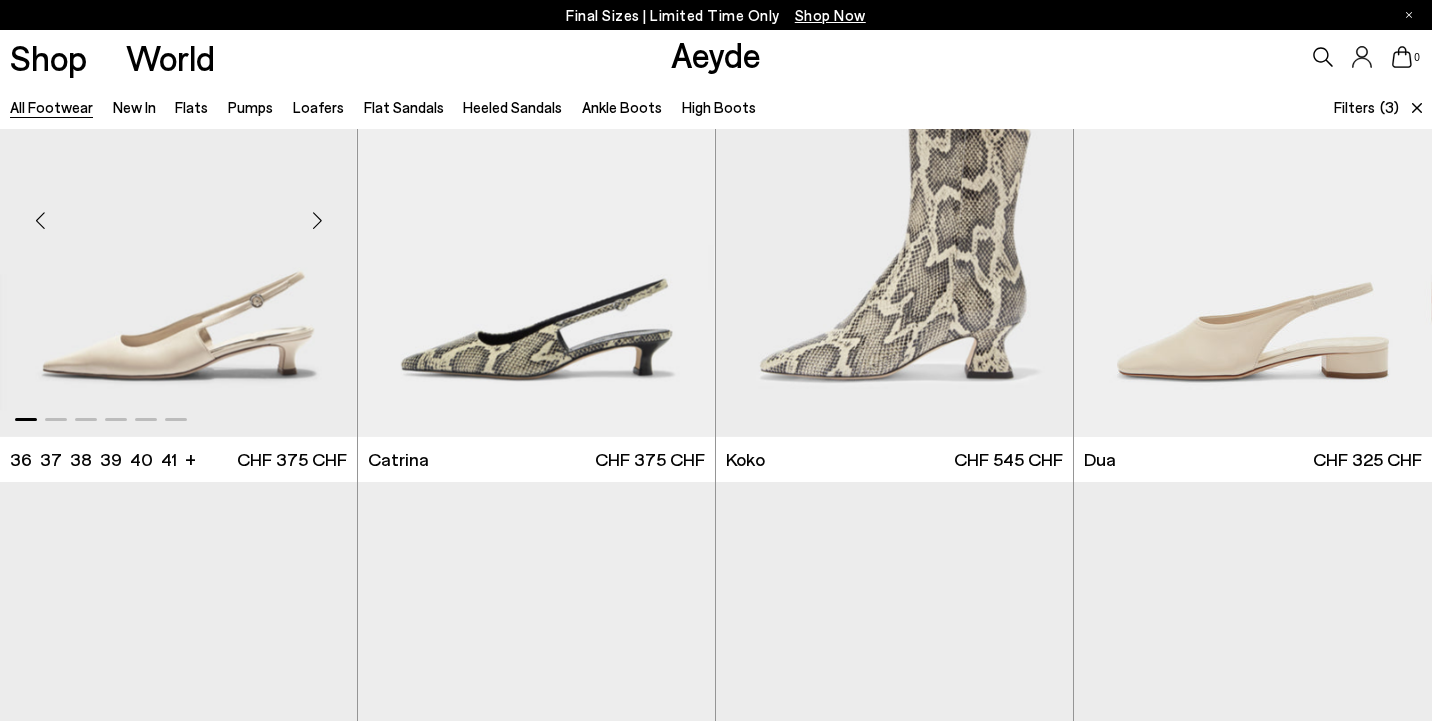 click at bounding box center (317, 221) 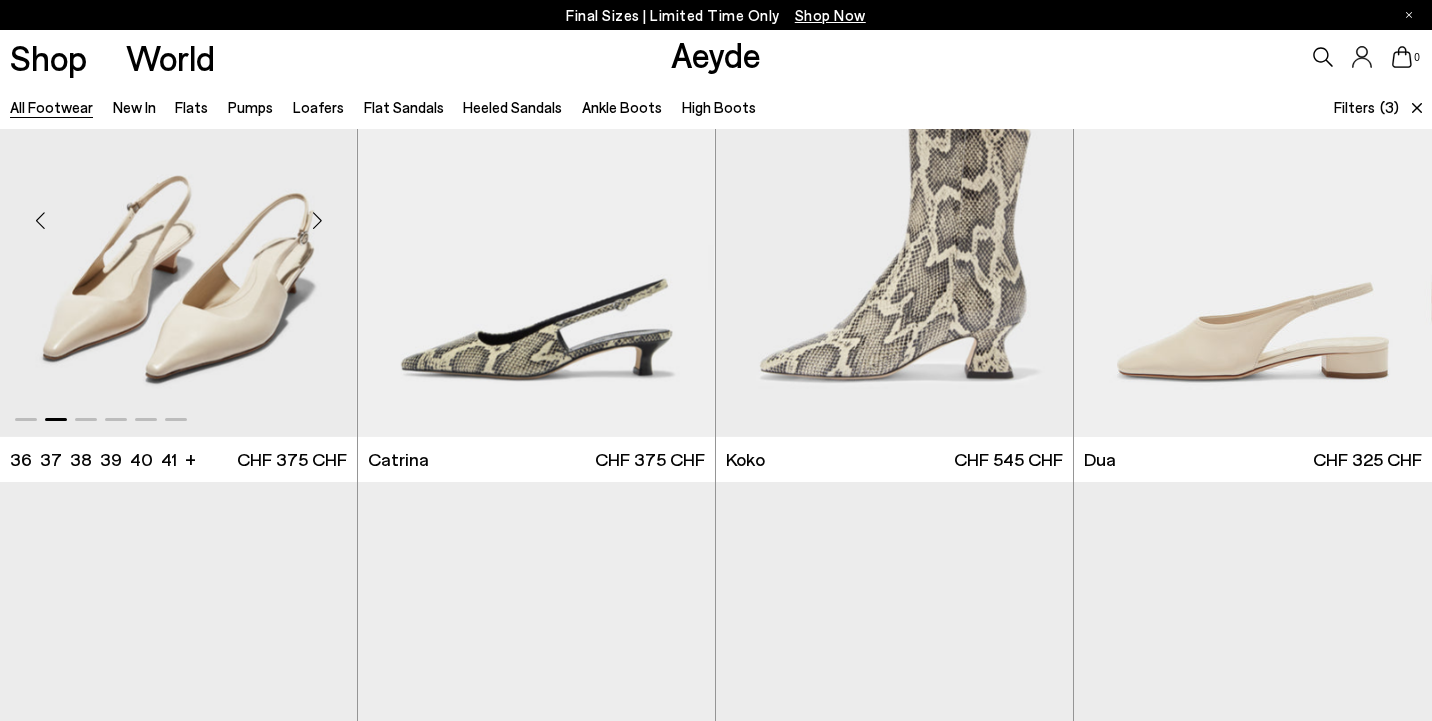 click at bounding box center (317, 221) 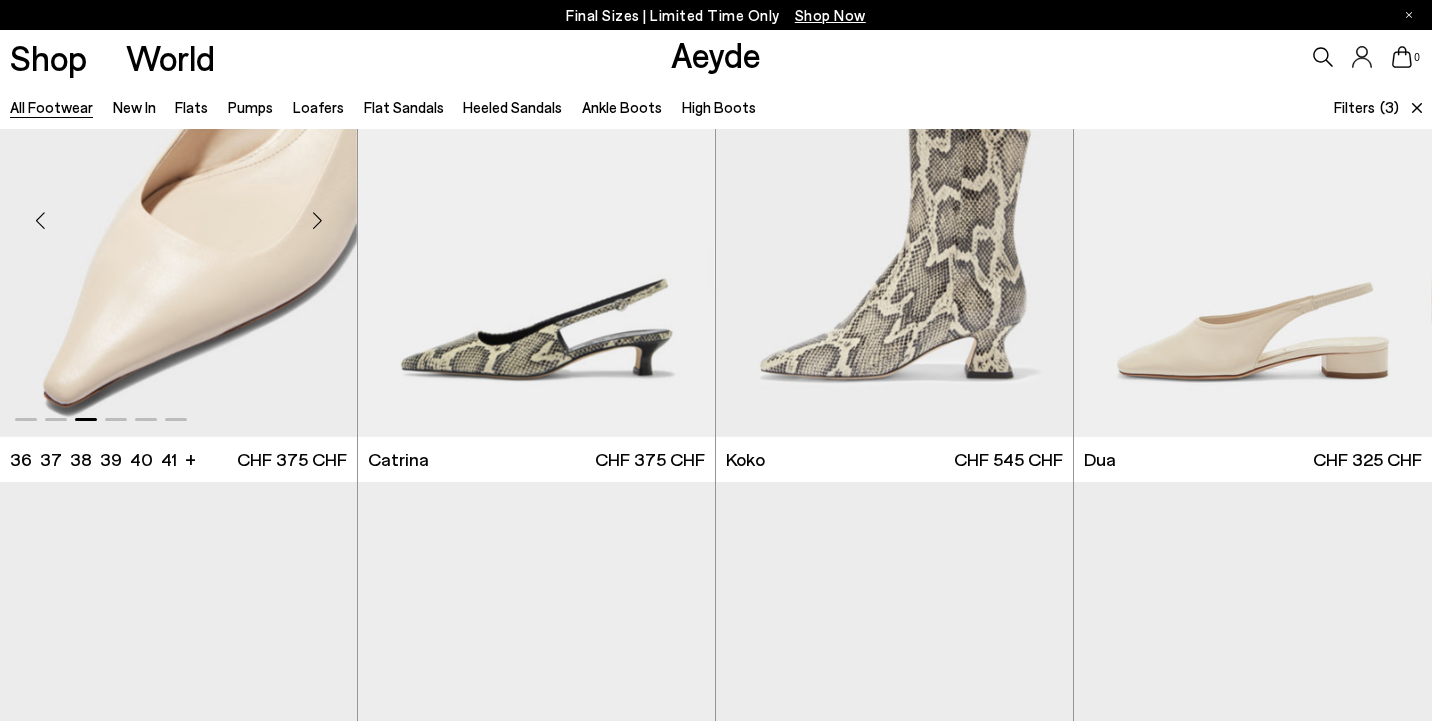 click at bounding box center [317, 221] 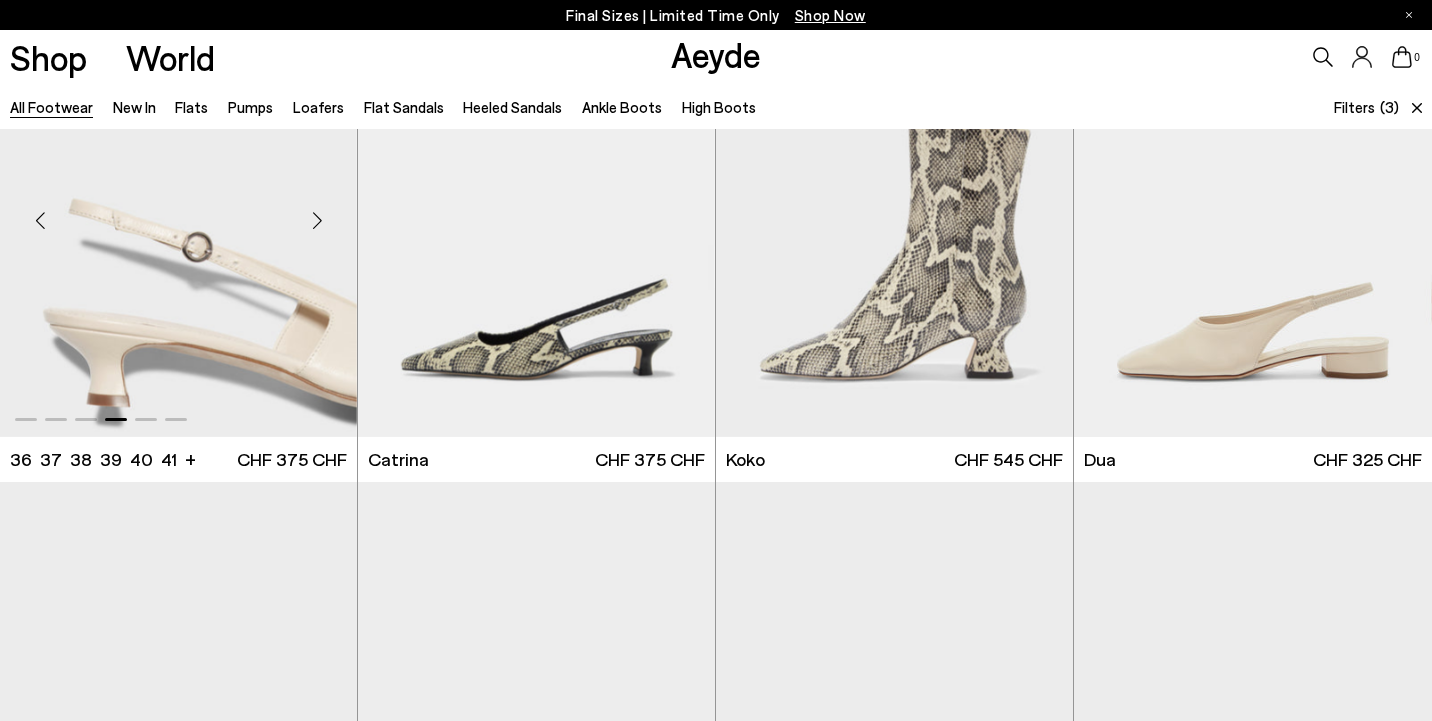 click at bounding box center (317, 221) 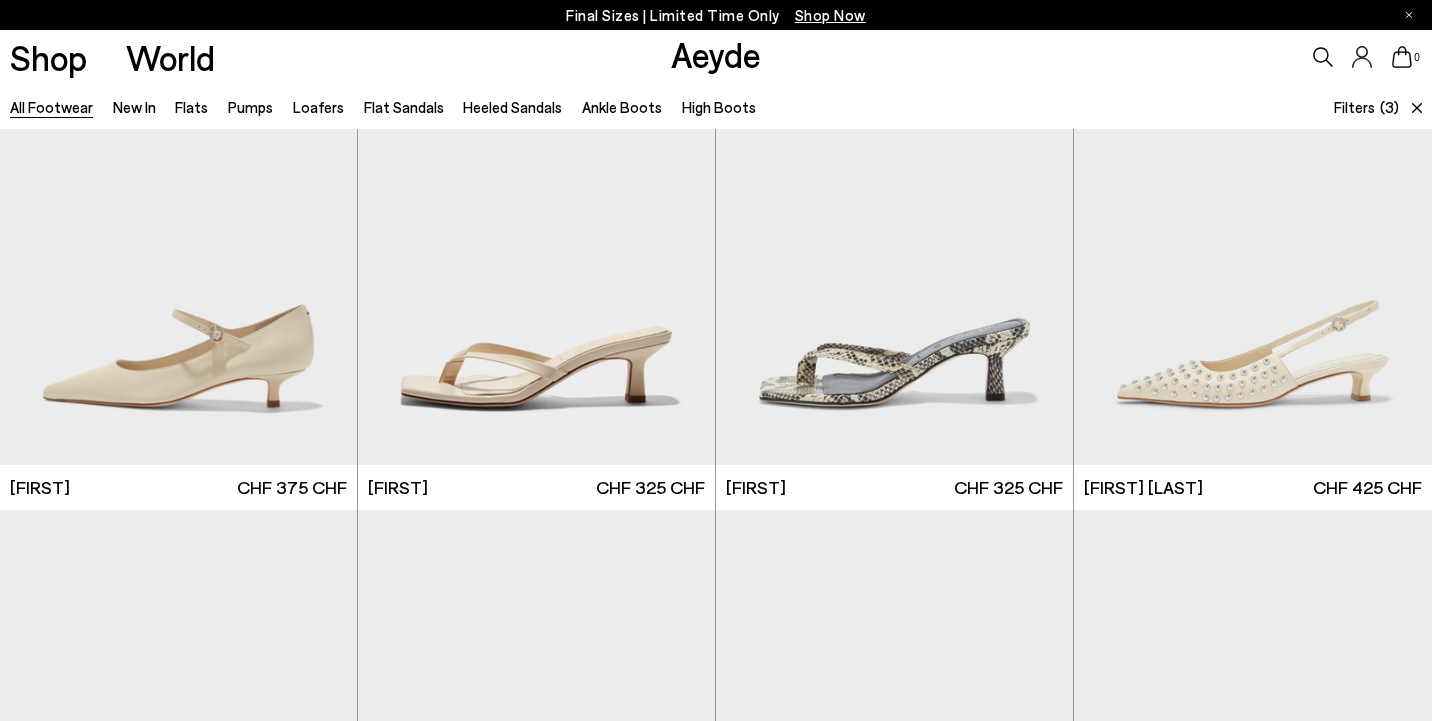 scroll, scrollTop: 1596, scrollLeft: 0, axis: vertical 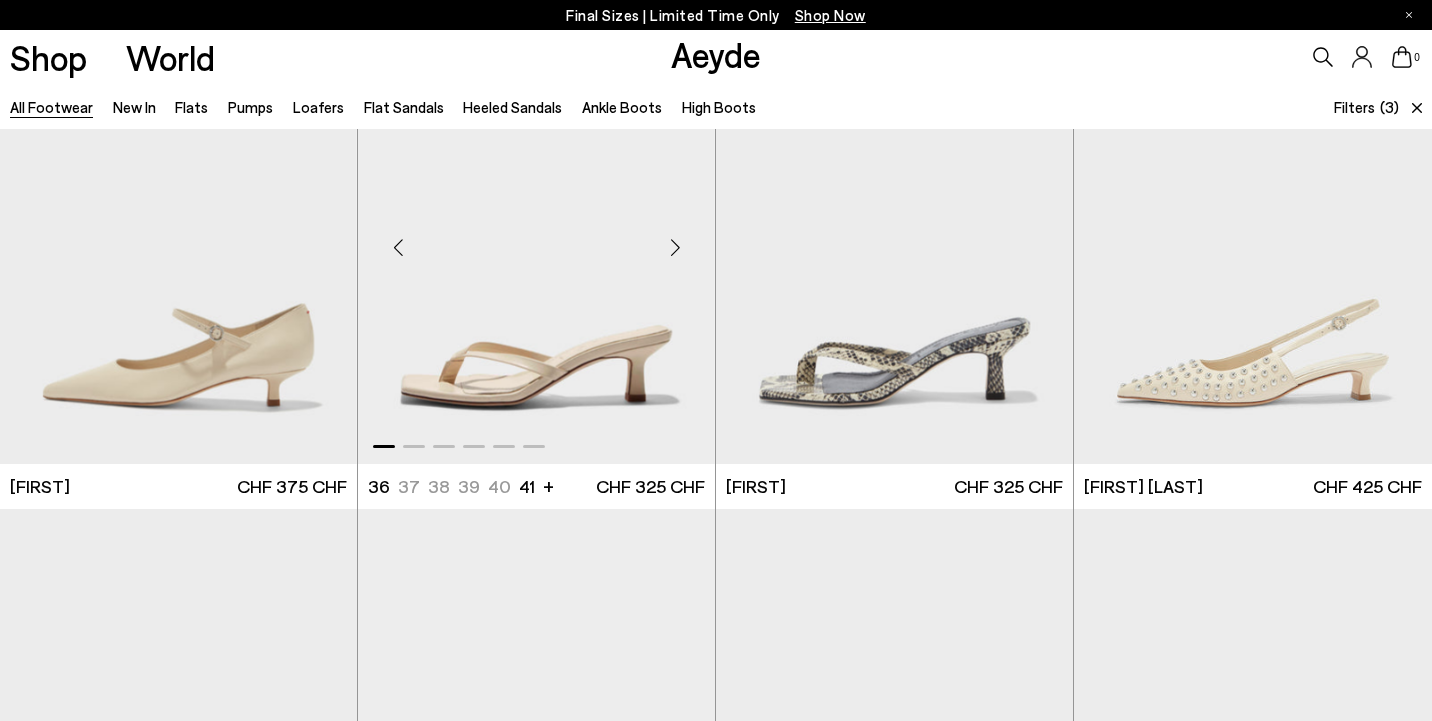 click at bounding box center (675, 247) 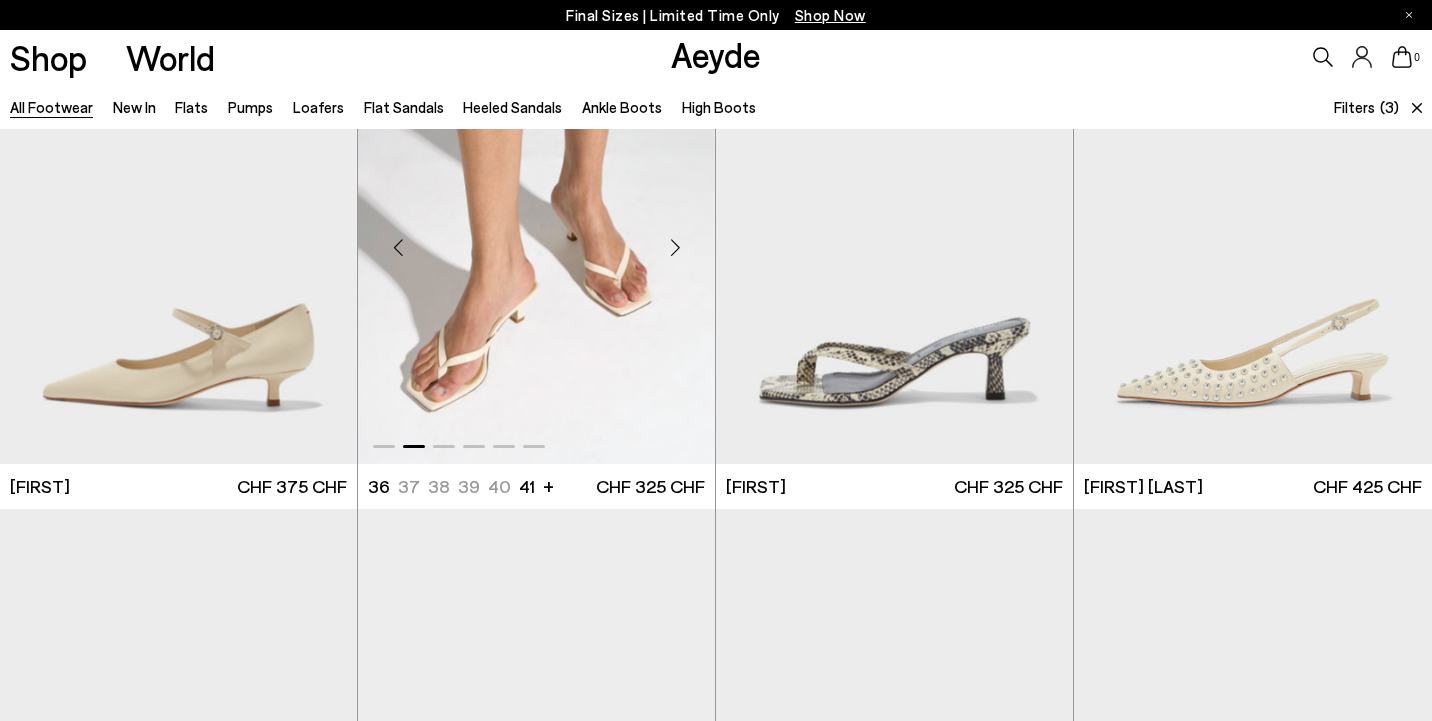 click at bounding box center (675, 247) 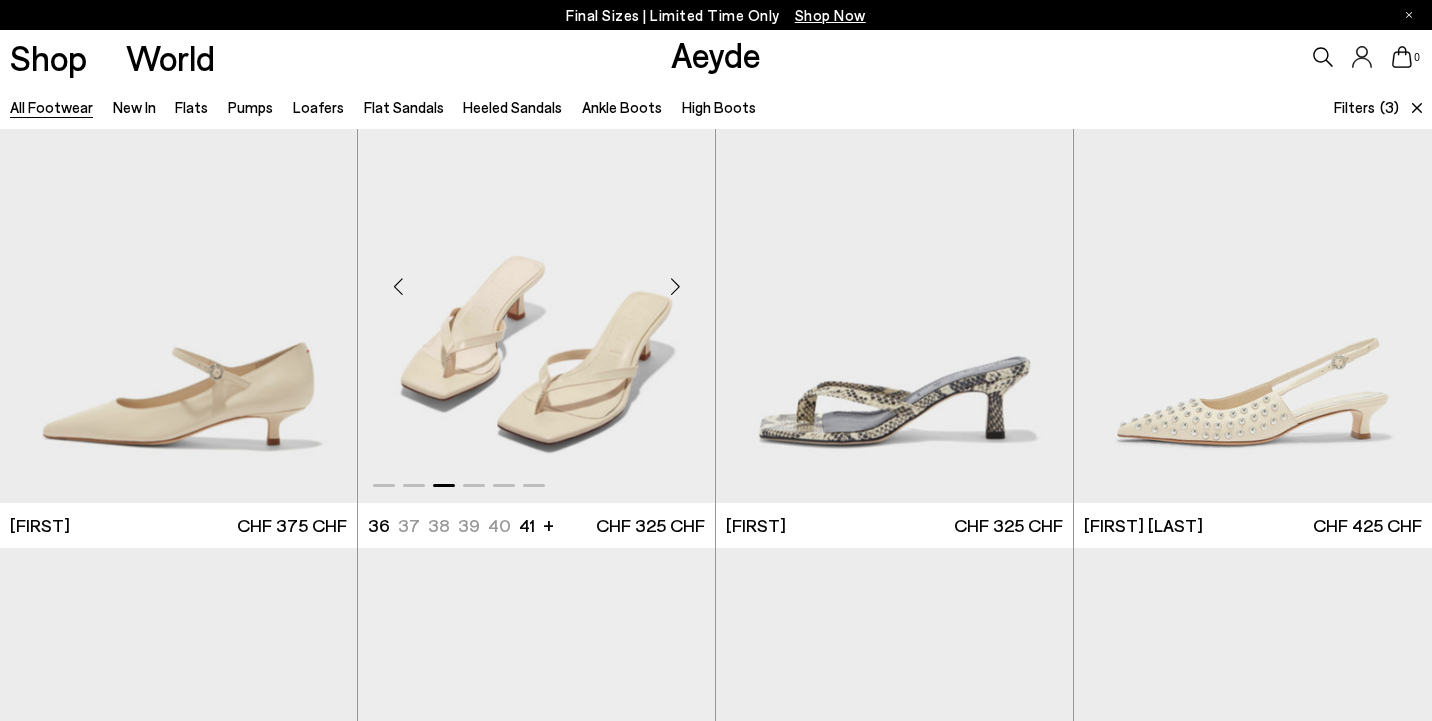 scroll, scrollTop: 1556, scrollLeft: 0, axis: vertical 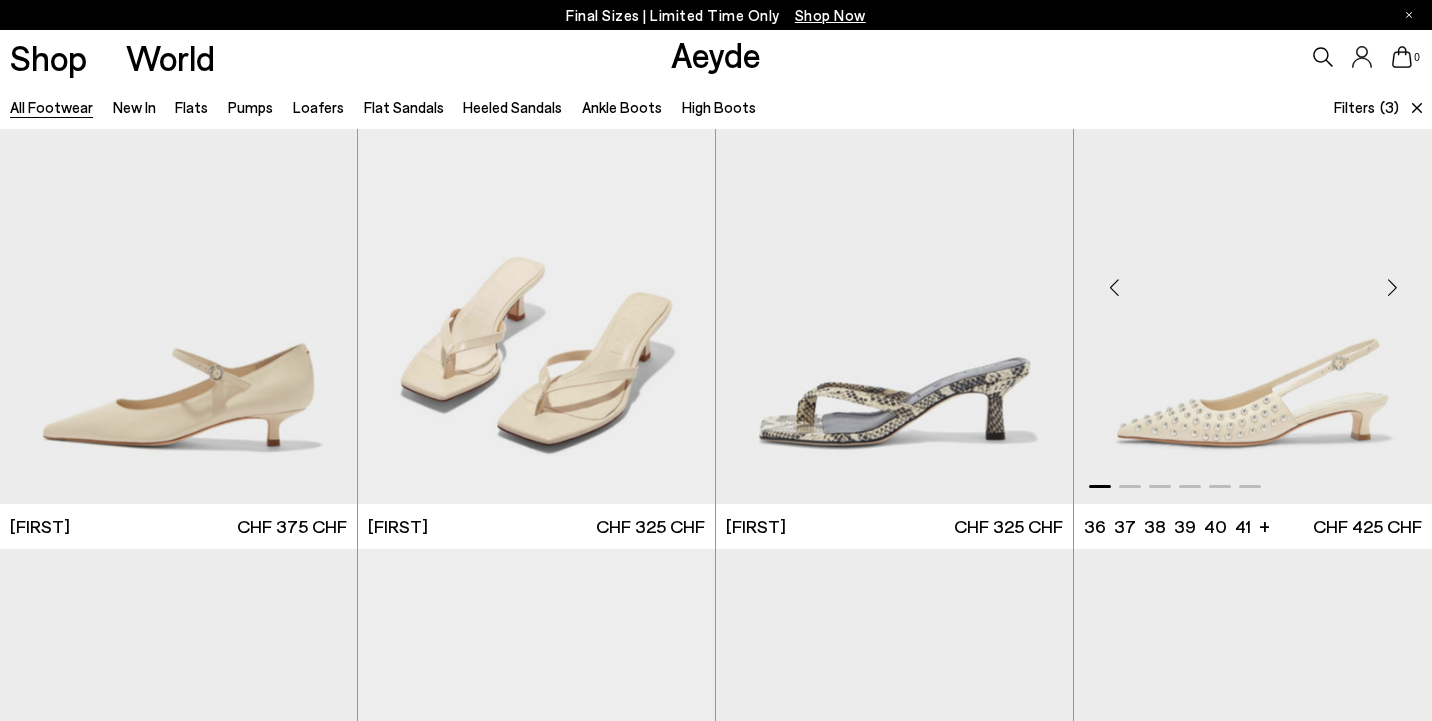 click at bounding box center [1392, 287] 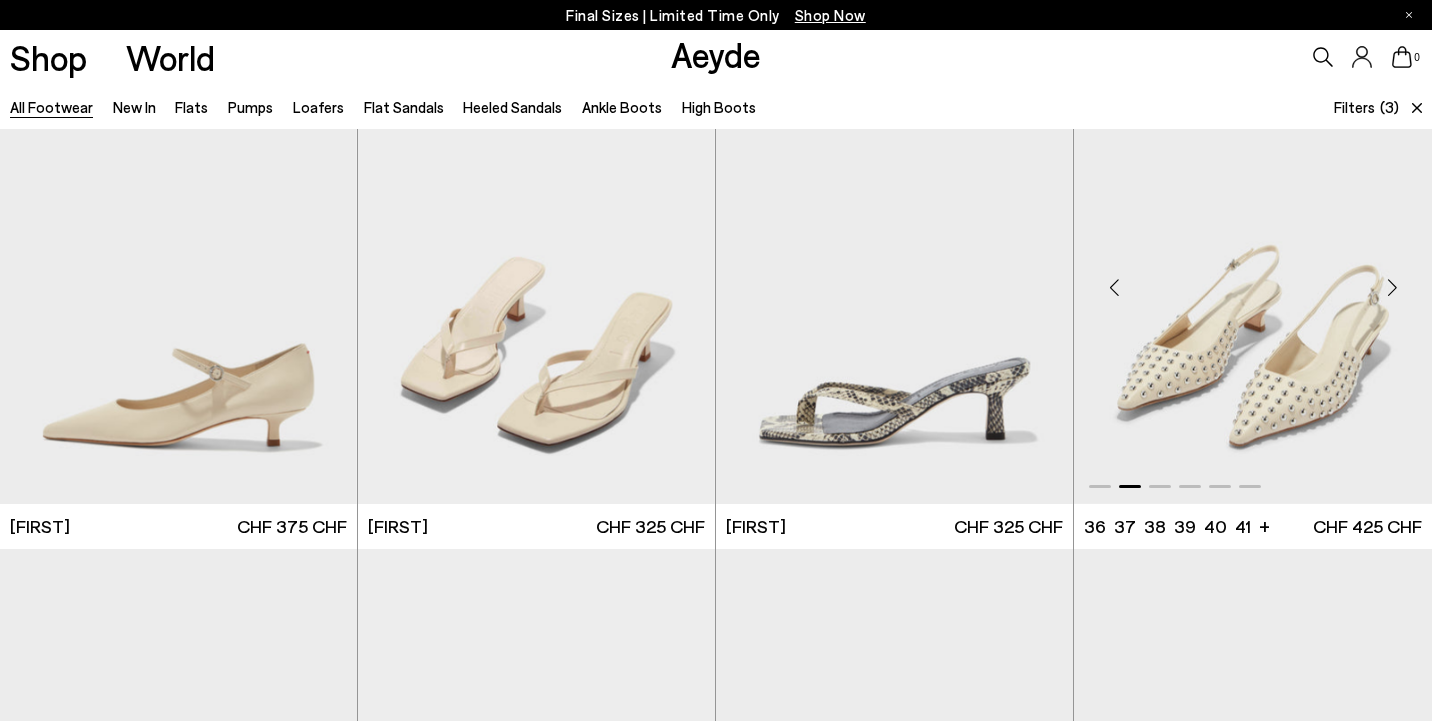 click at bounding box center (1392, 287) 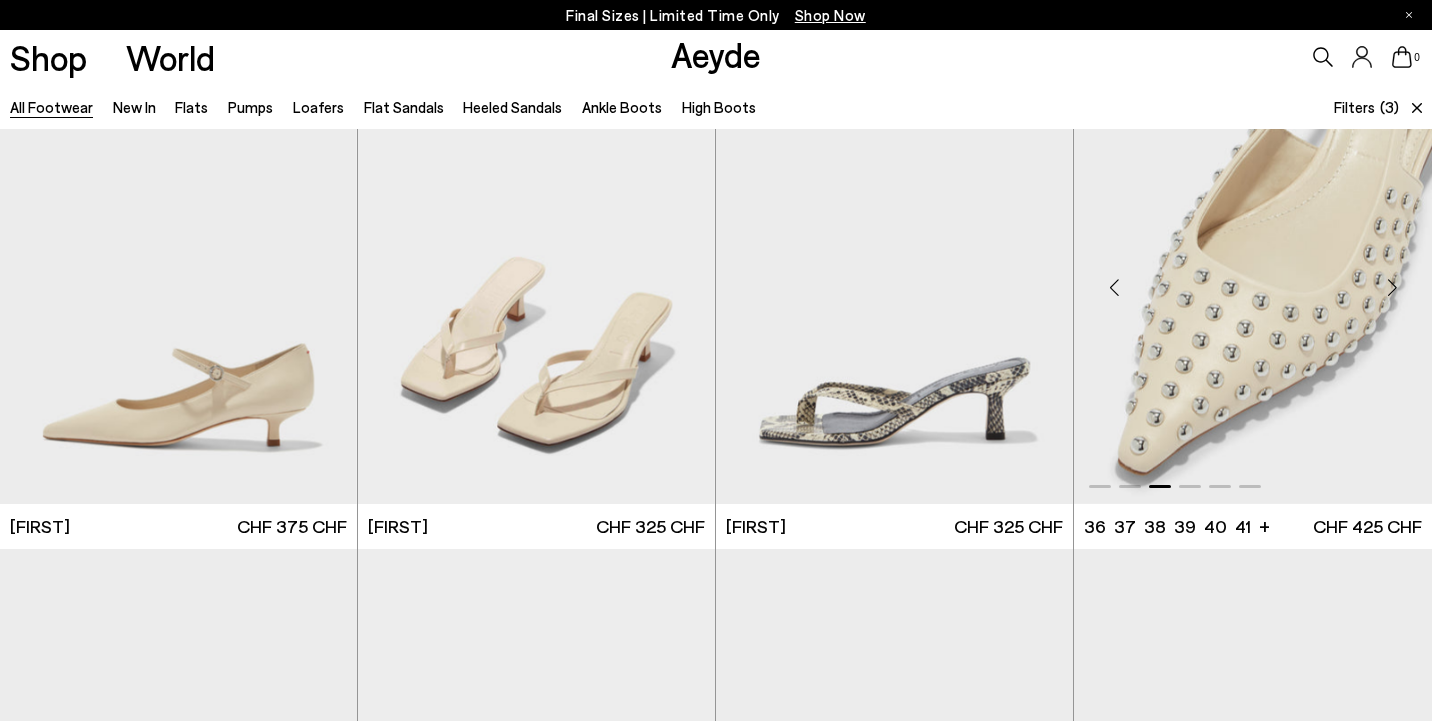 click at bounding box center (1392, 287) 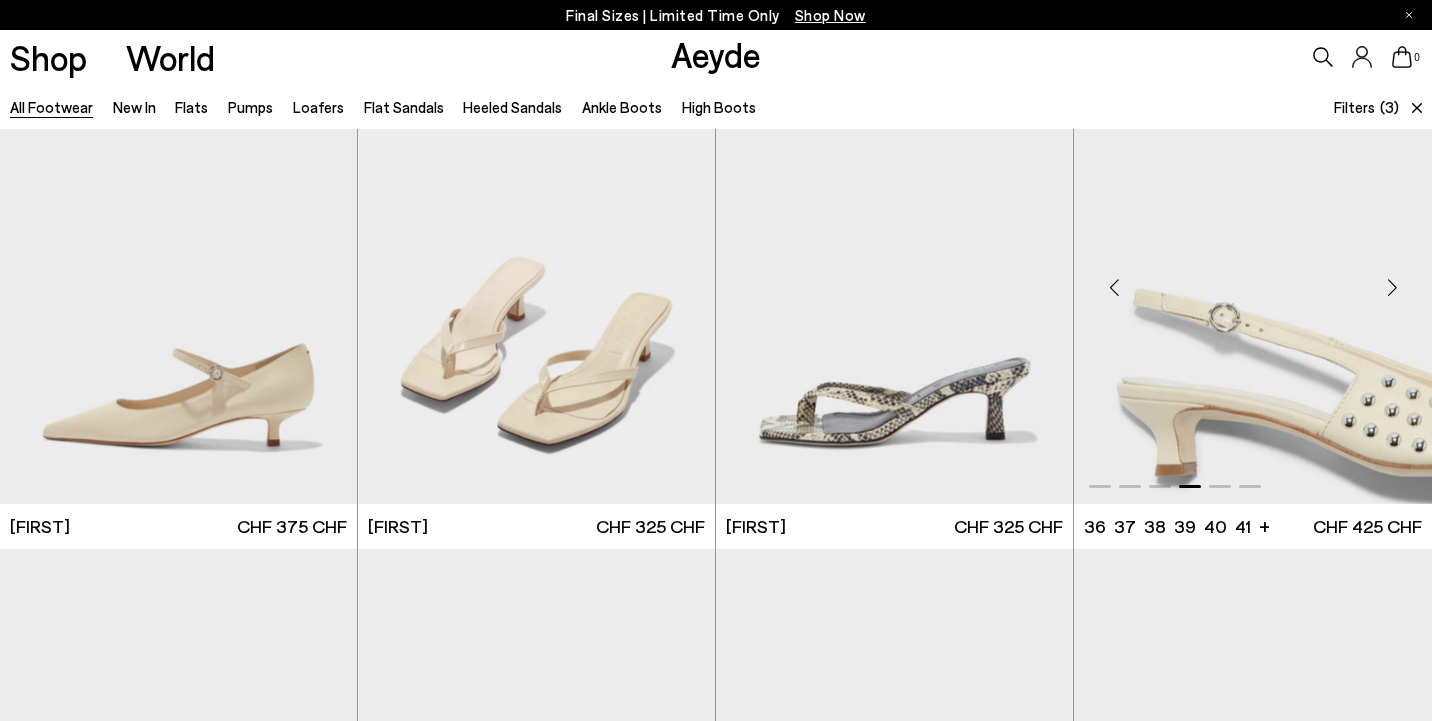 click at bounding box center [1392, 287] 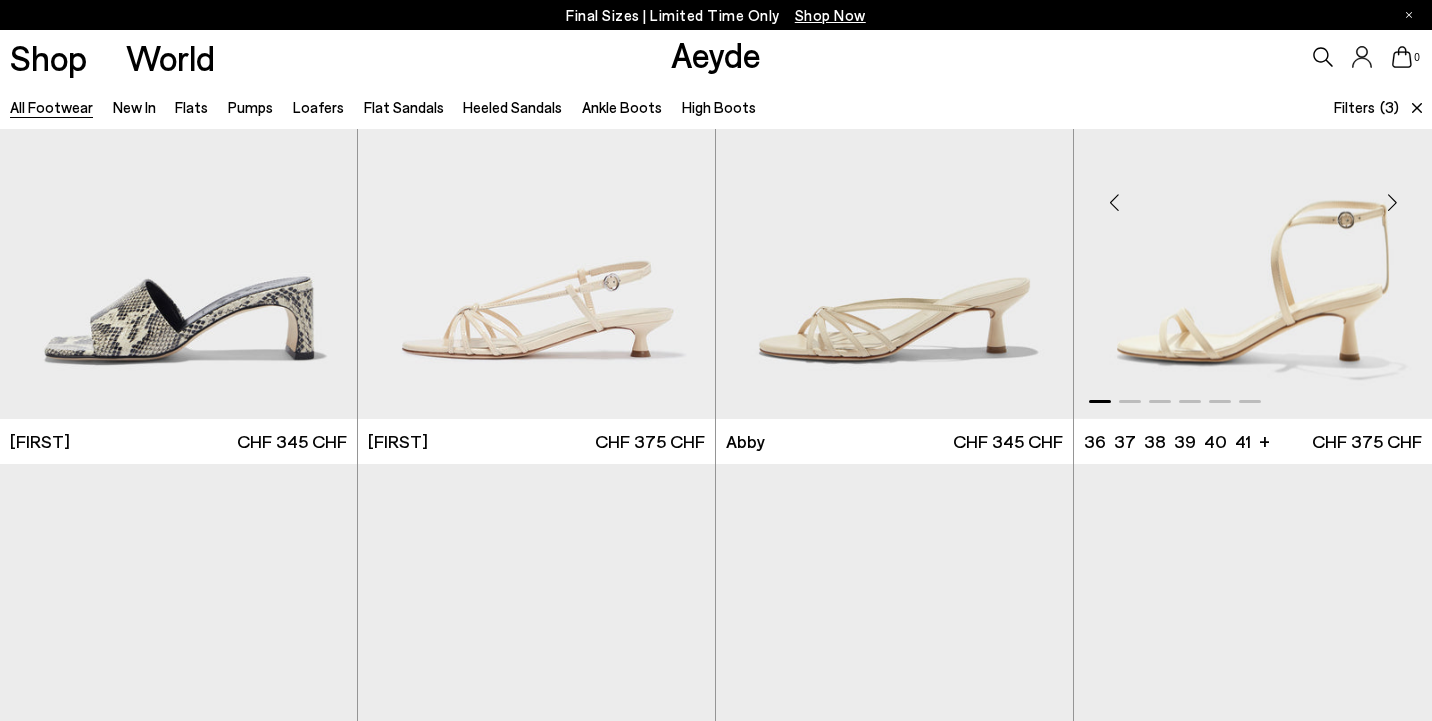 scroll, scrollTop: 2136, scrollLeft: 0, axis: vertical 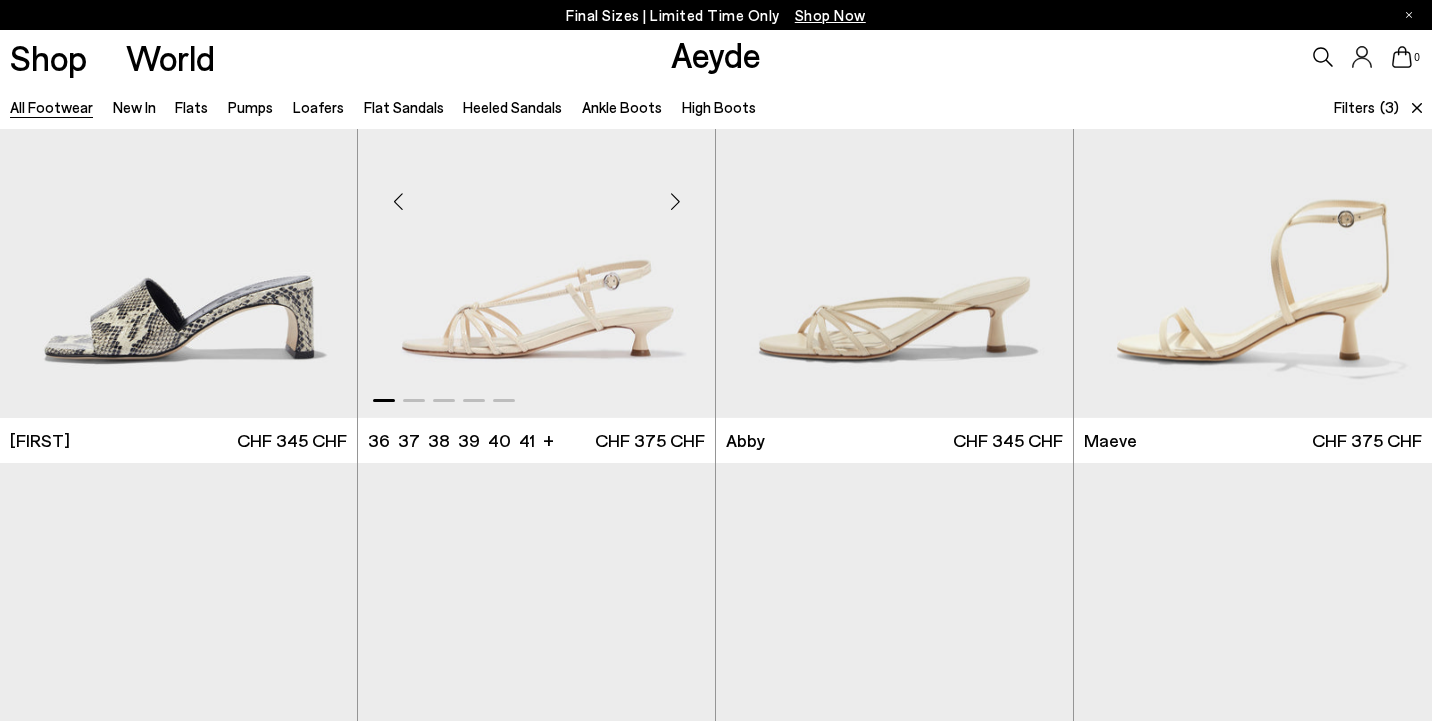 click at bounding box center (675, 201) 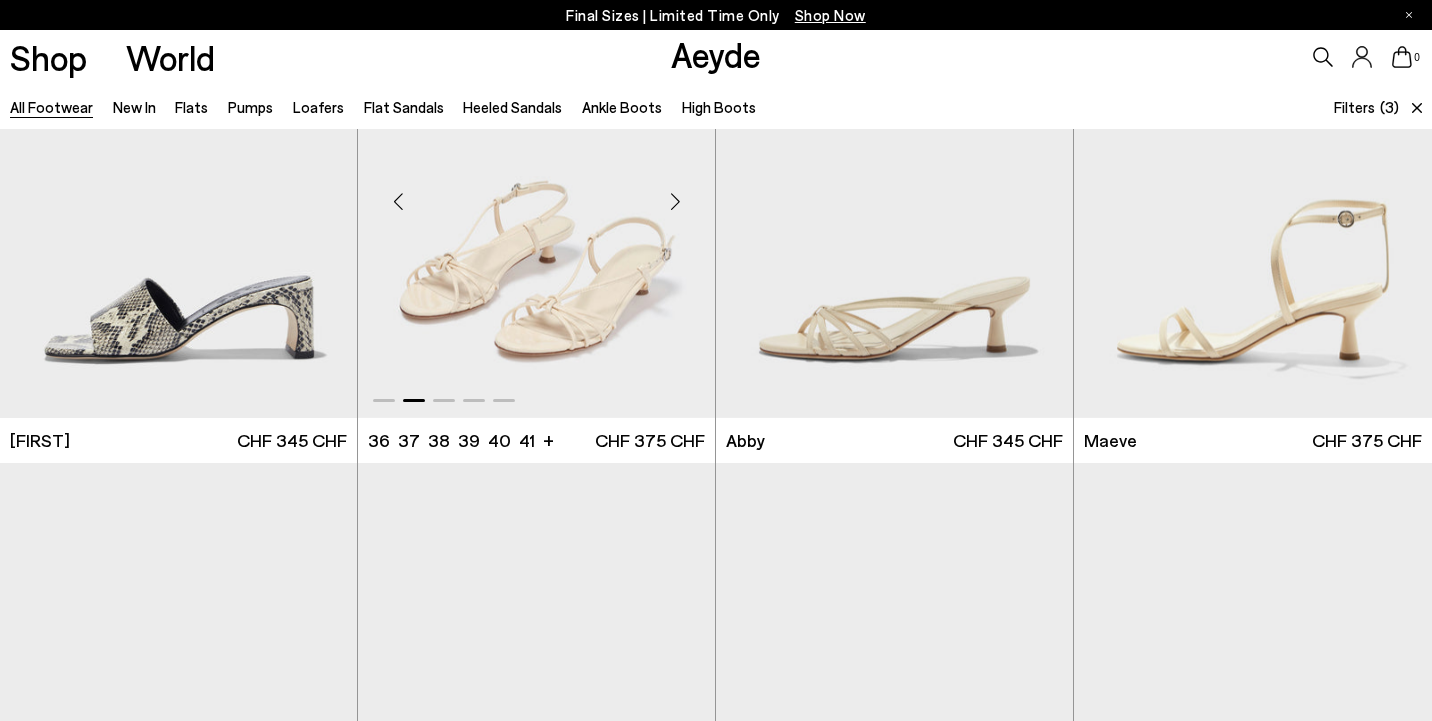 click at bounding box center (675, 201) 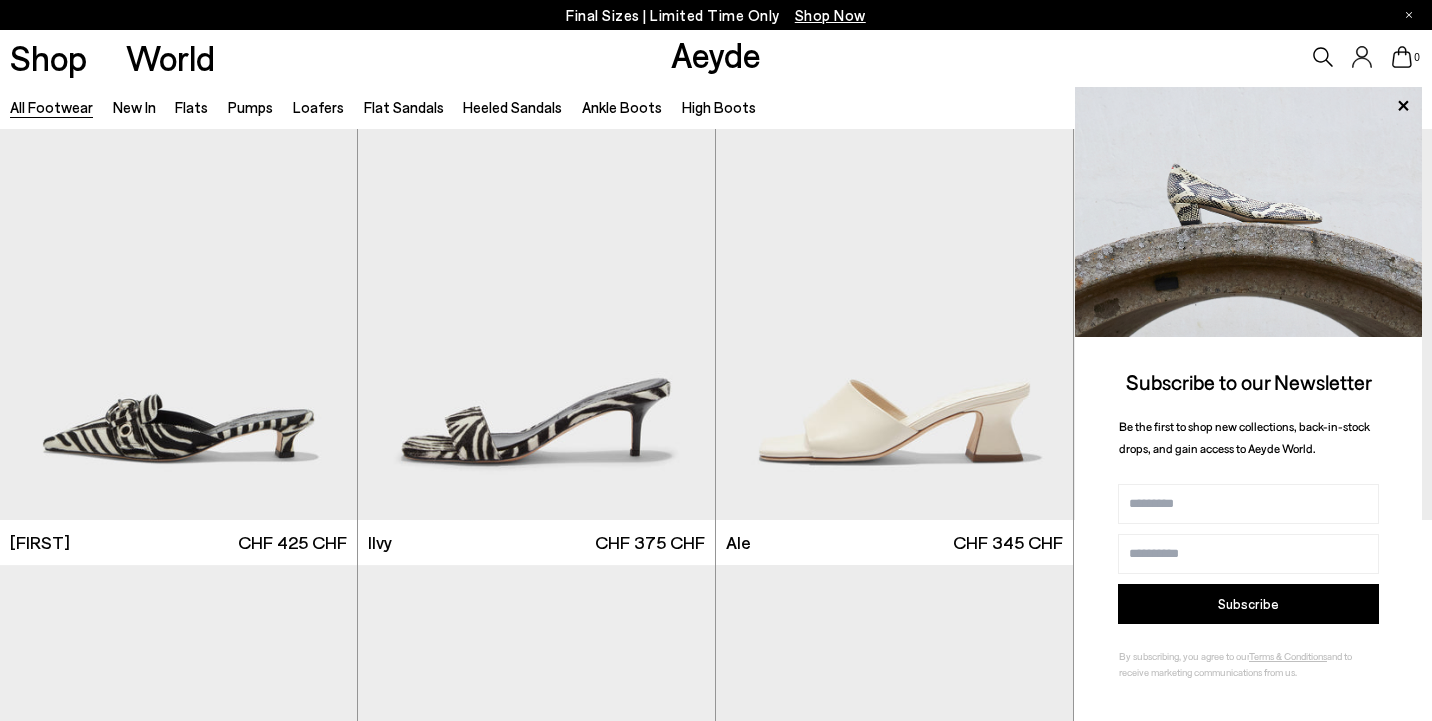 scroll, scrollTop: 2463, scrollLeft: 0, axis: vertical 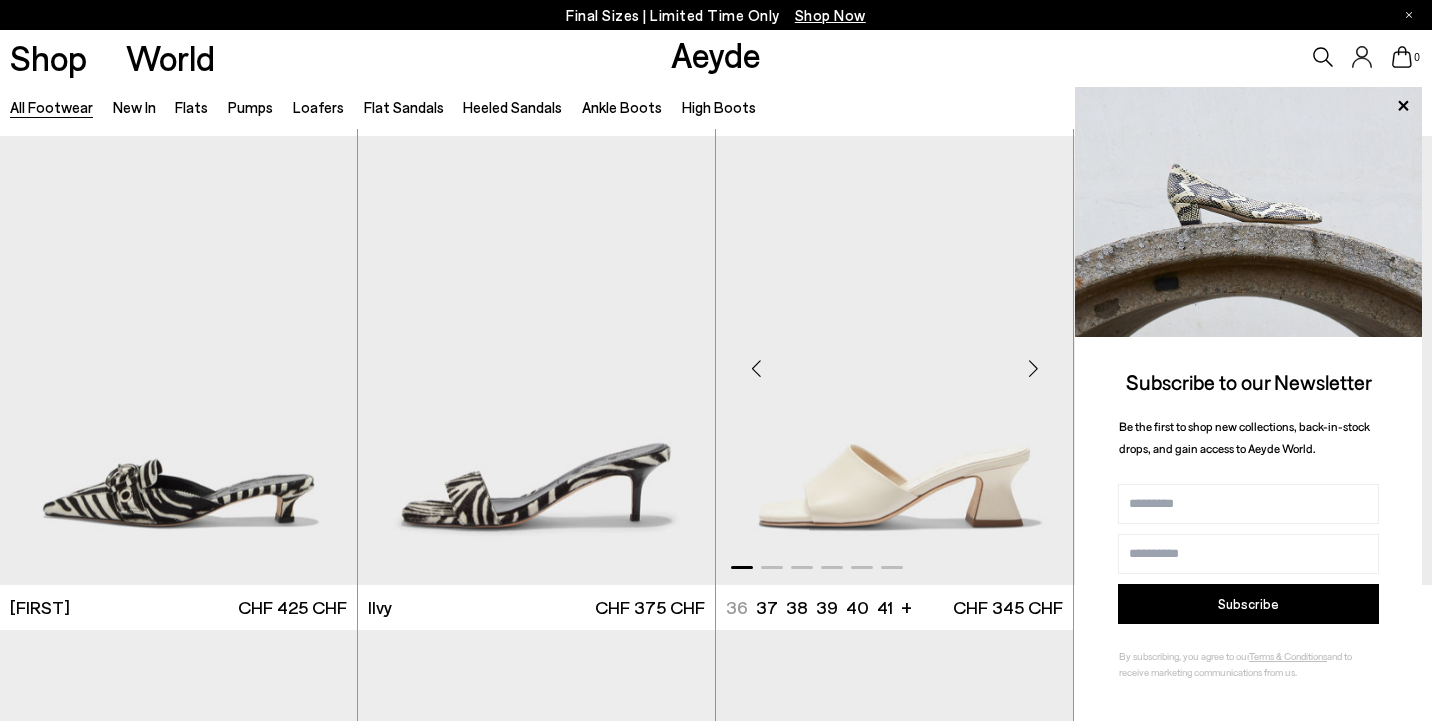 click at bounding box center (1033, 368) 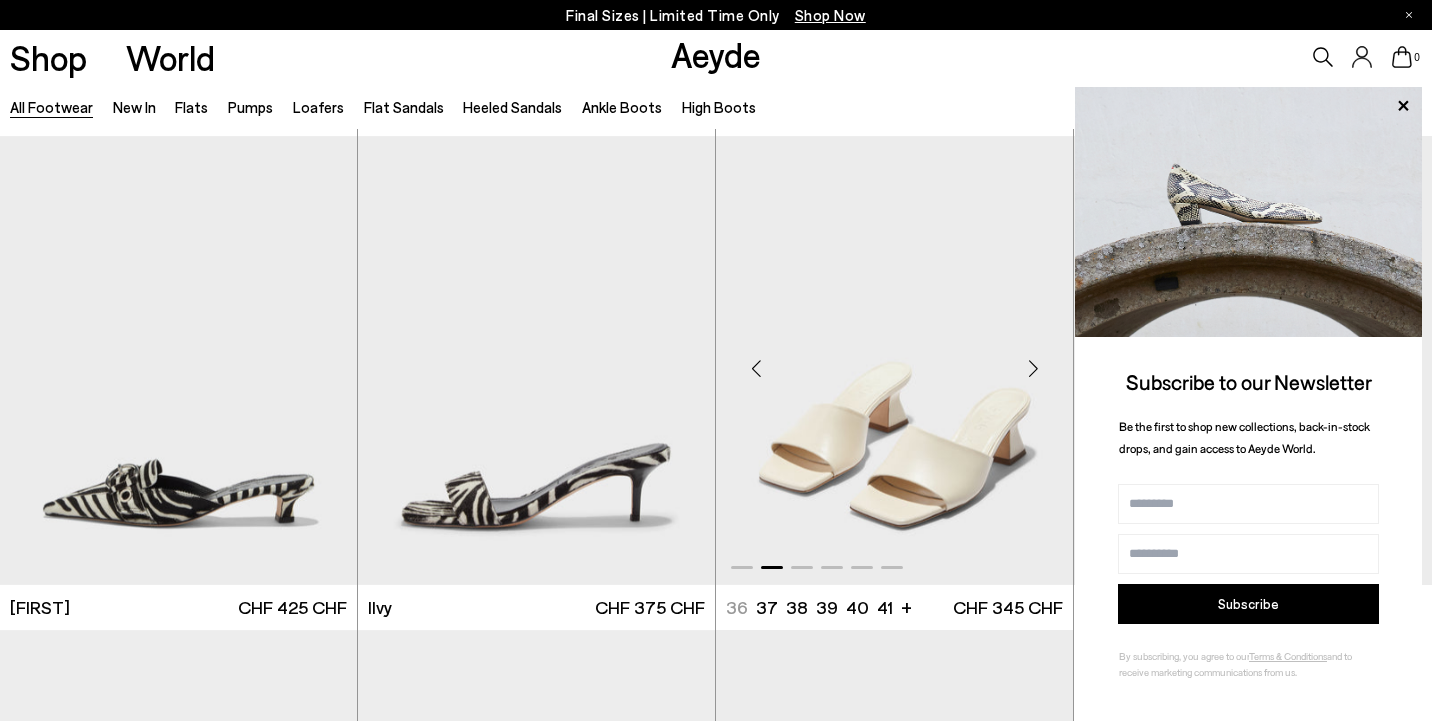 click at bounding box center [1033, 368] 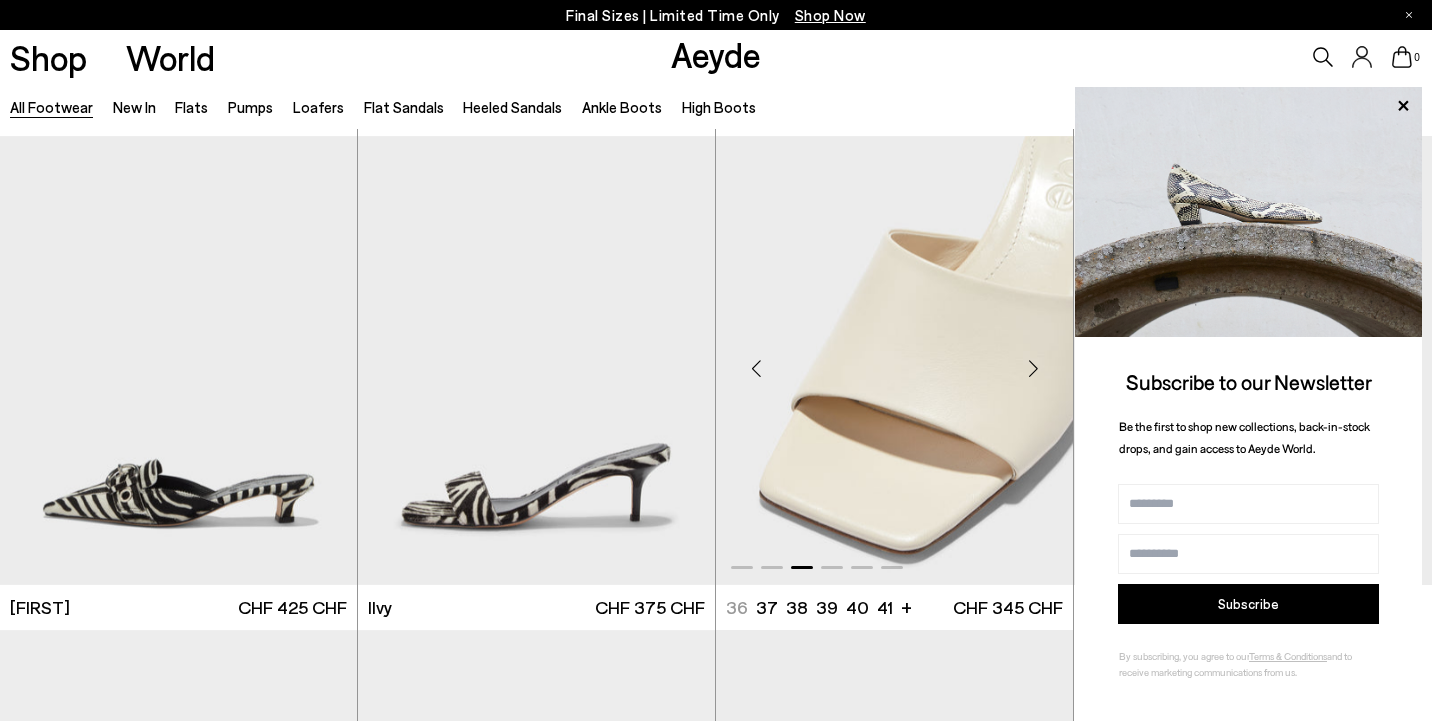 click at bounding box center [1033, 368] 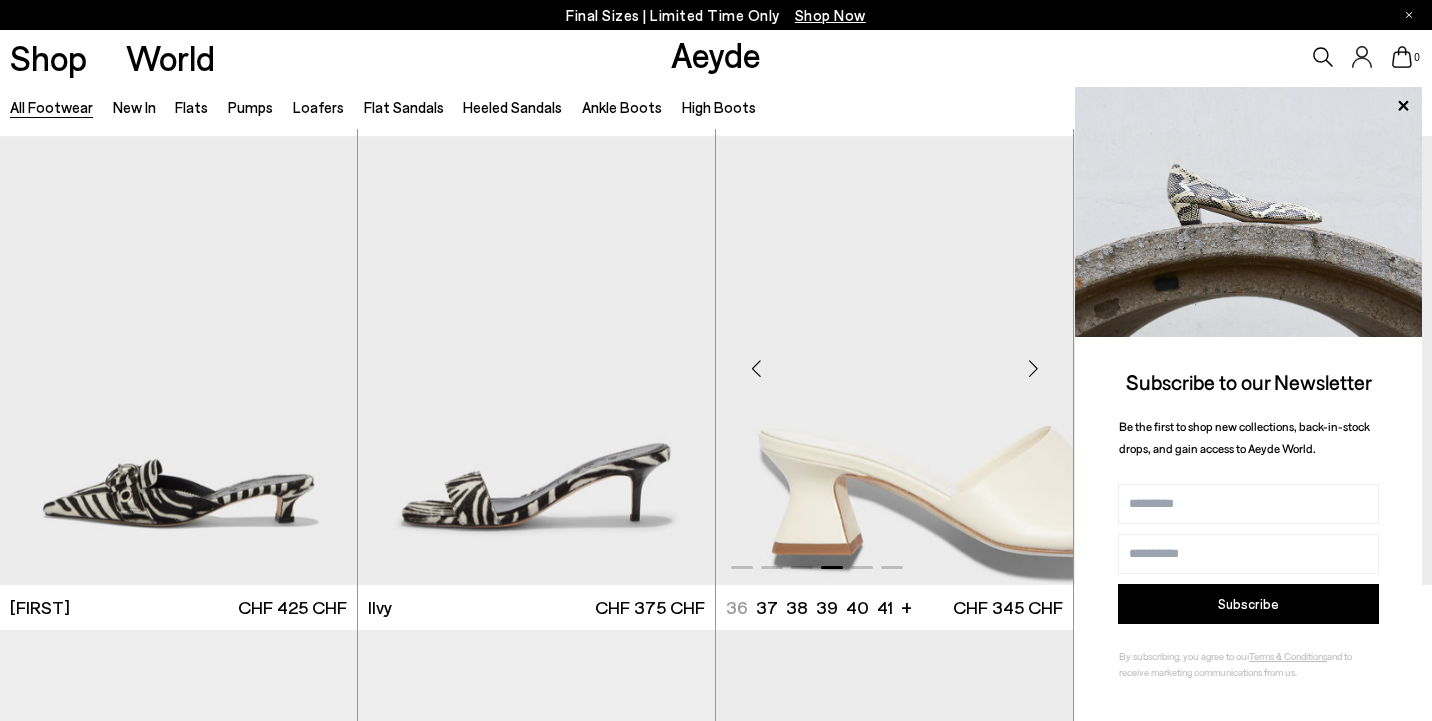 click at bounding box center [1033, 368] 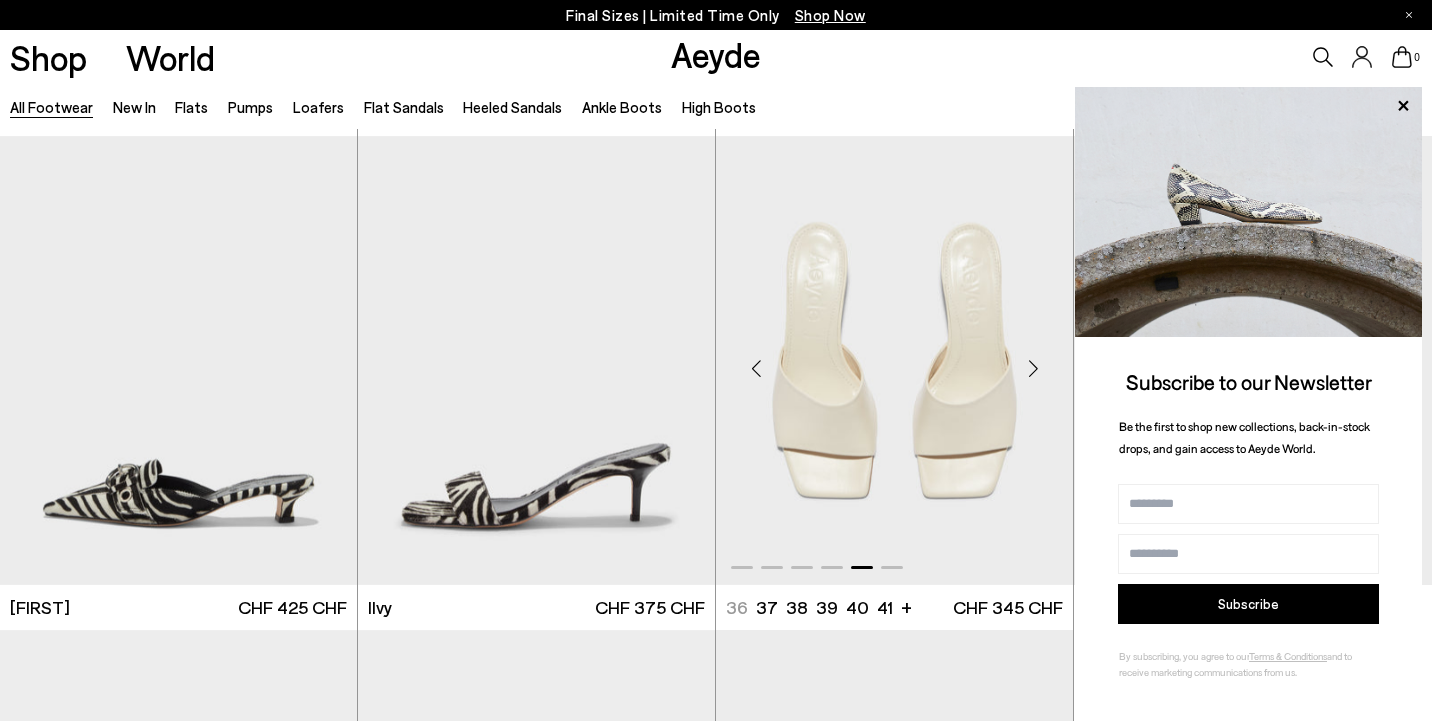 click at bounding box center (1033, 368) 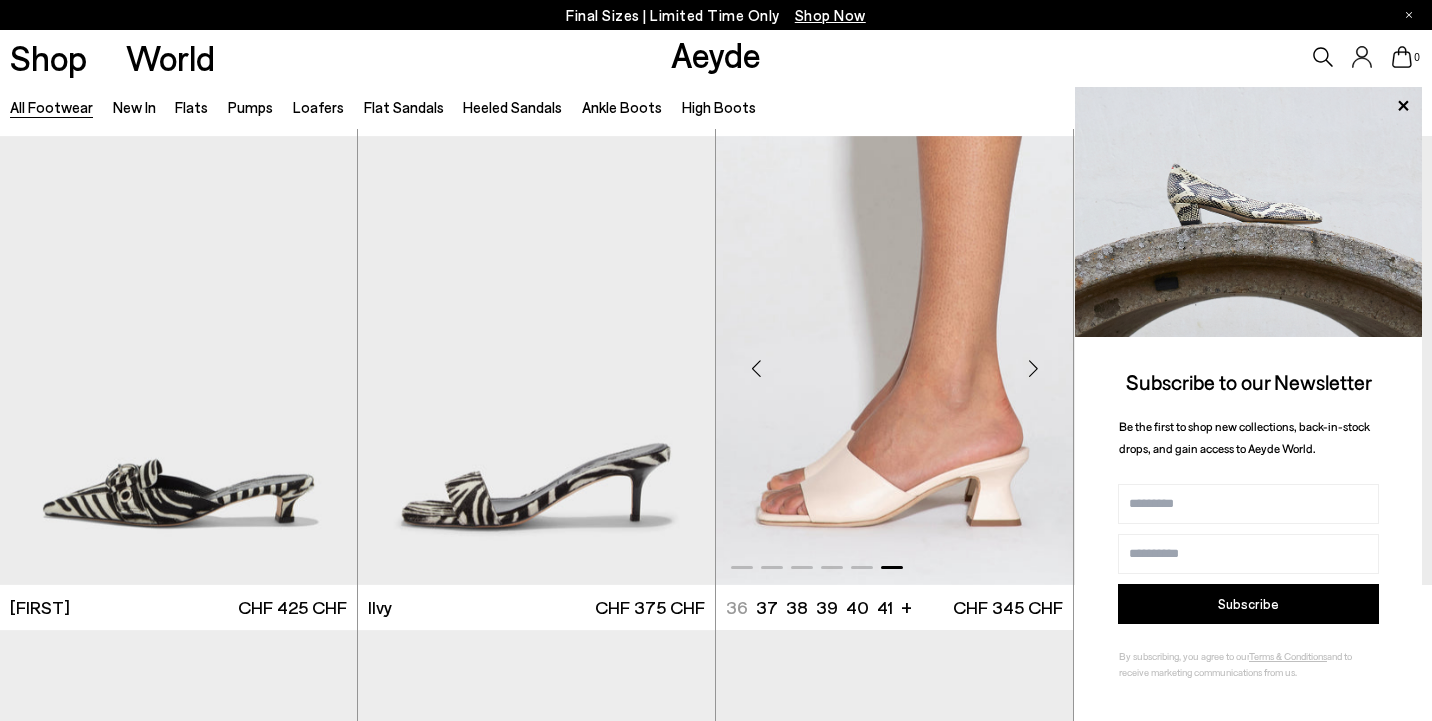click at bounding box center [1033, 368] 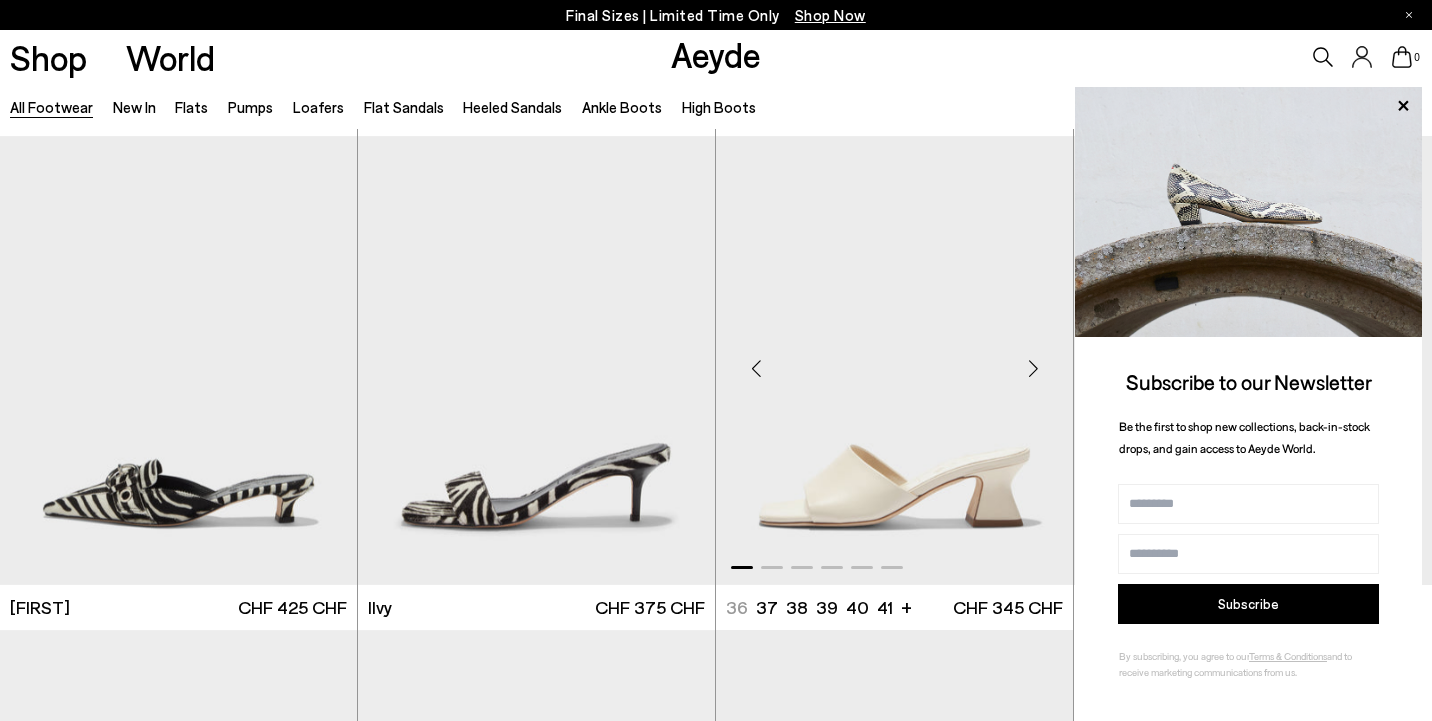 click at bounding box center (1033, 368) 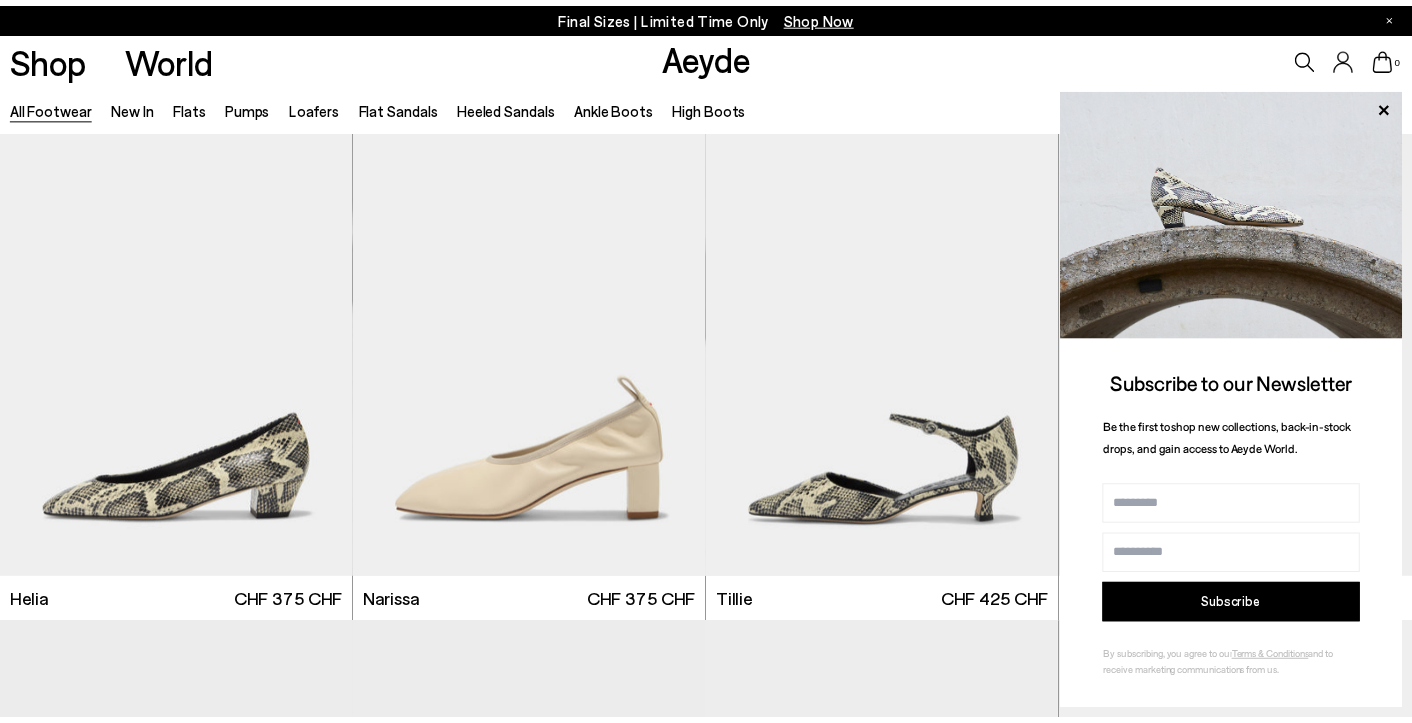 scroll, scrollTop: 0, scrollLeft: 0, axis: both 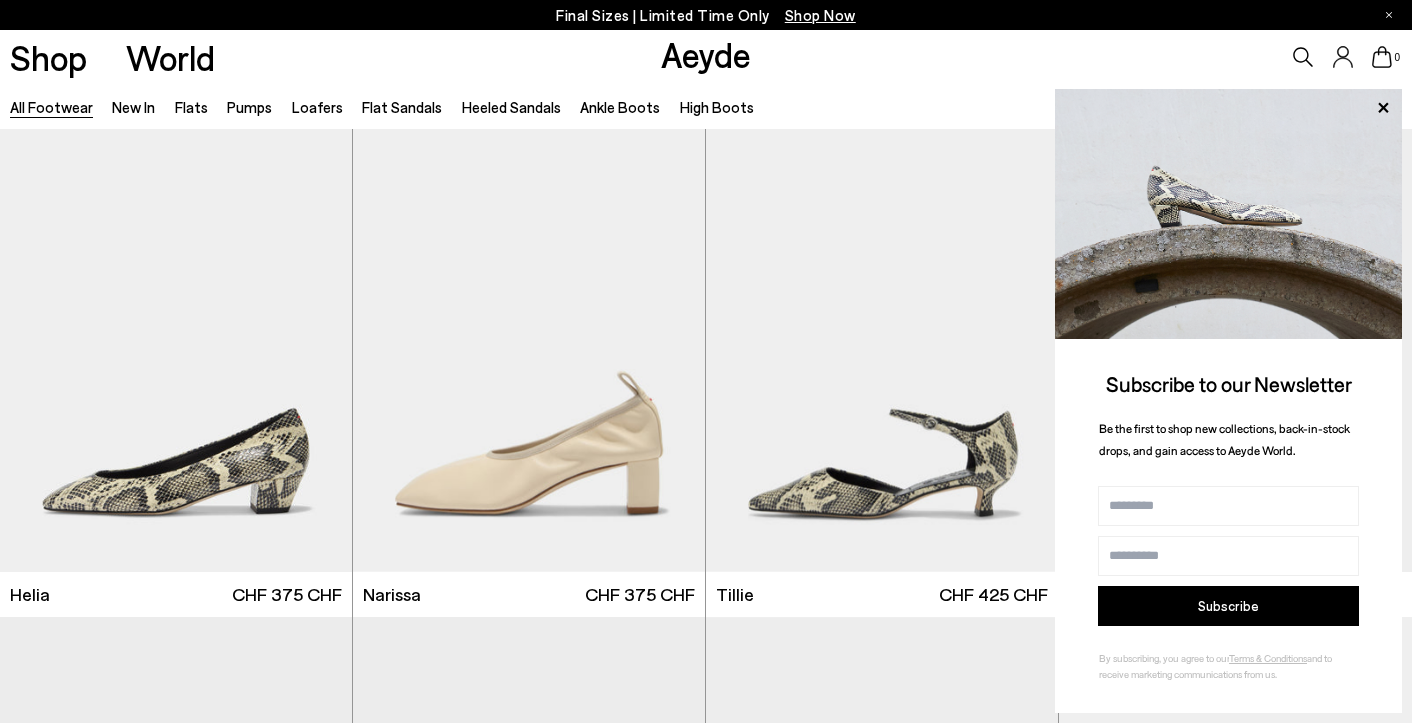 click on "Final Sizes | Limited Time Only
Shop Now" at bounding box center [706, 15] 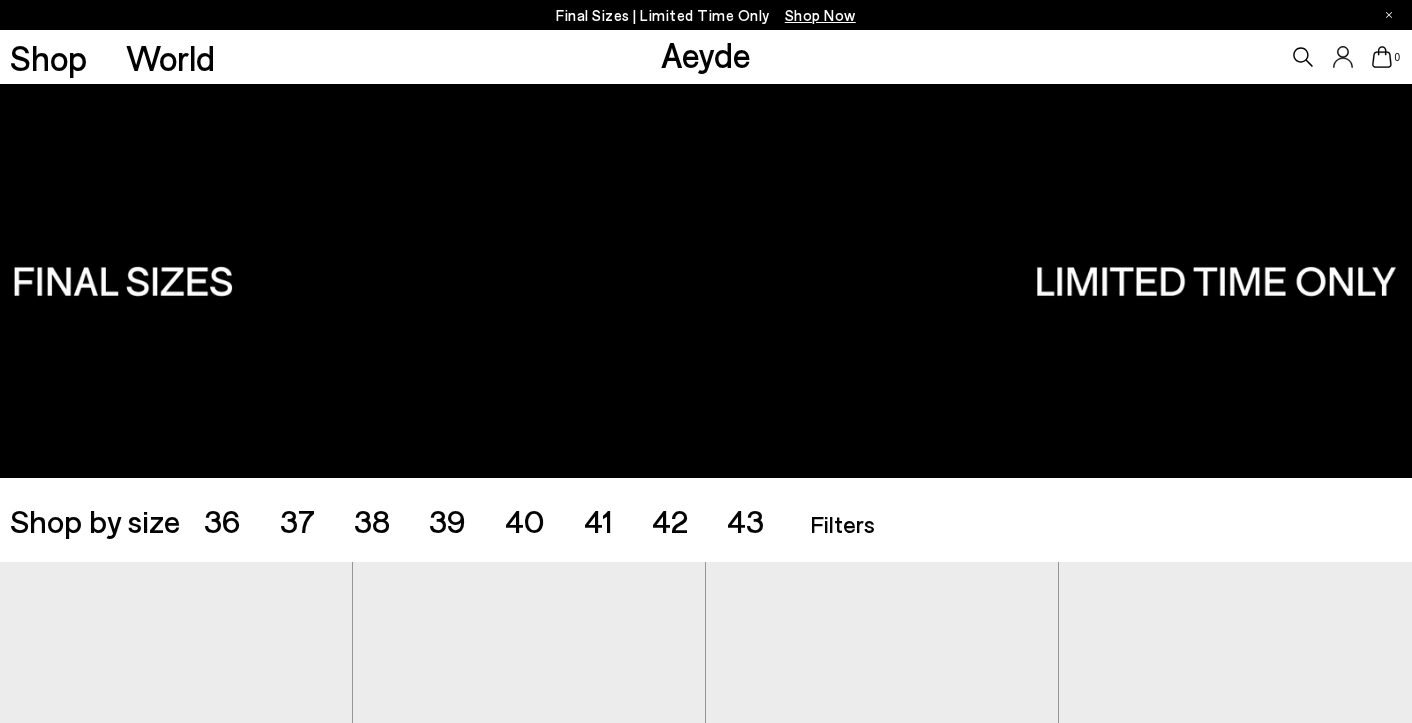 scroll, scrollTop: 0, scrollLeft: 0, axis: both 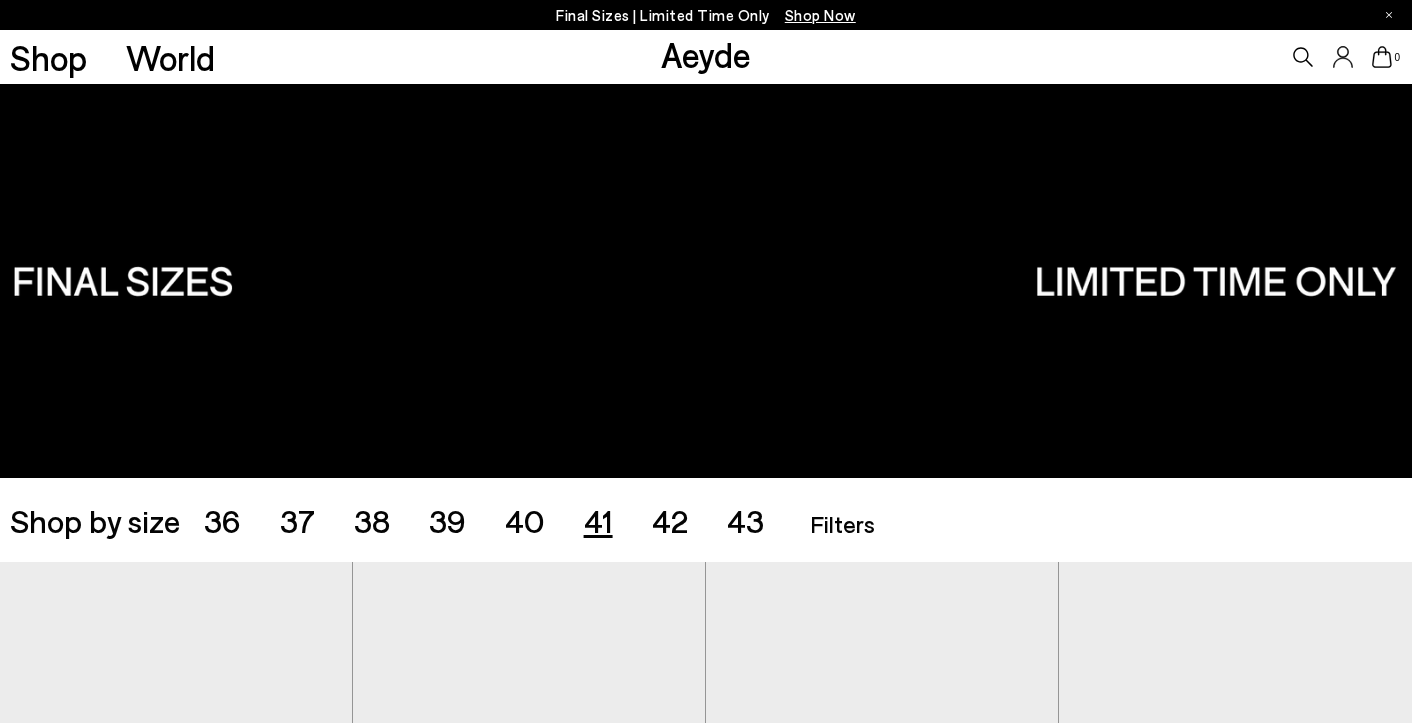 click on "41" at bounding box center [598, 520] 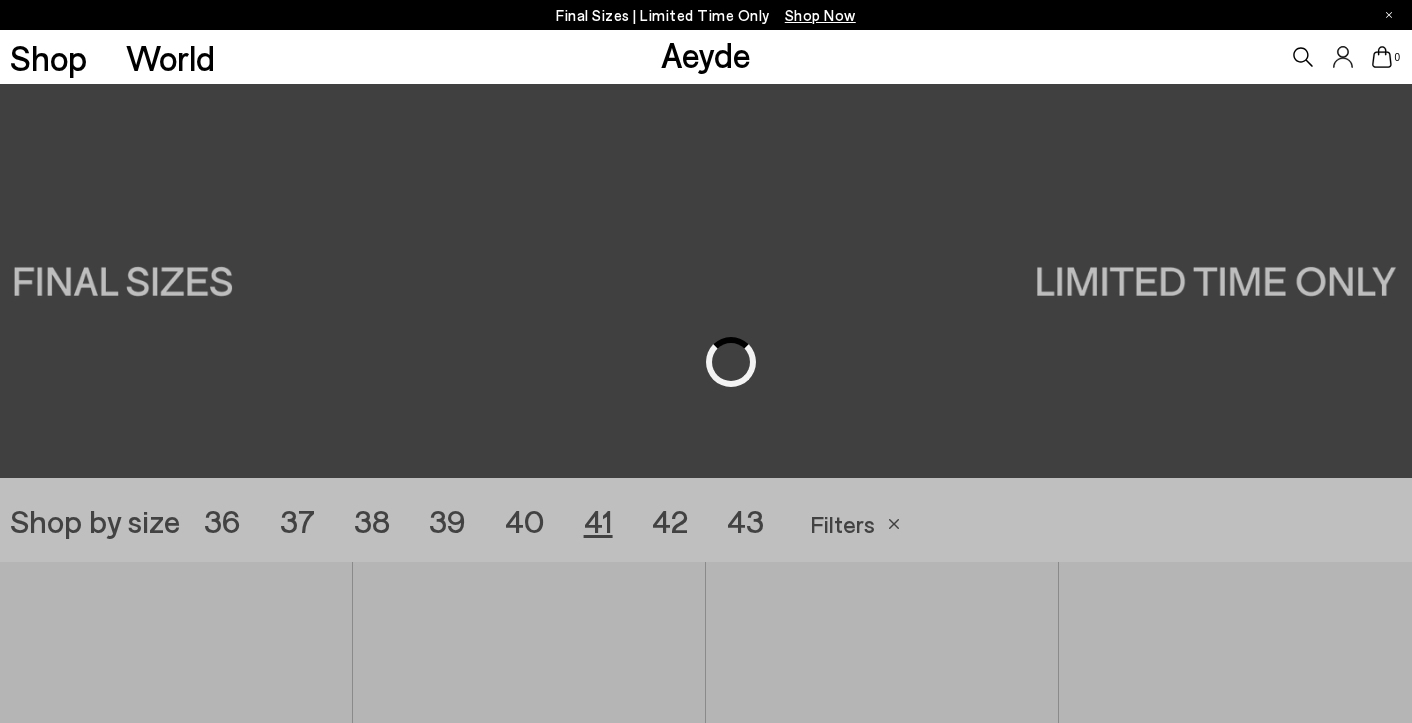 scroll, scrollTop: 393, scrollLeft: 0, axis: vertical 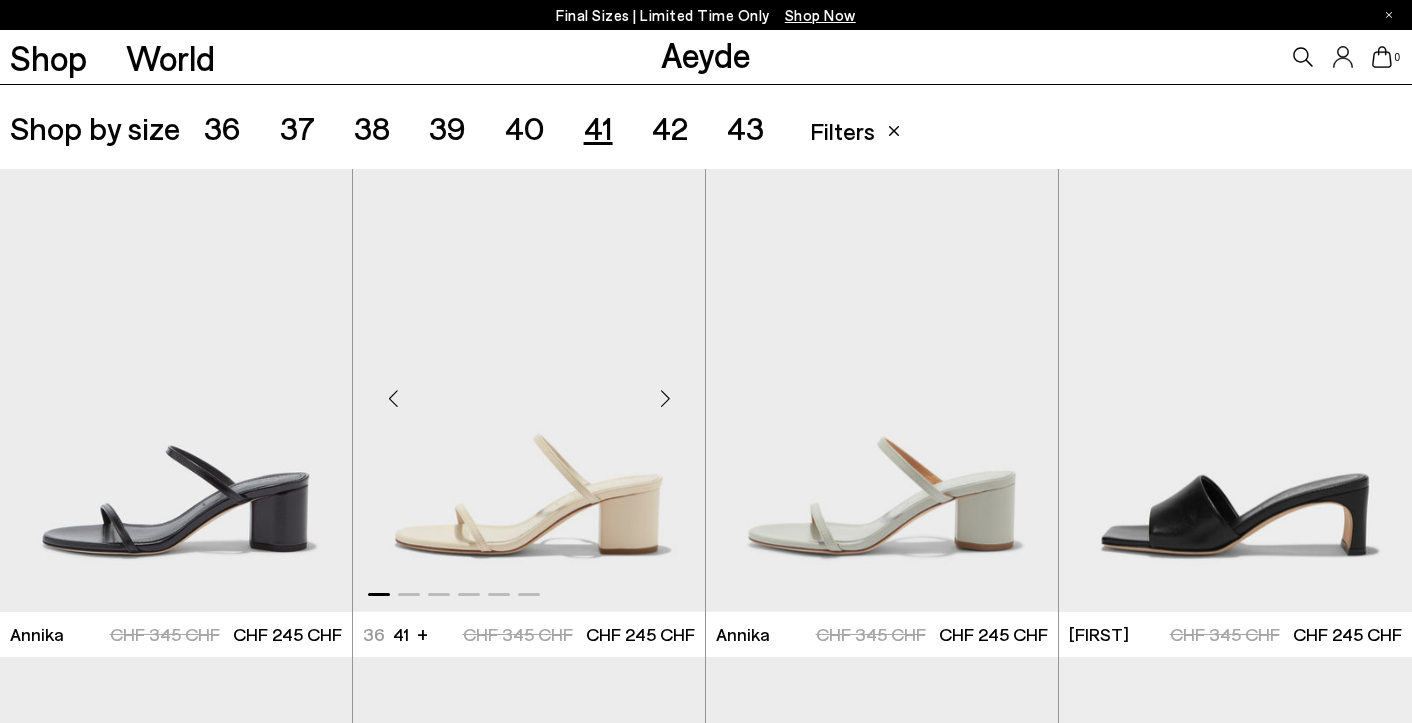 click at bounding box center [665, 399] 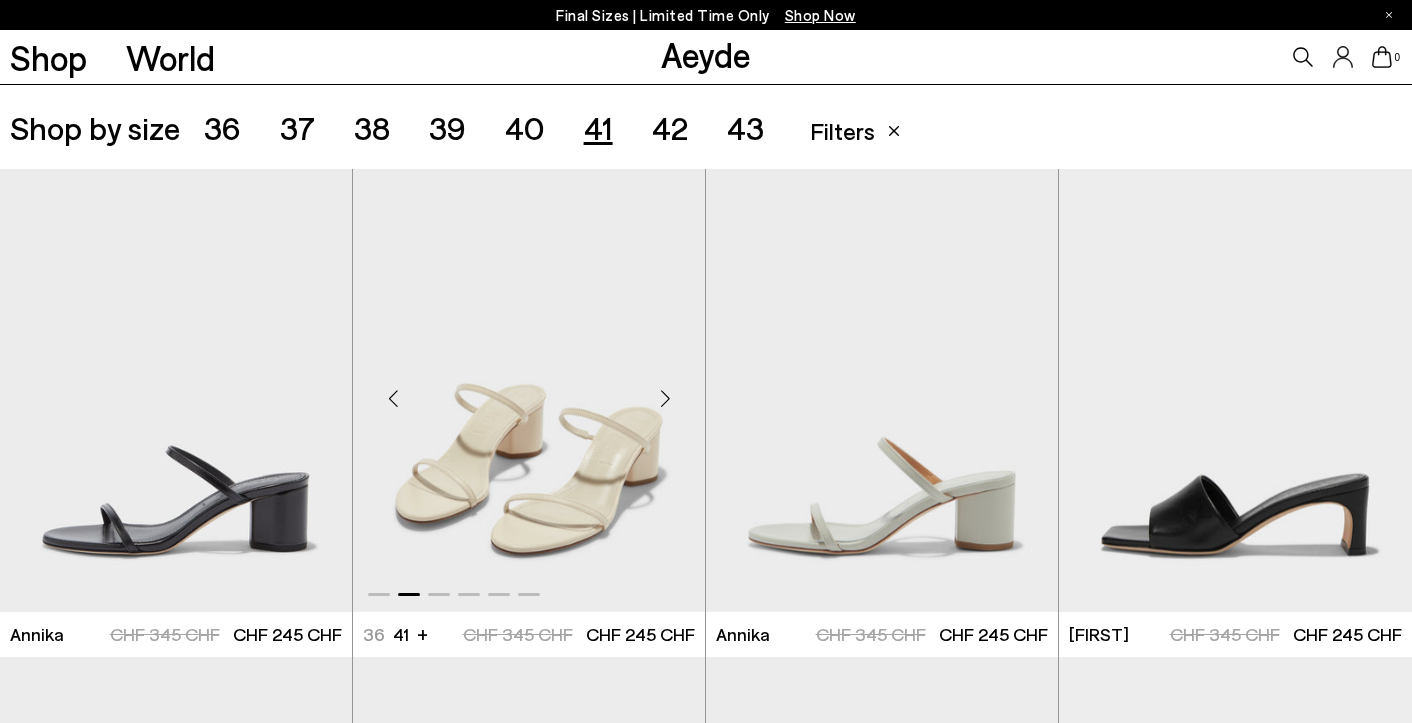 click at bounding box center [665, 399] 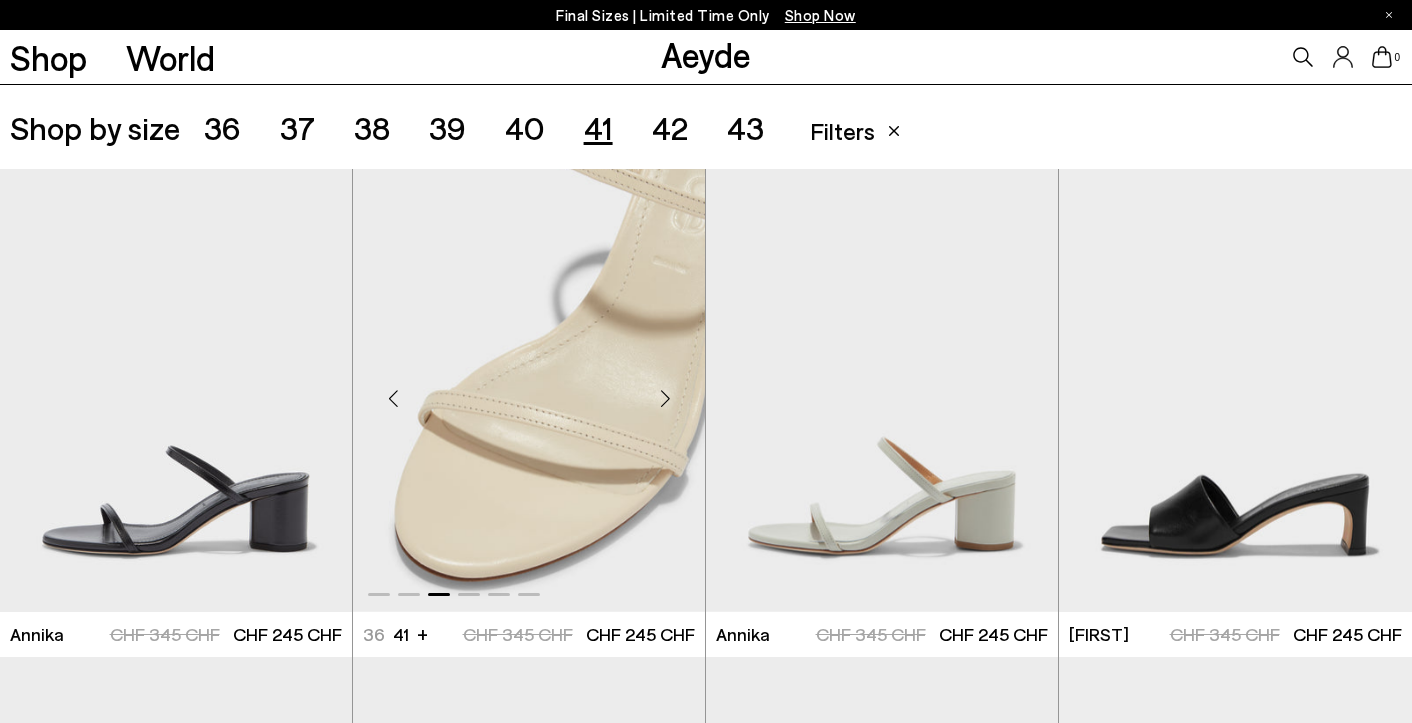 click at bounding box center [665, 399] 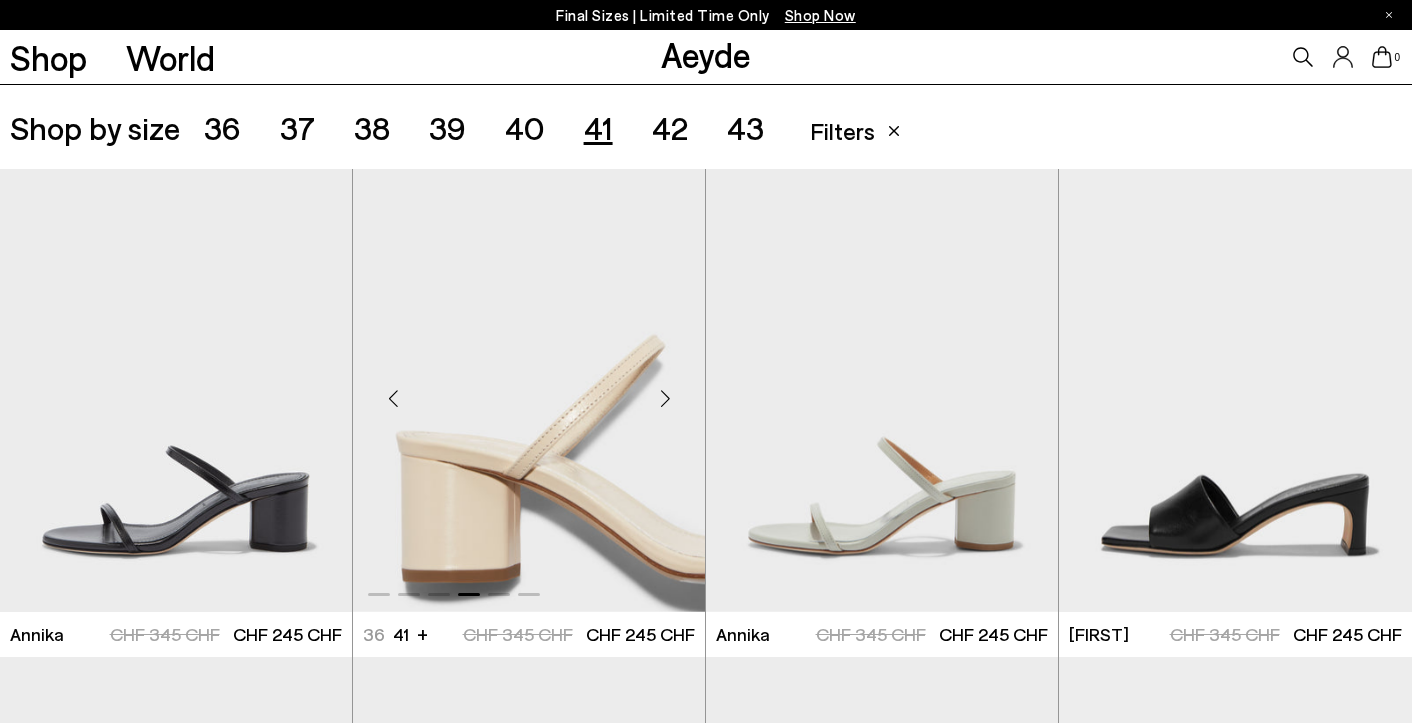 click at bounding box center [665, 399] 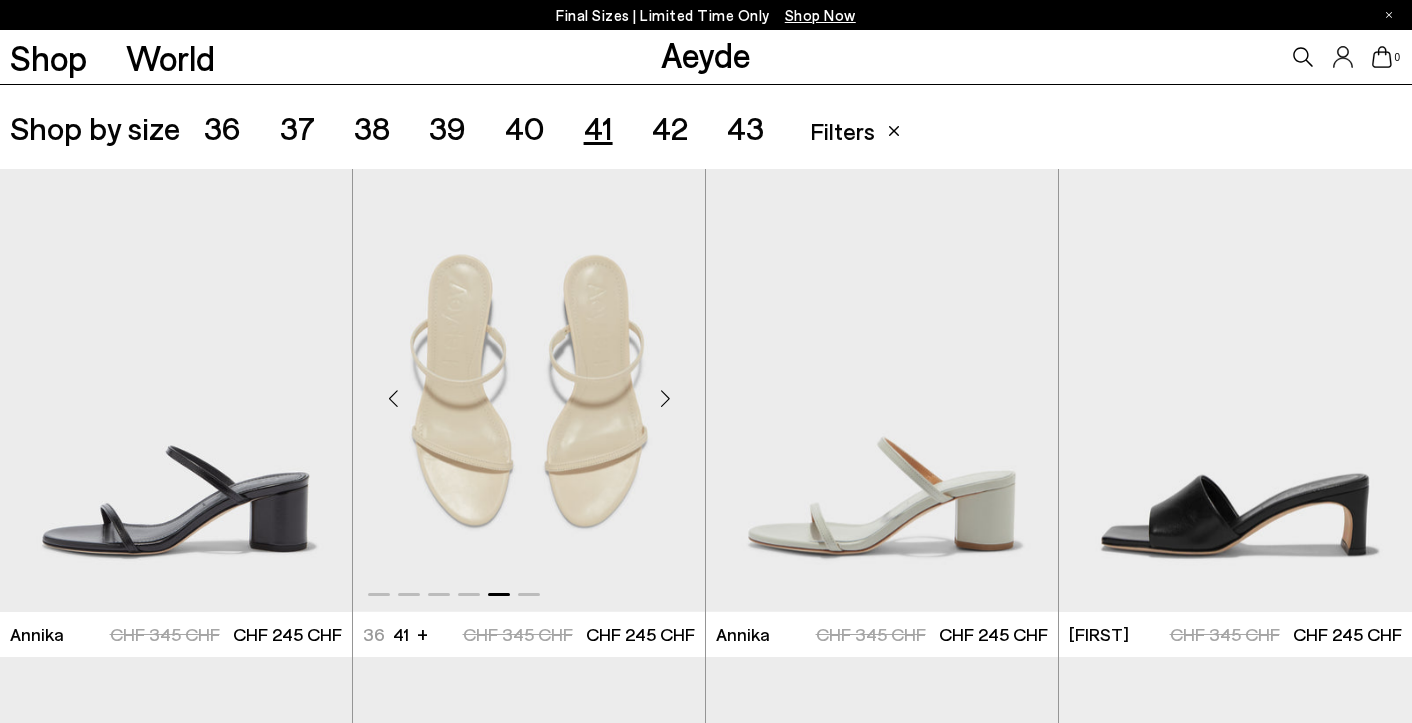 click at bounding box center (665, 399) 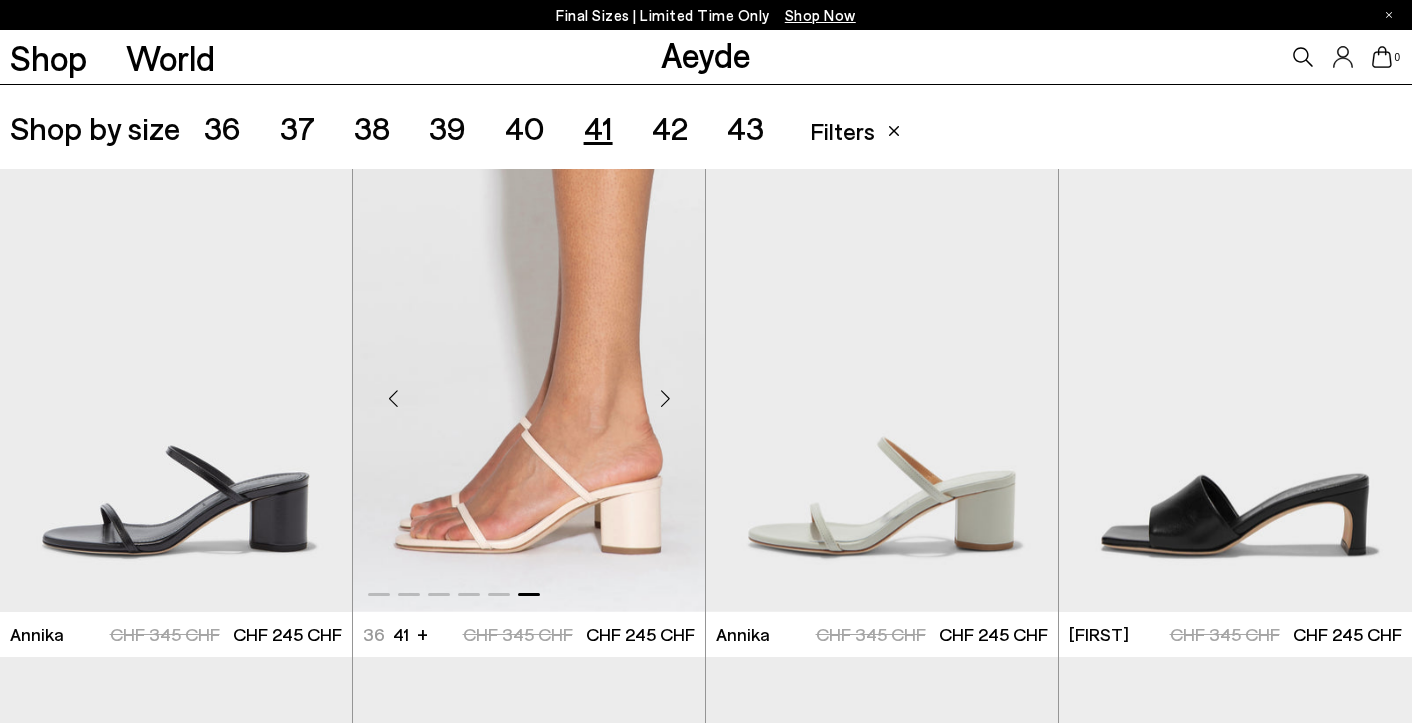 click at bounding box center (529, 390) 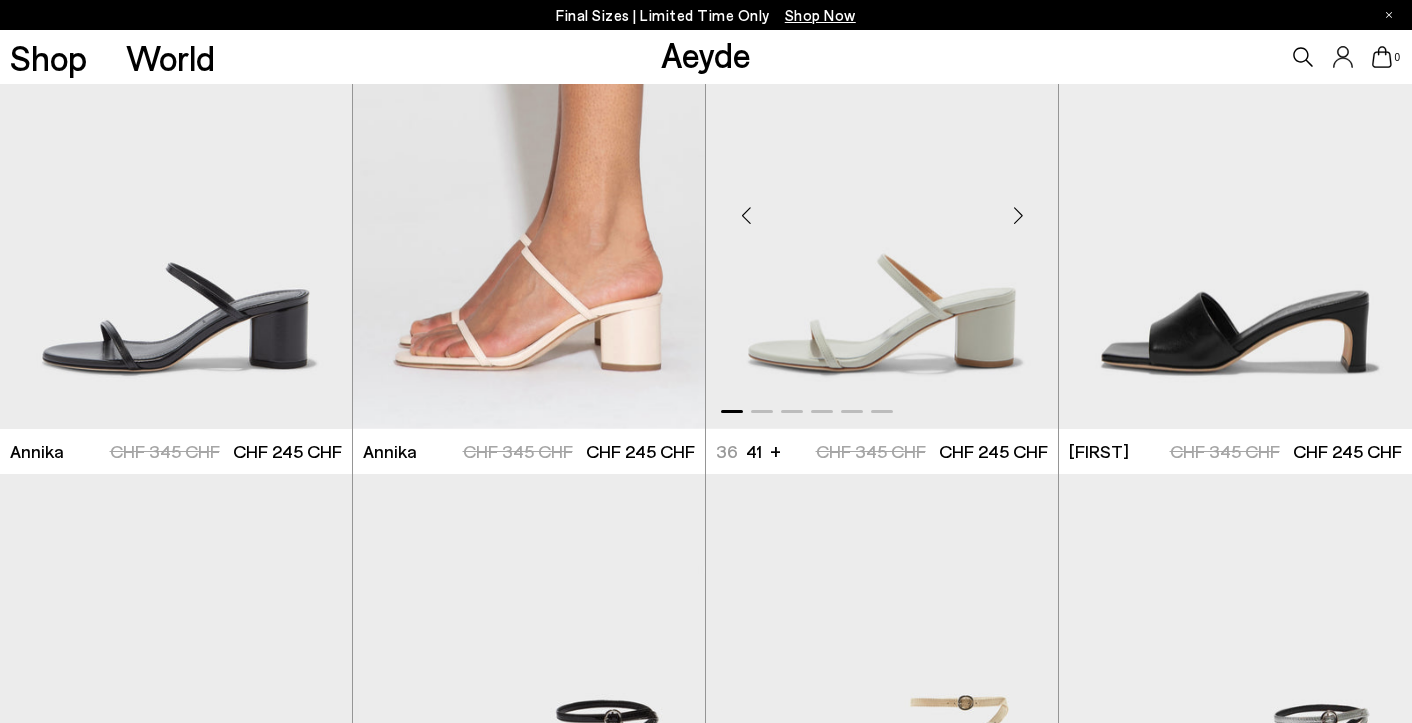 scroll, scrollTop: 584, scrollLeft: 0, axis: vertical 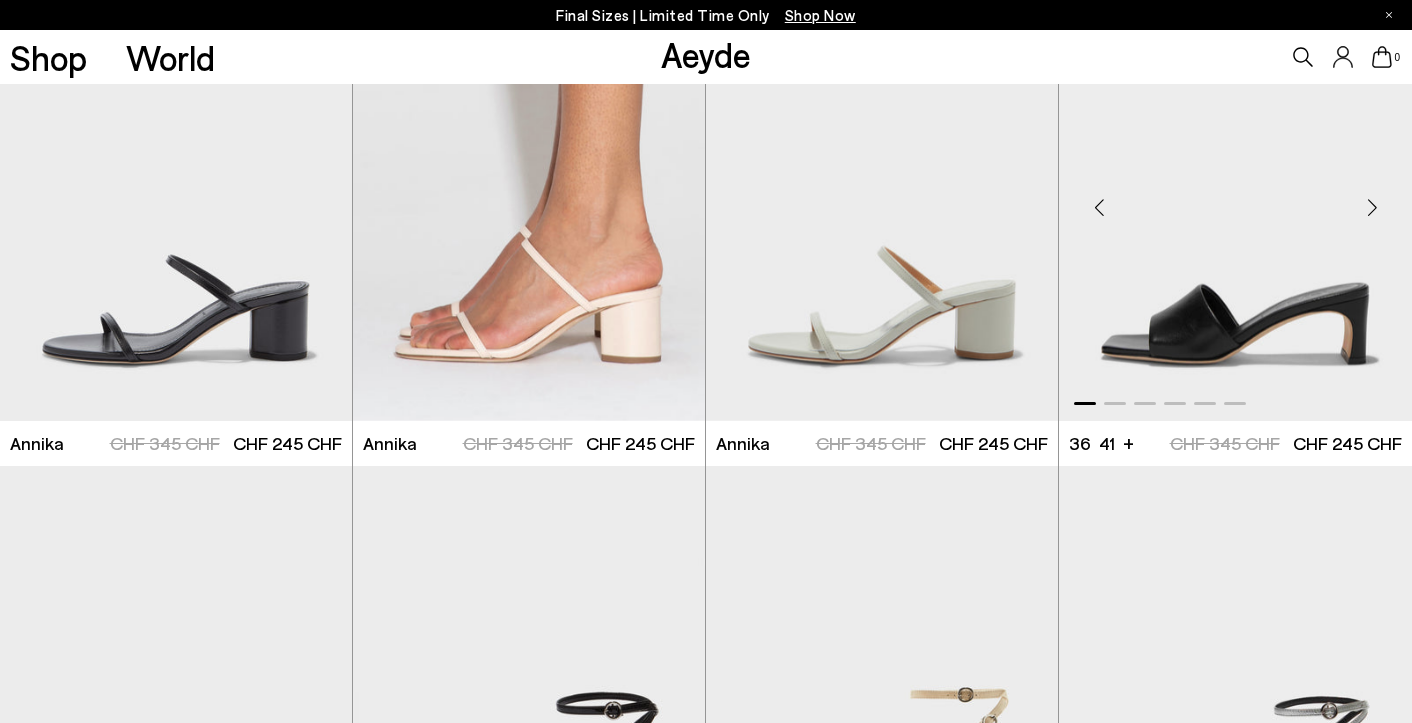 click at bounding box center (1372, 208) 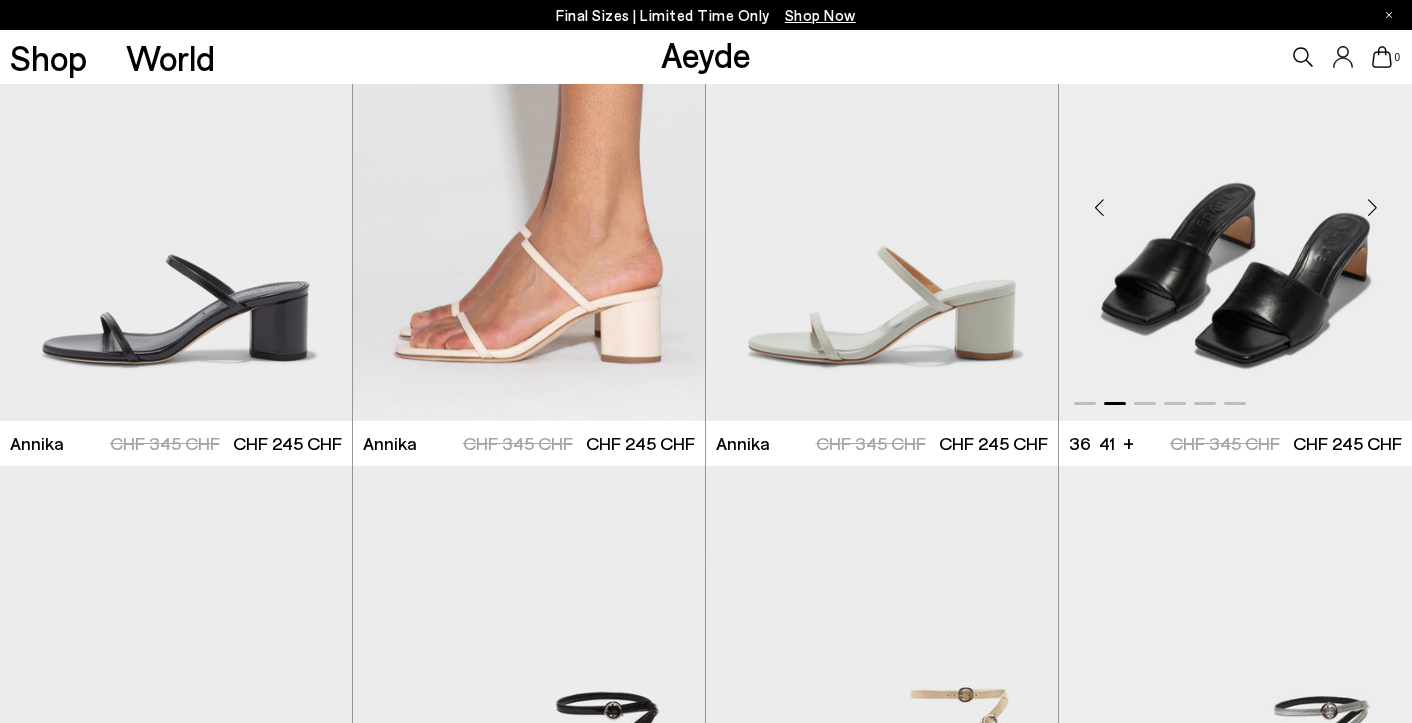 click at bounding box center [1372, 208] 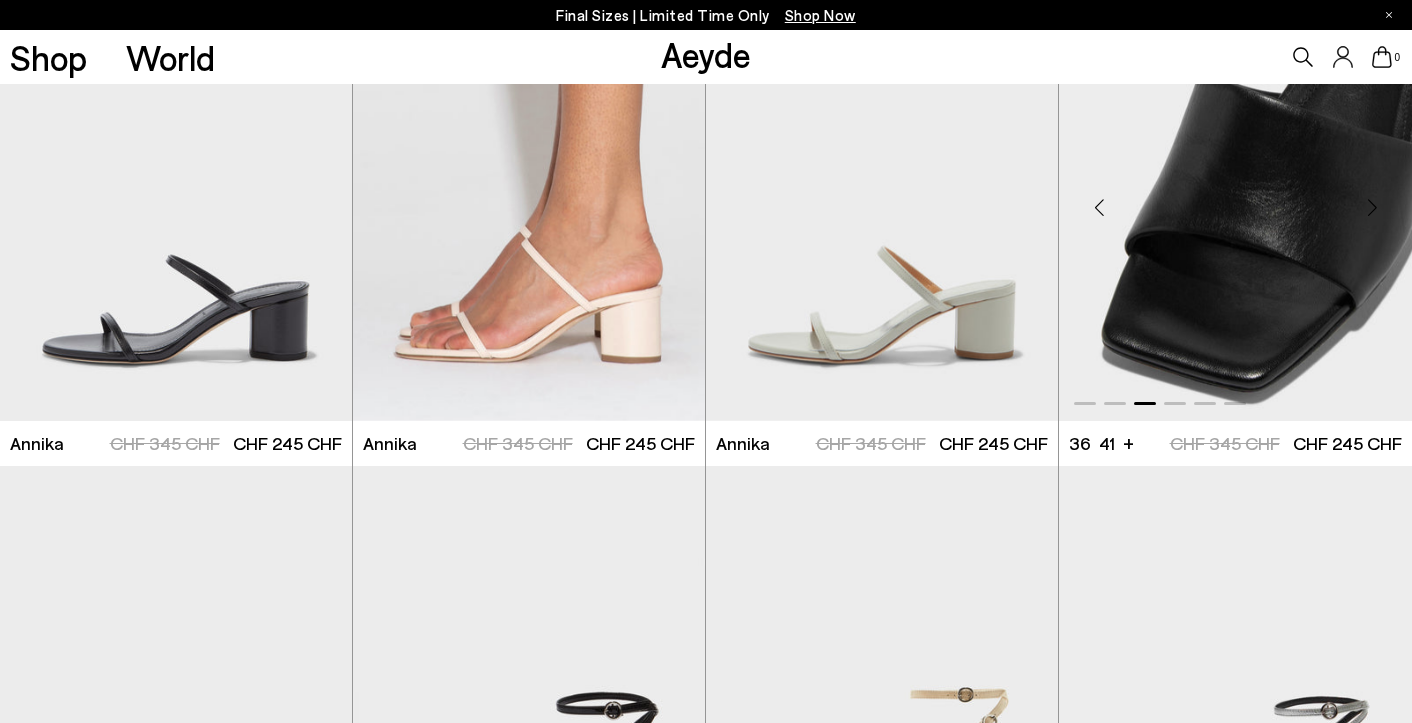 click at bounding box center [1372, 208] 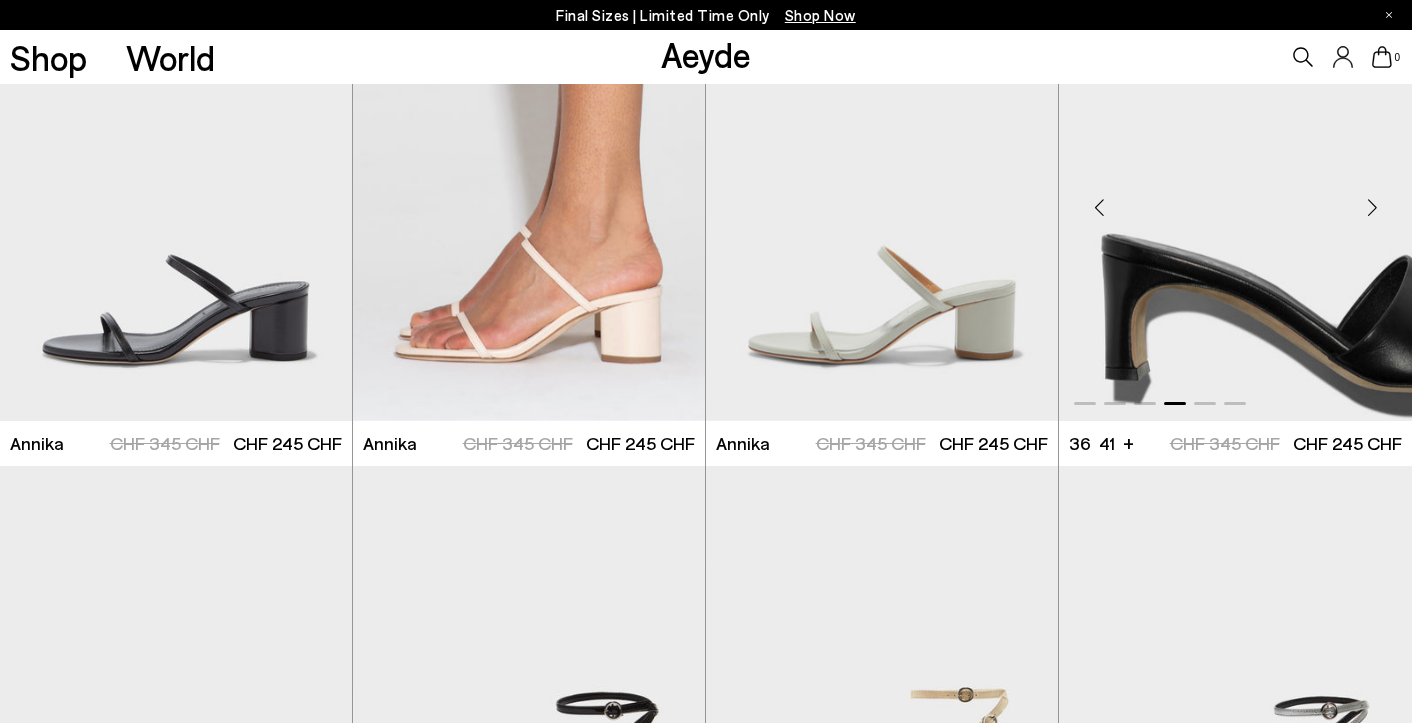 click at bounding box center [1372, 208] 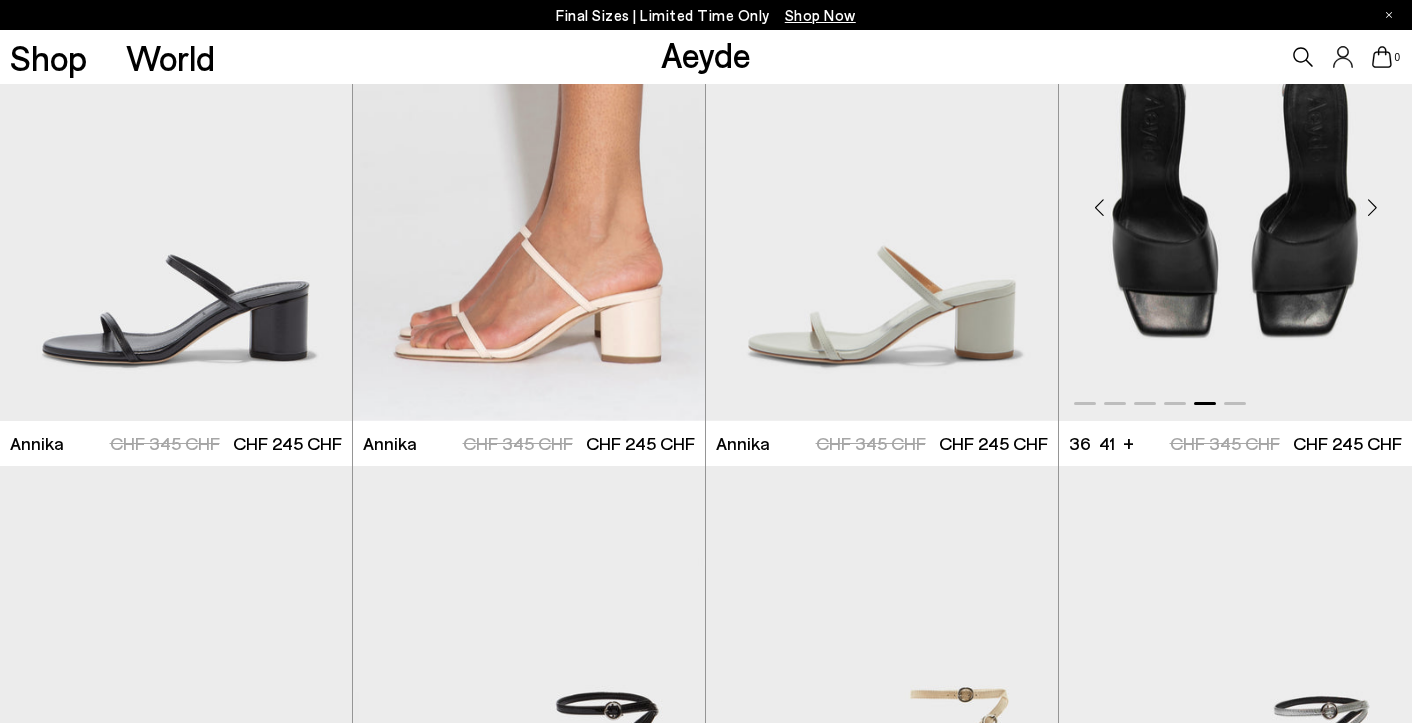 click at bounding box center [1372, 208] 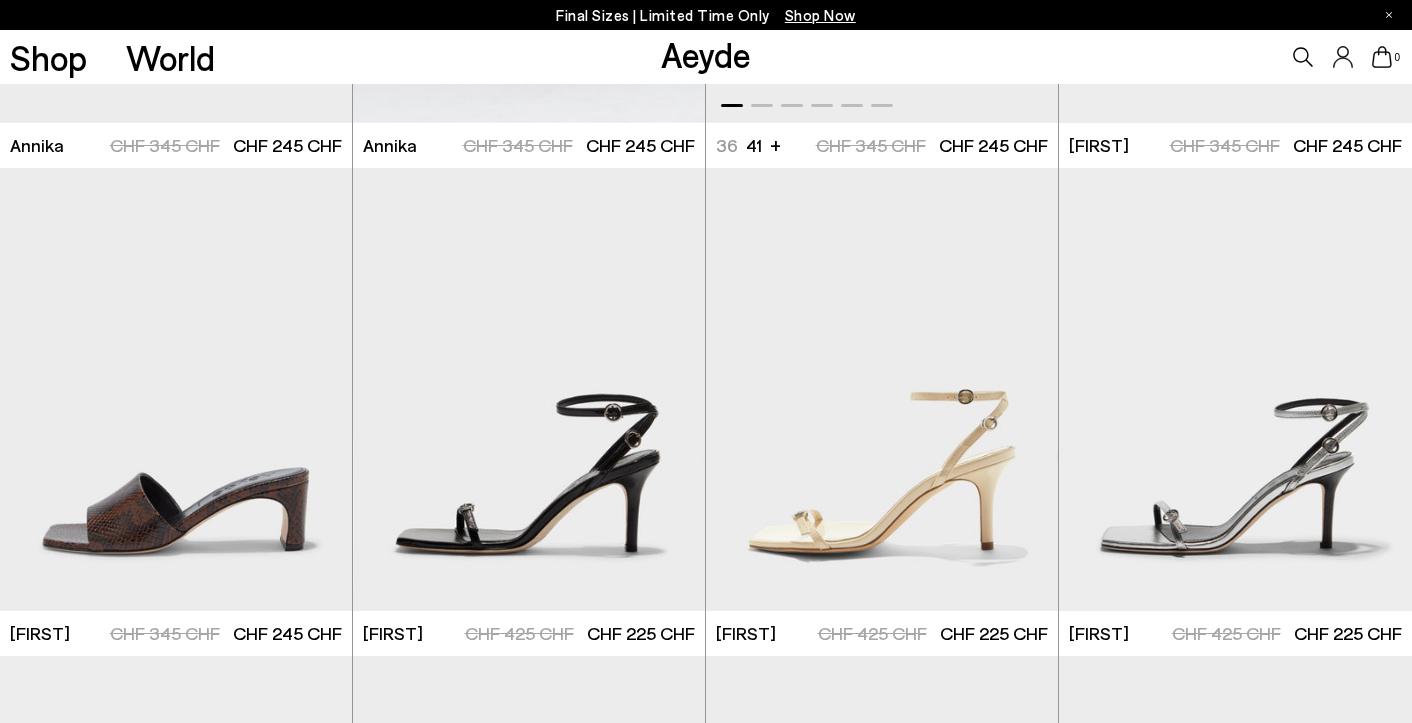 scroll, scrollTop: 919, scrollLeft: 0, axis: vertical 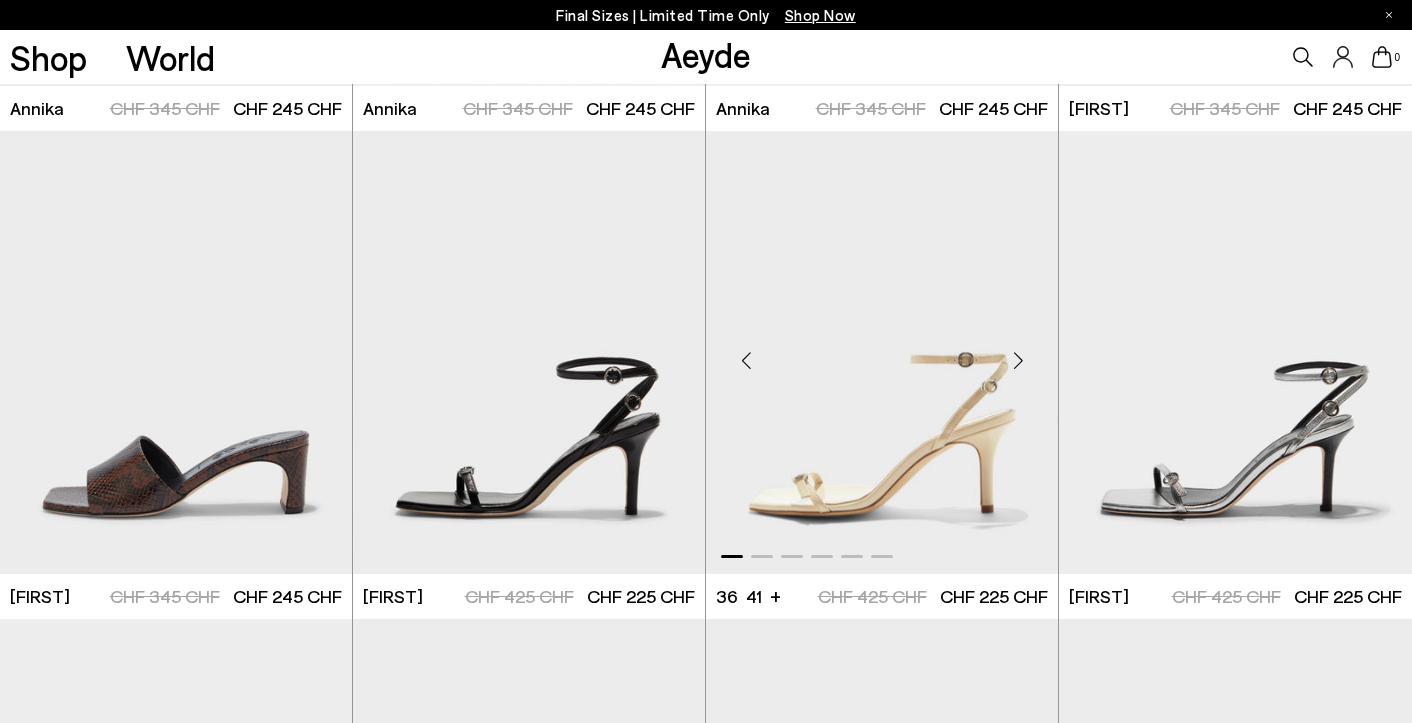 click at bounding box center [1018, 360] 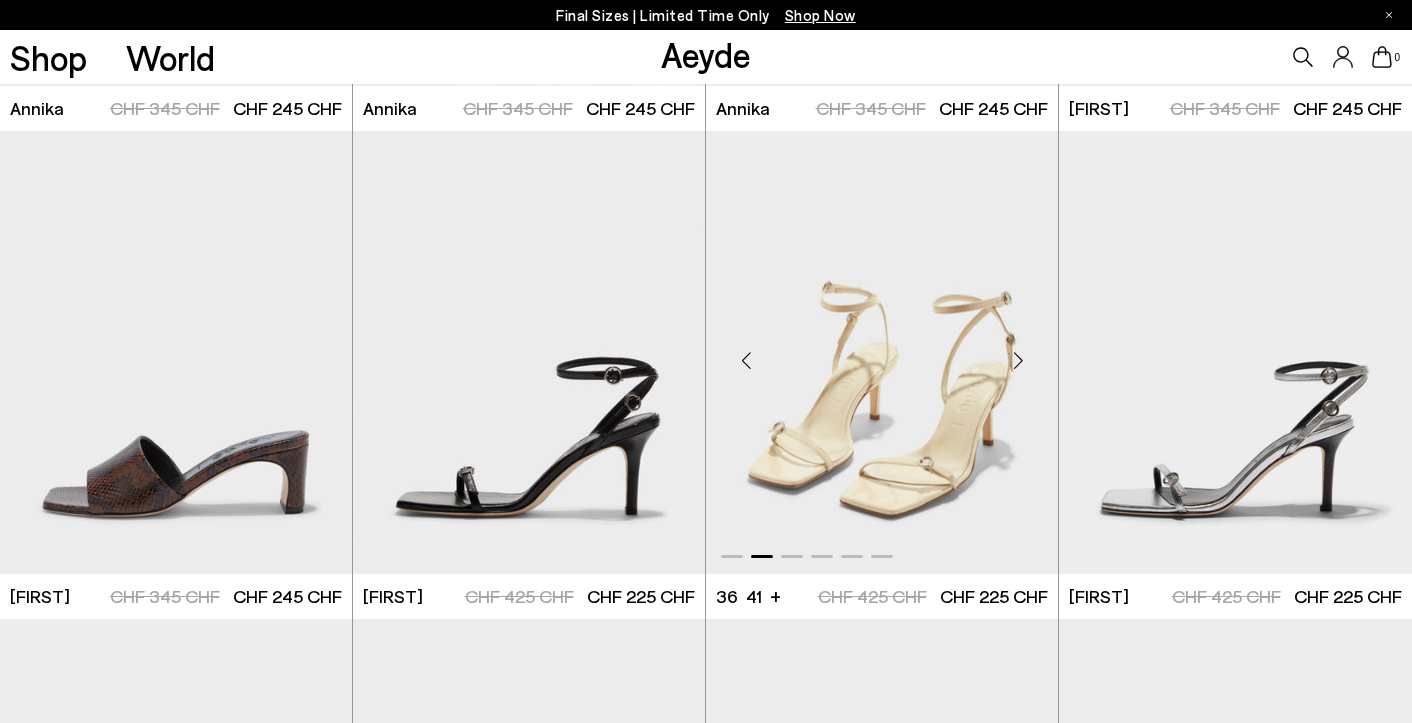 click at bounding box center (1018, 360) 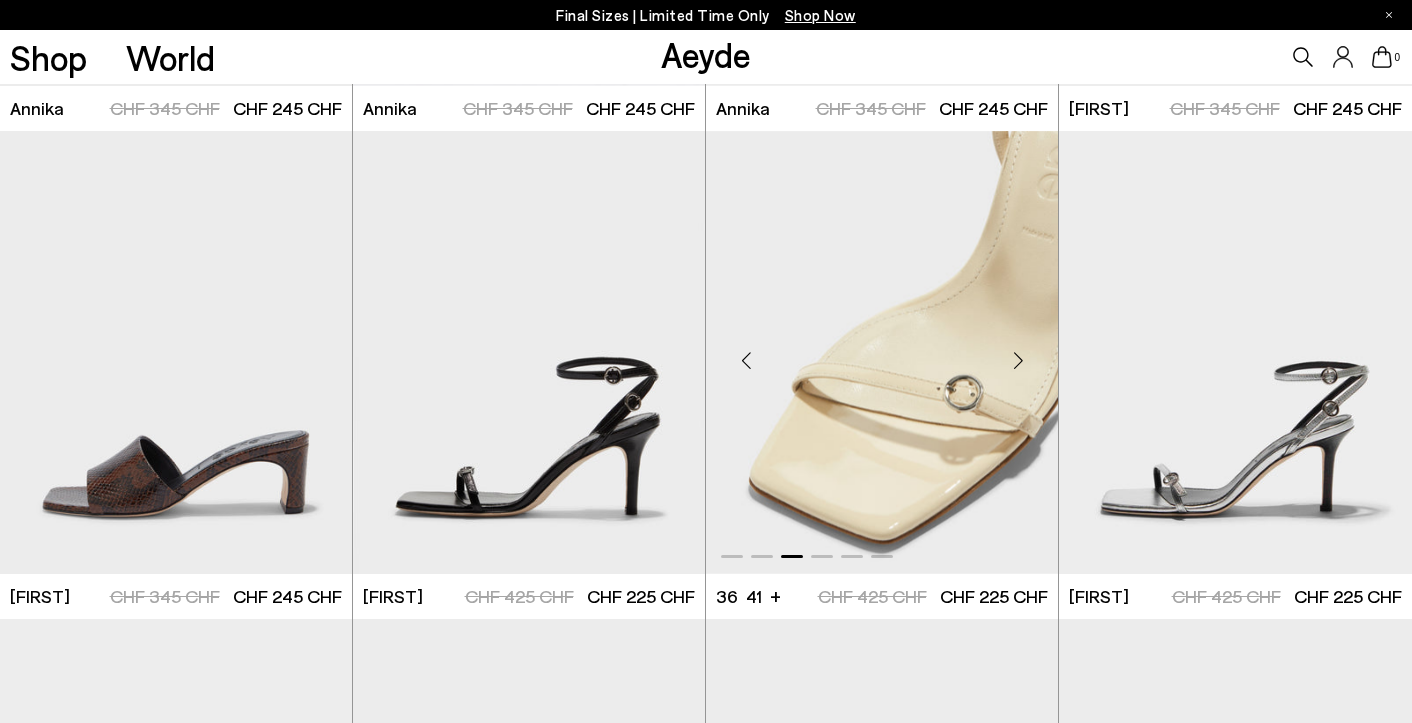click at bounding box center [1018, 360] 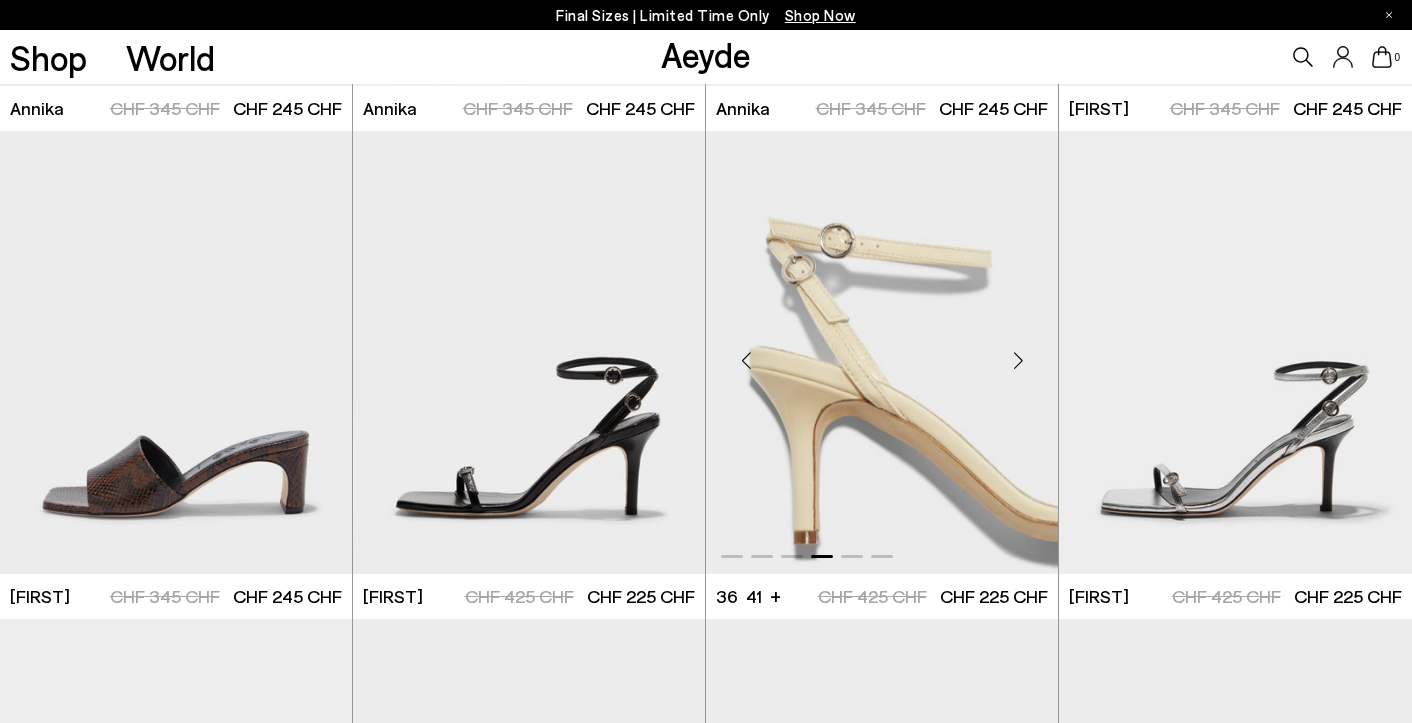 click at bounding box center [1018, 360] 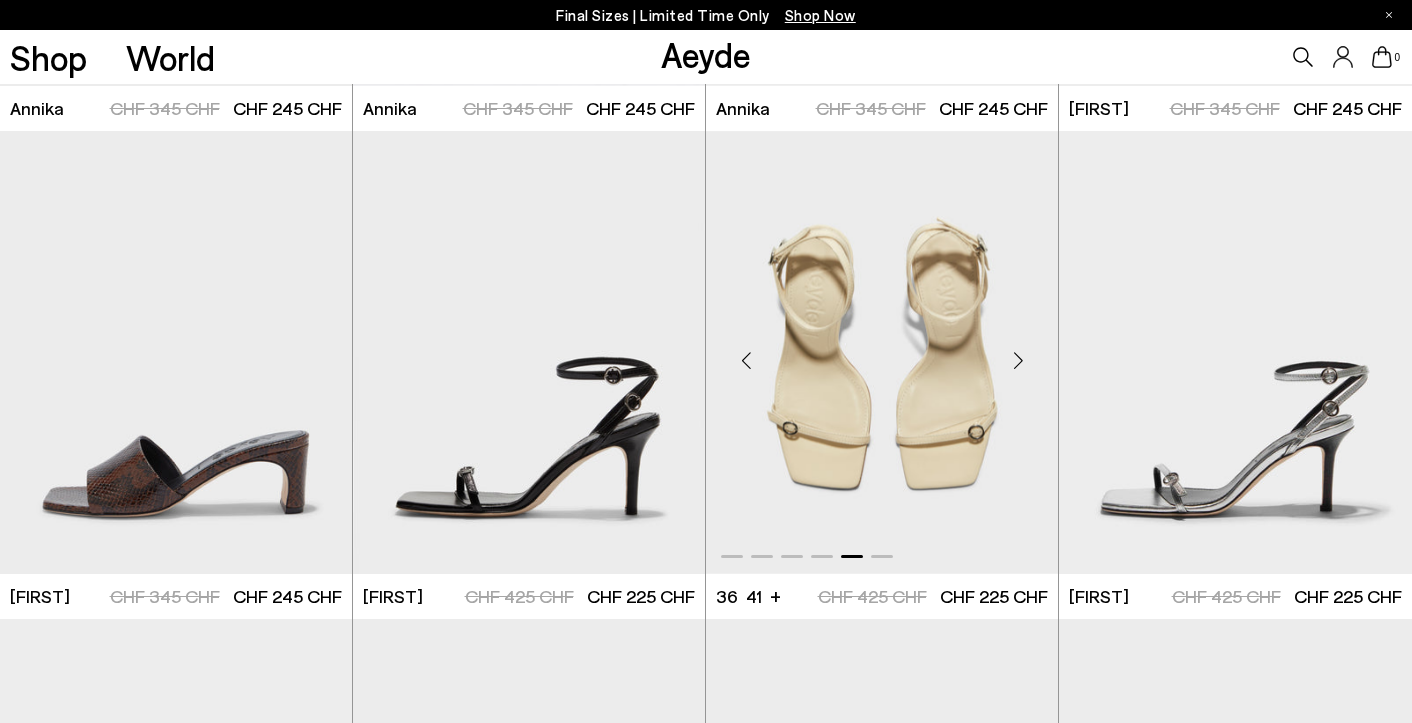 click at bounding box center (1018, 360) 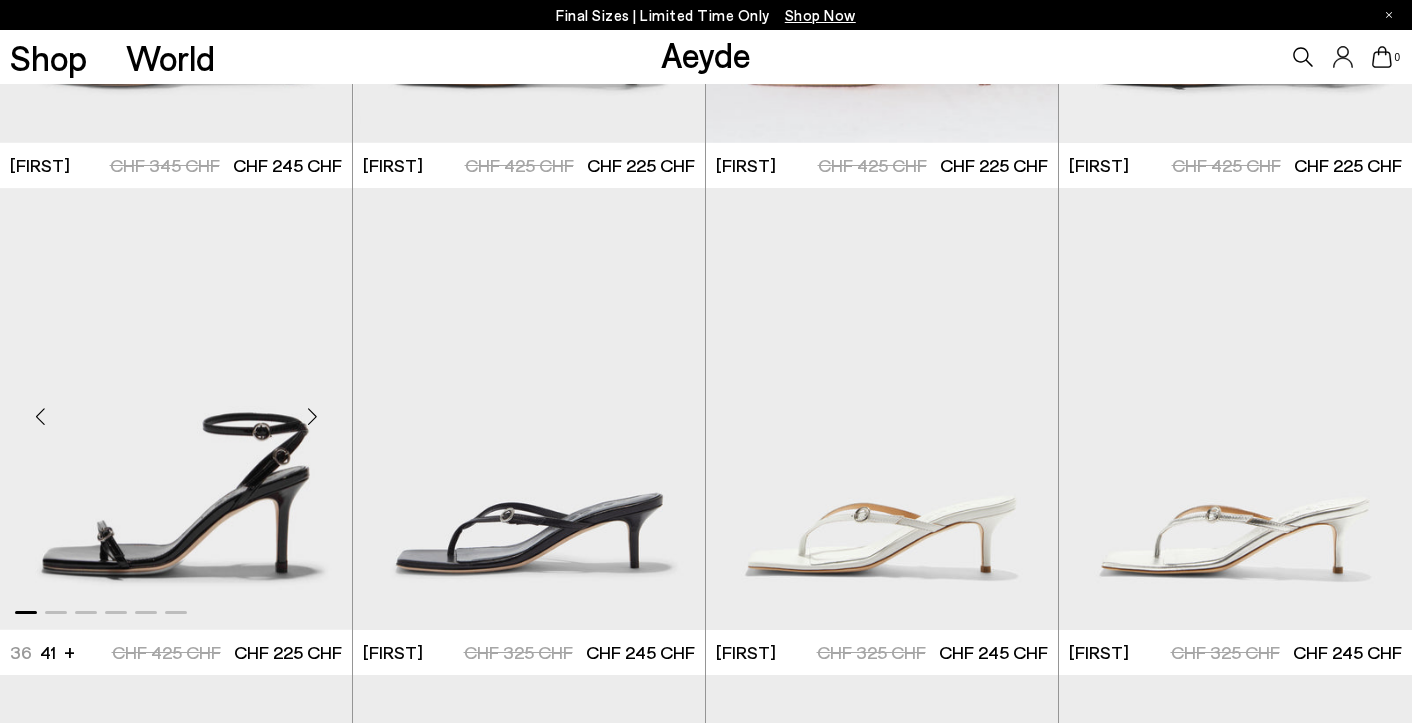 scroll, scrollTop: 1361, scrollLeft: 0, axis: vertical 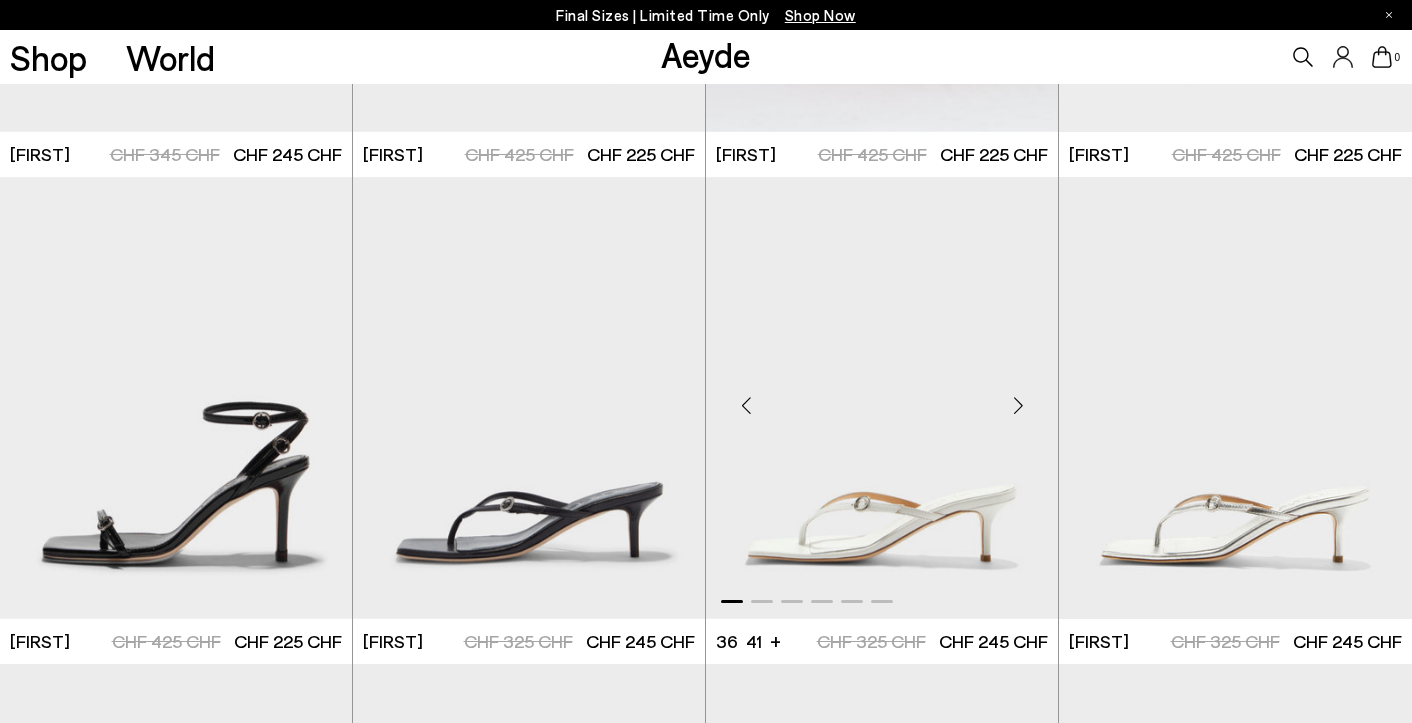 click at bounding box center (1018, 406) 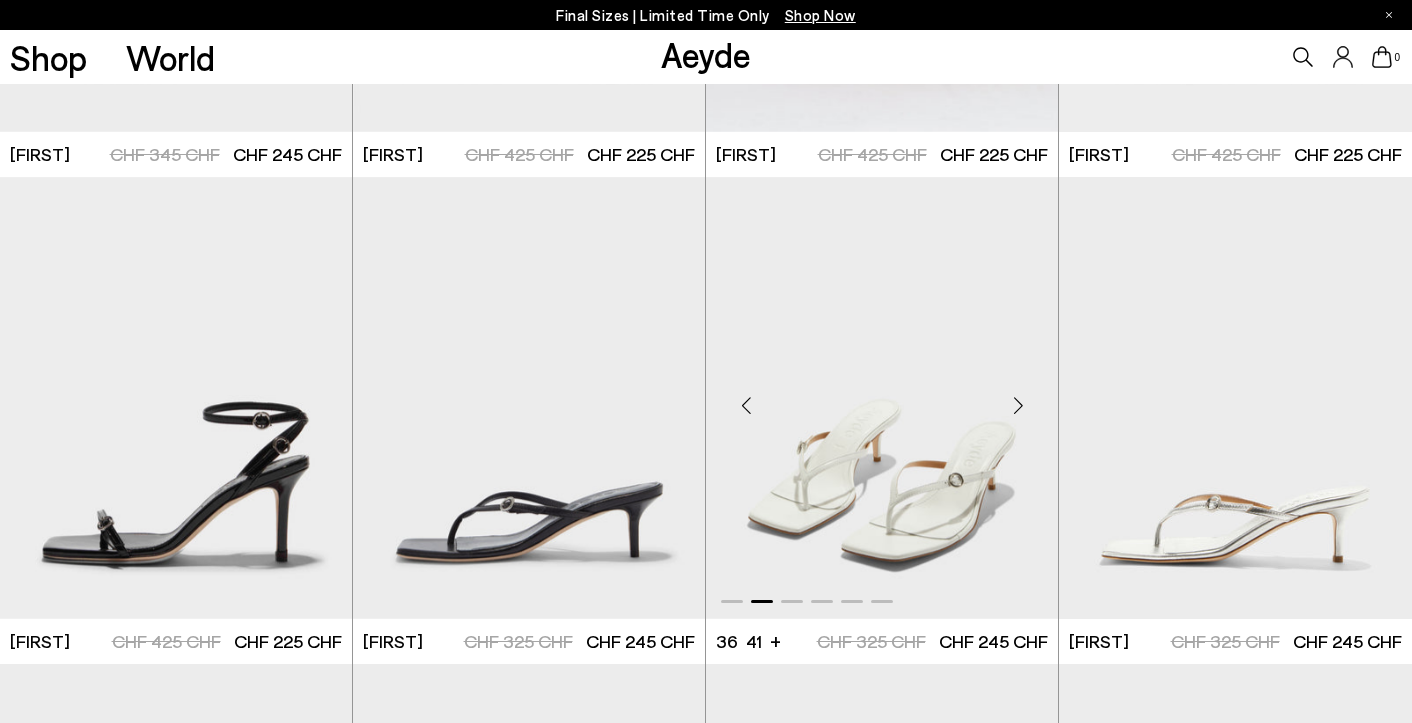 click at bounding box center (1018, 406) 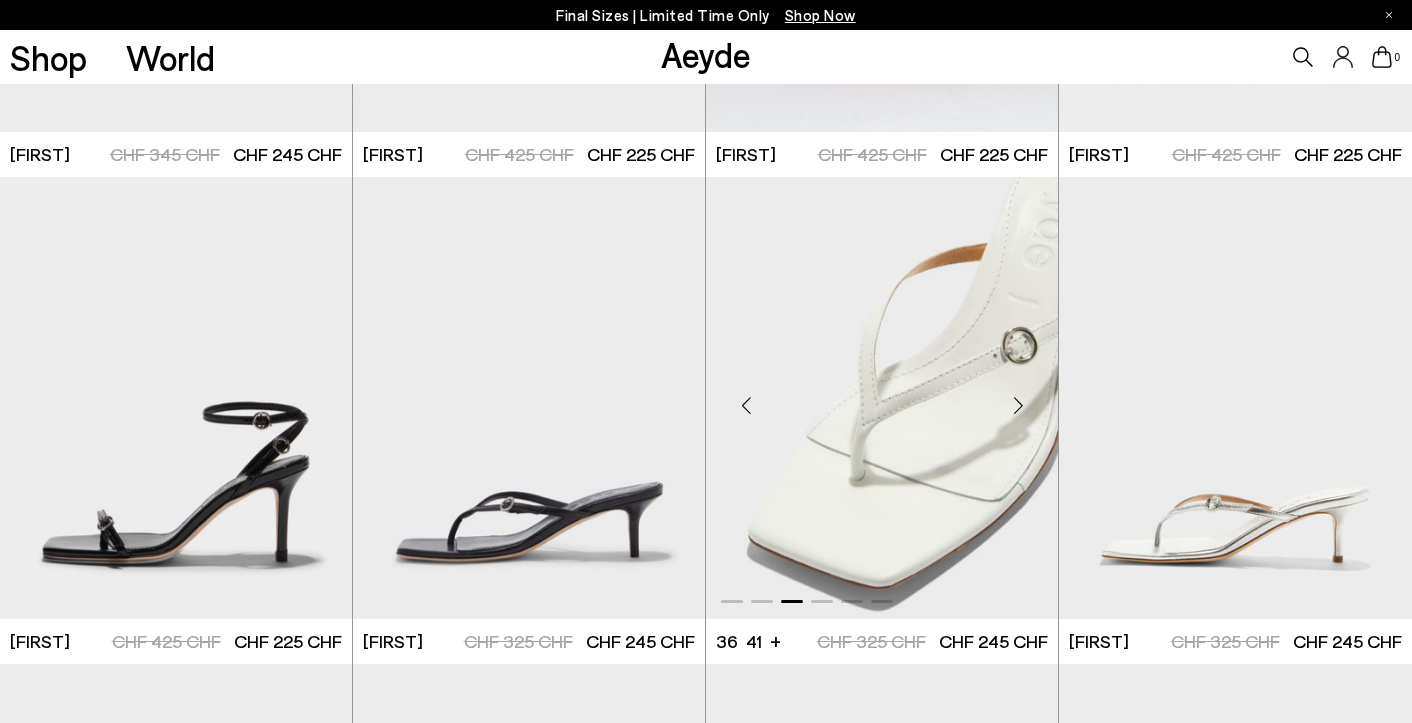 click at bounding box center [1018, 406] 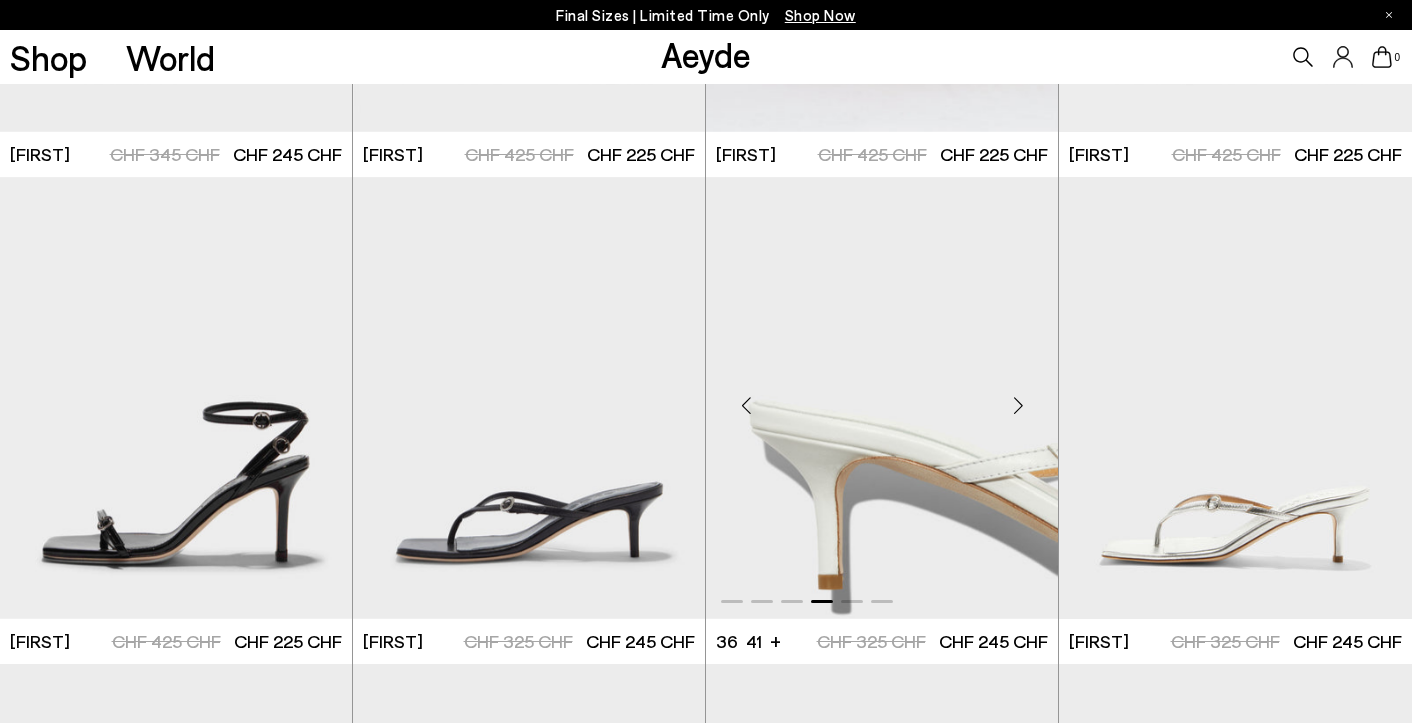 click at bounding box center [1018, 406] 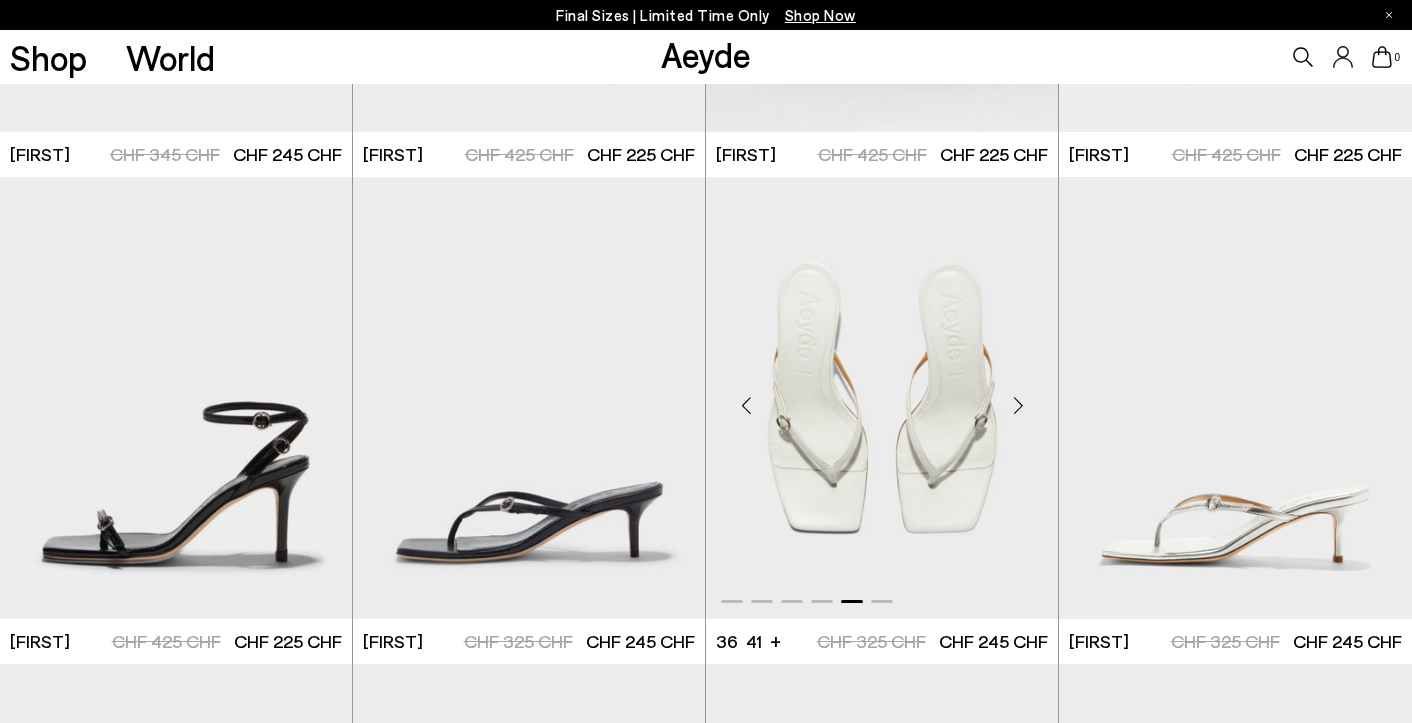 click at bounding box center [1018, 406] 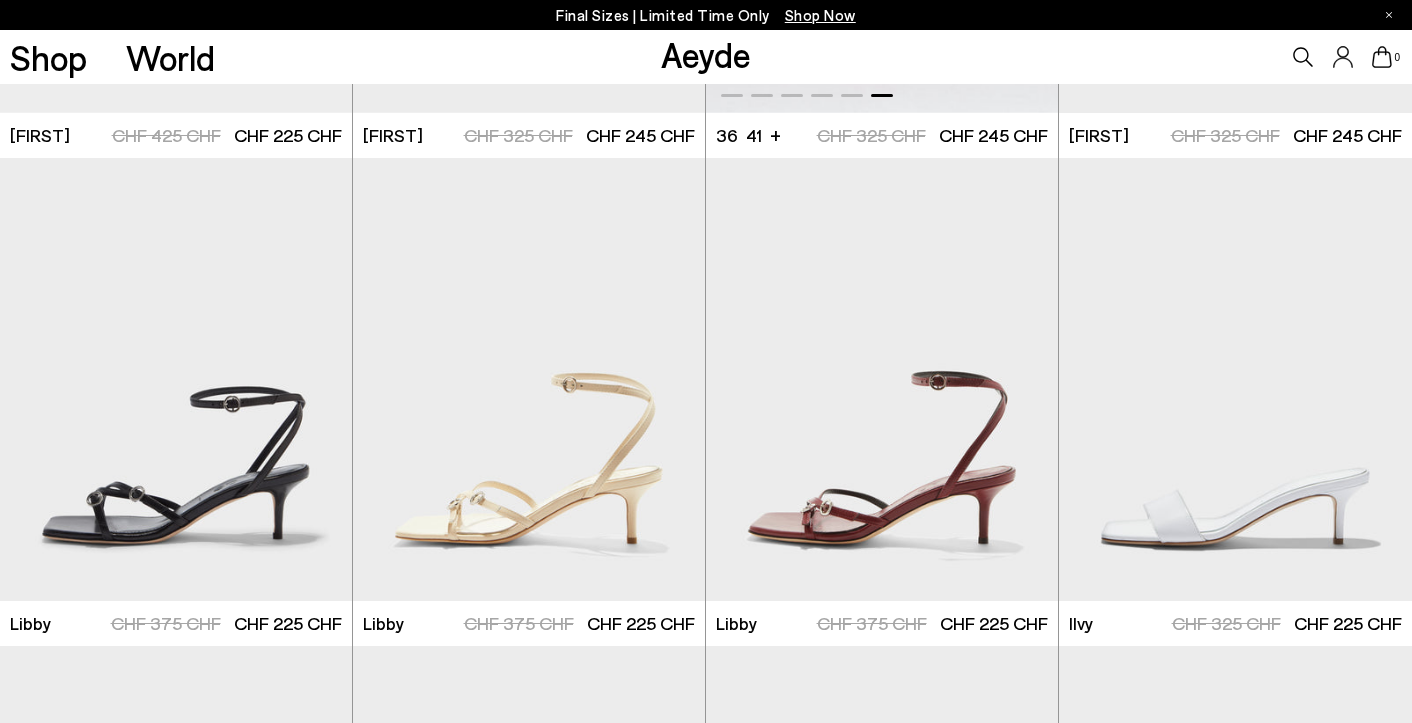 scroll, scrollTop: 1892, scrollLeft: 0, axis: vertical 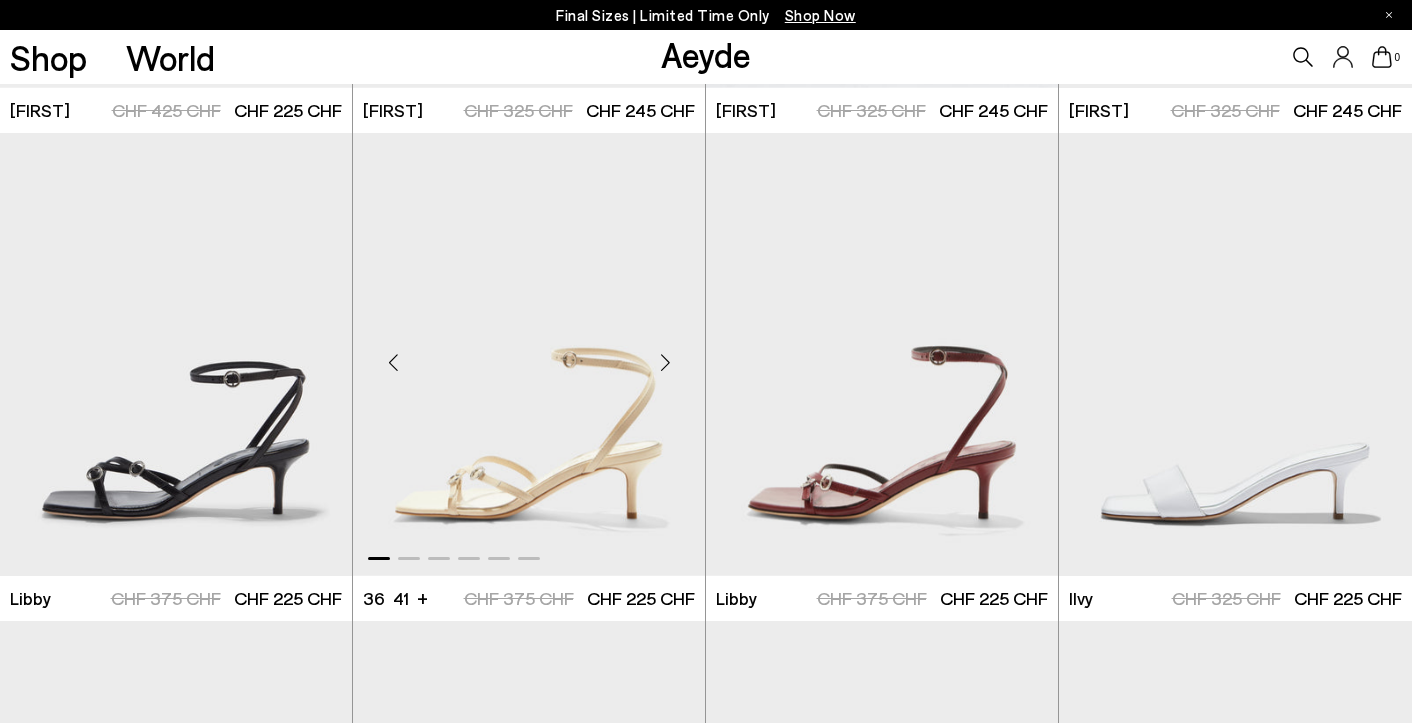 click at bounding box center [665, 362] 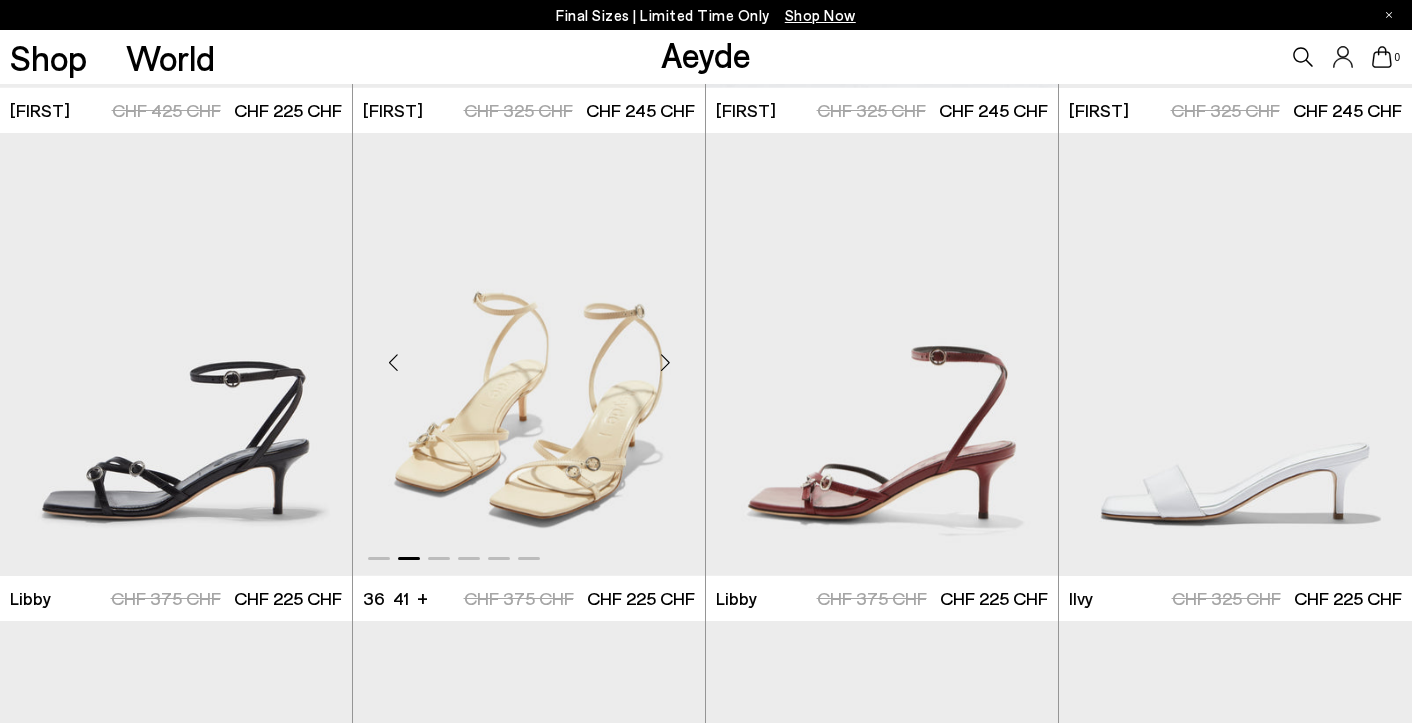 click at bounding box center [665, 362] 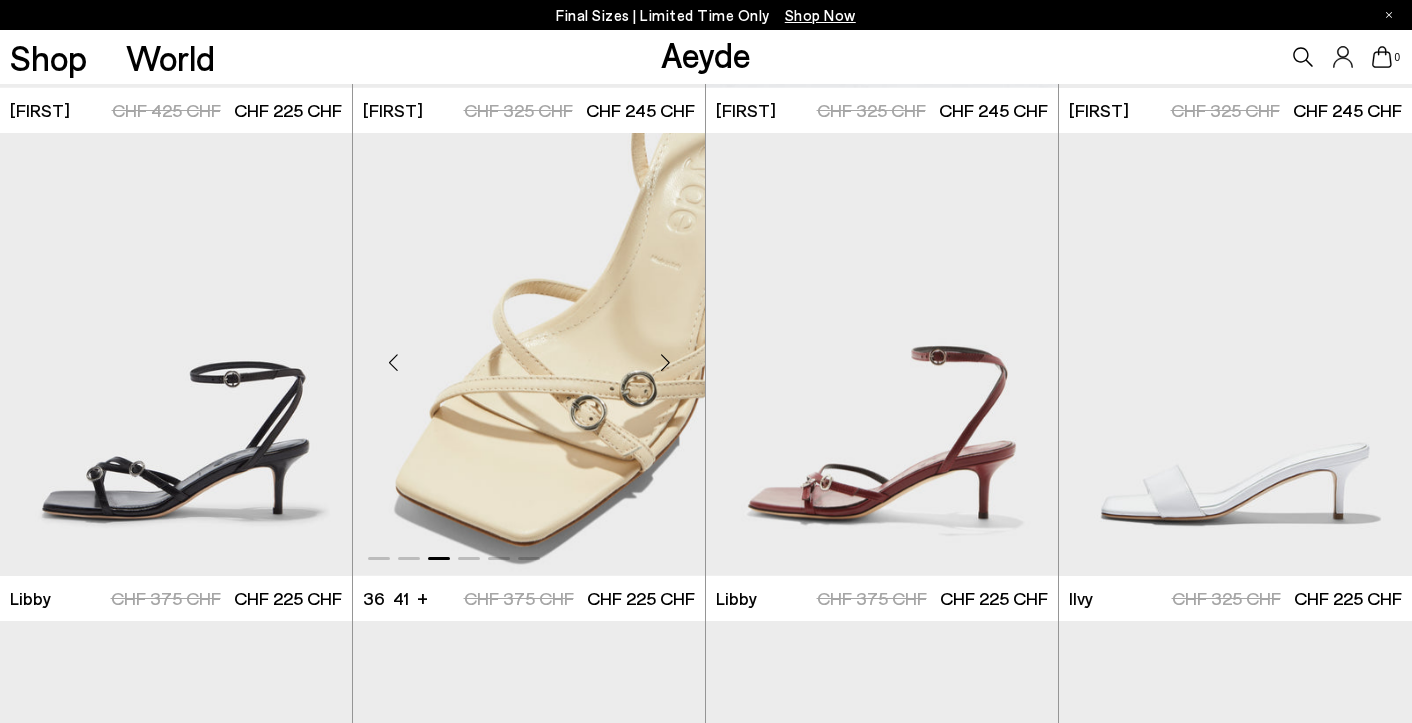 click at bounding box center [665, 362] 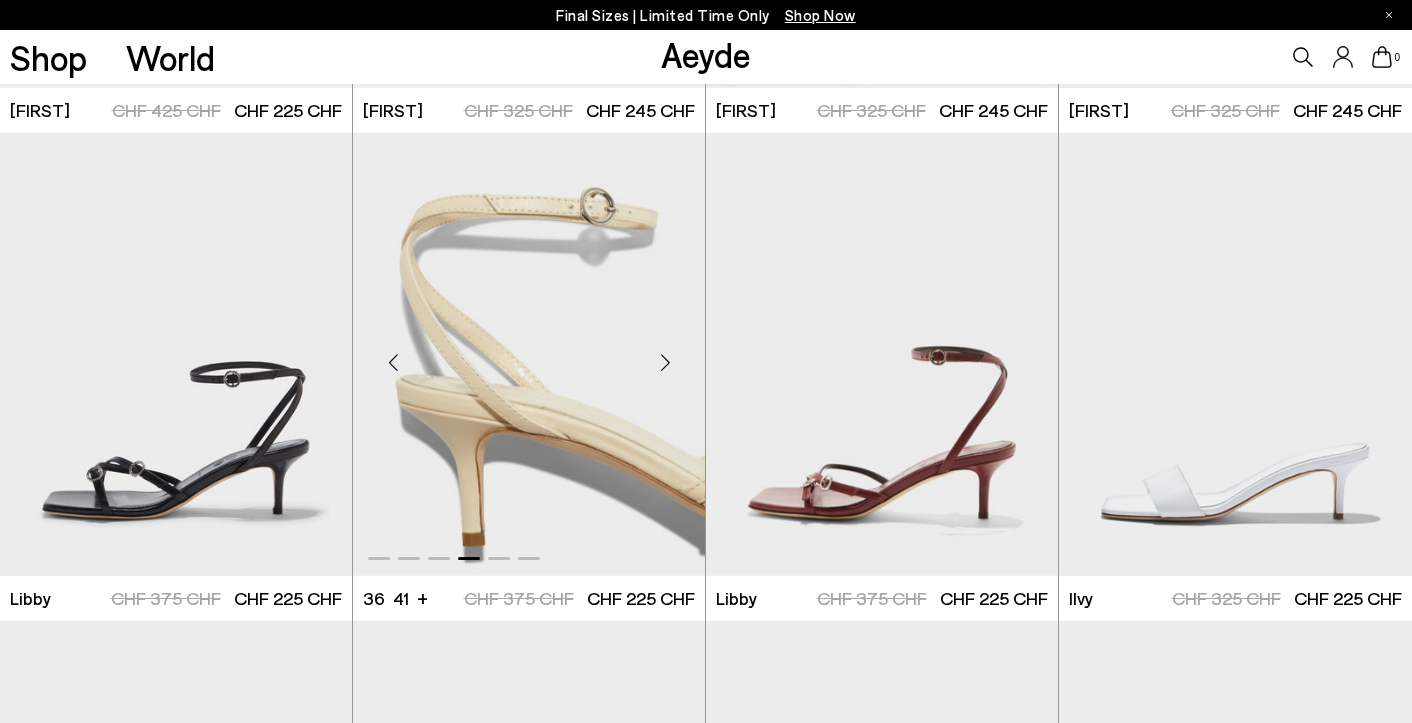 click at bounding box center [665, 362] 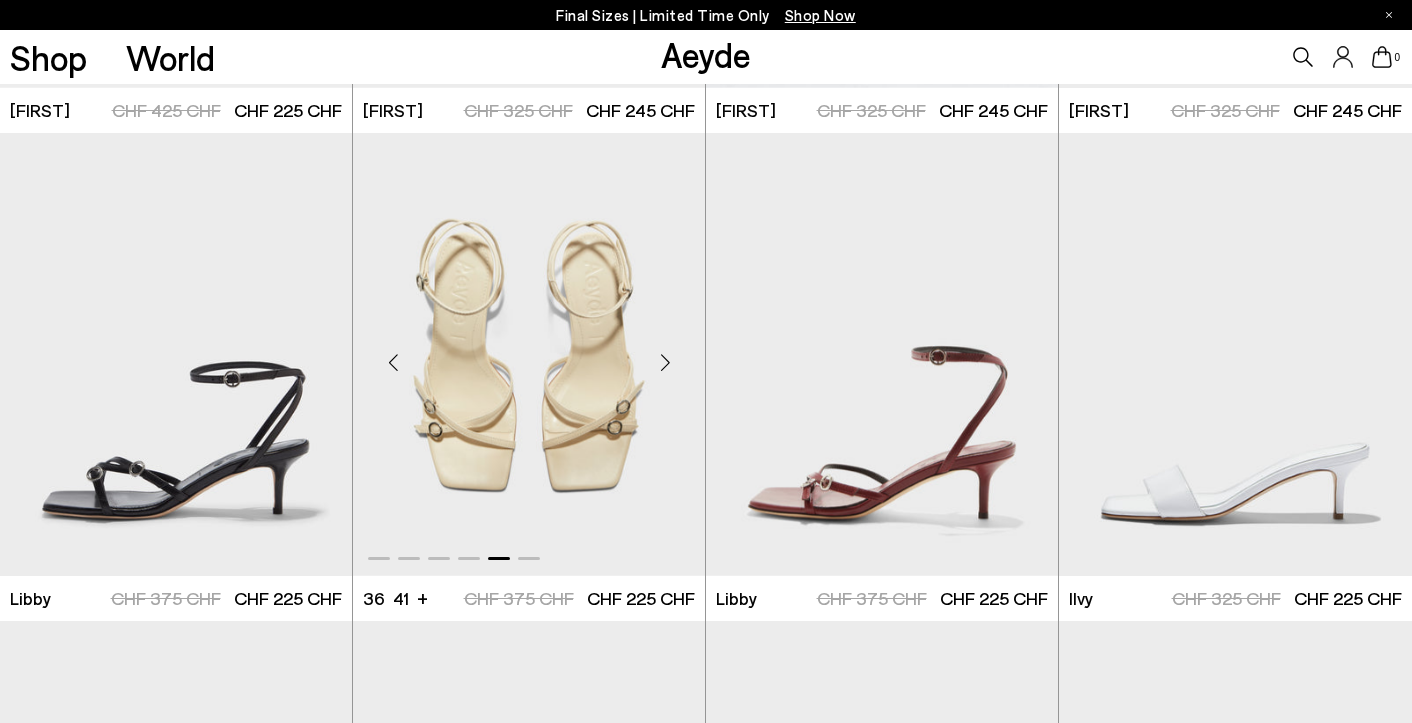 click at bounding box center (665, 362) 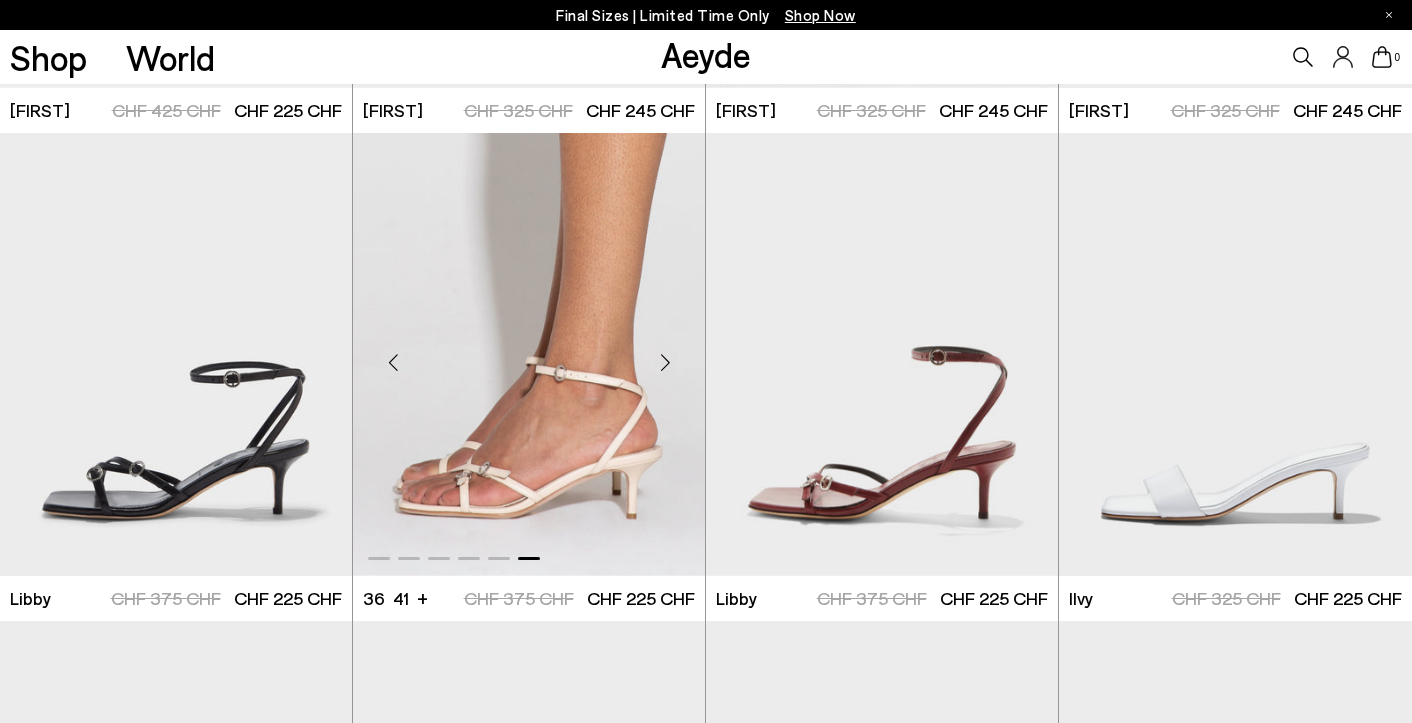 click at bounding box center (665, 362) 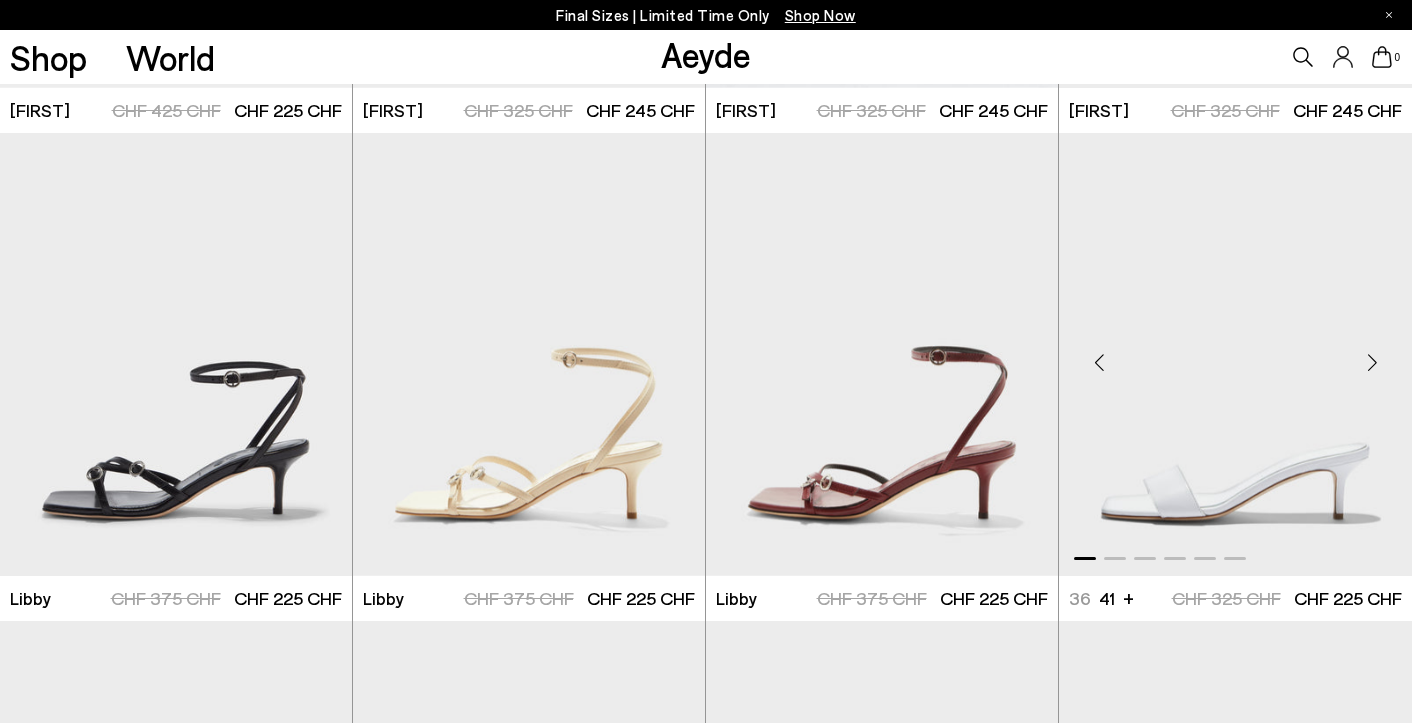 click at bounding box center [1372, 362] 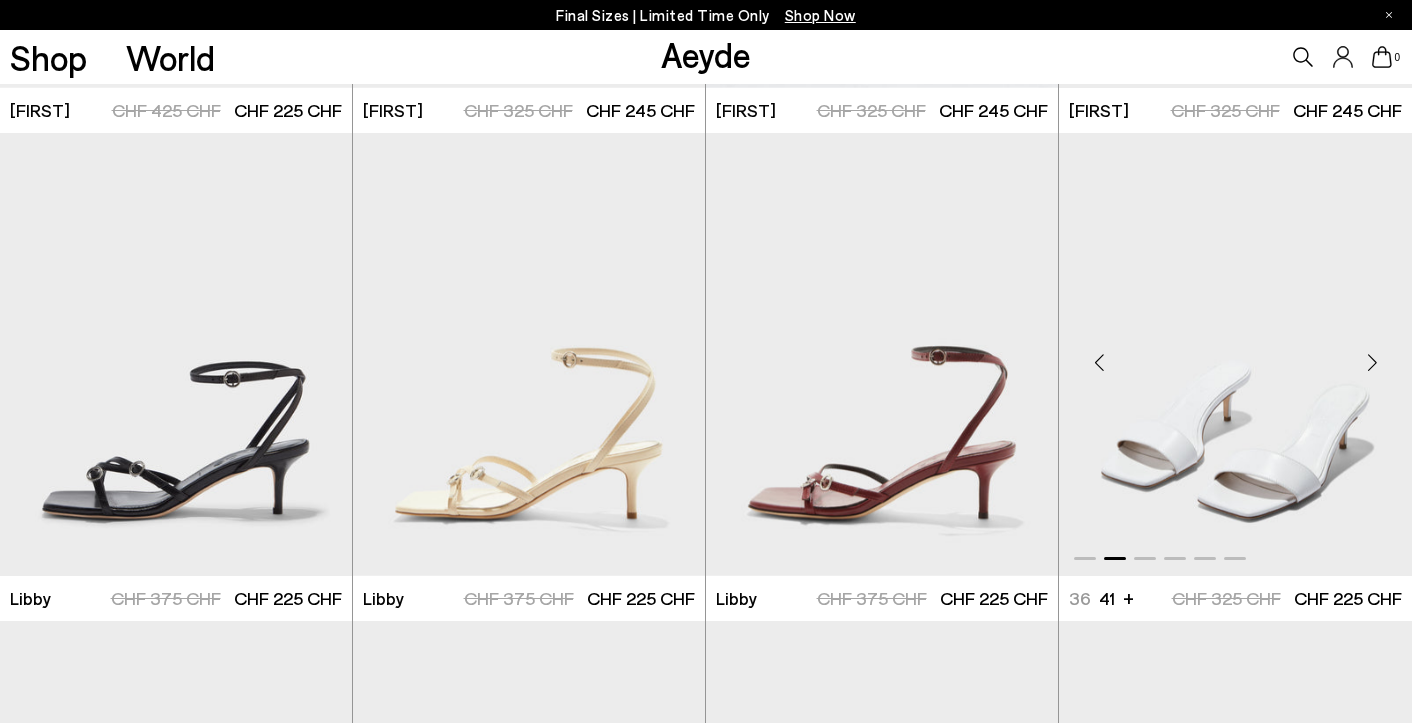 click at bounding box center [1372, 362] 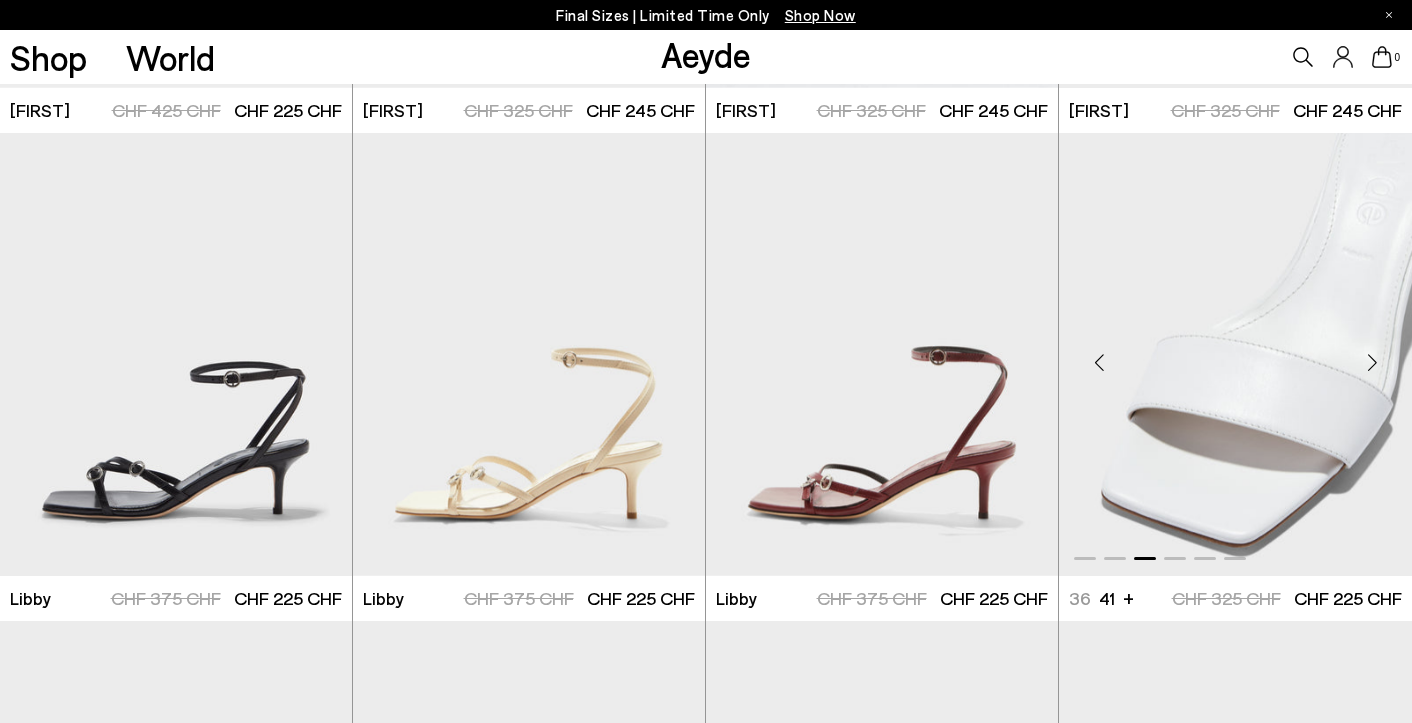 click at bounding box center [1372, 362] 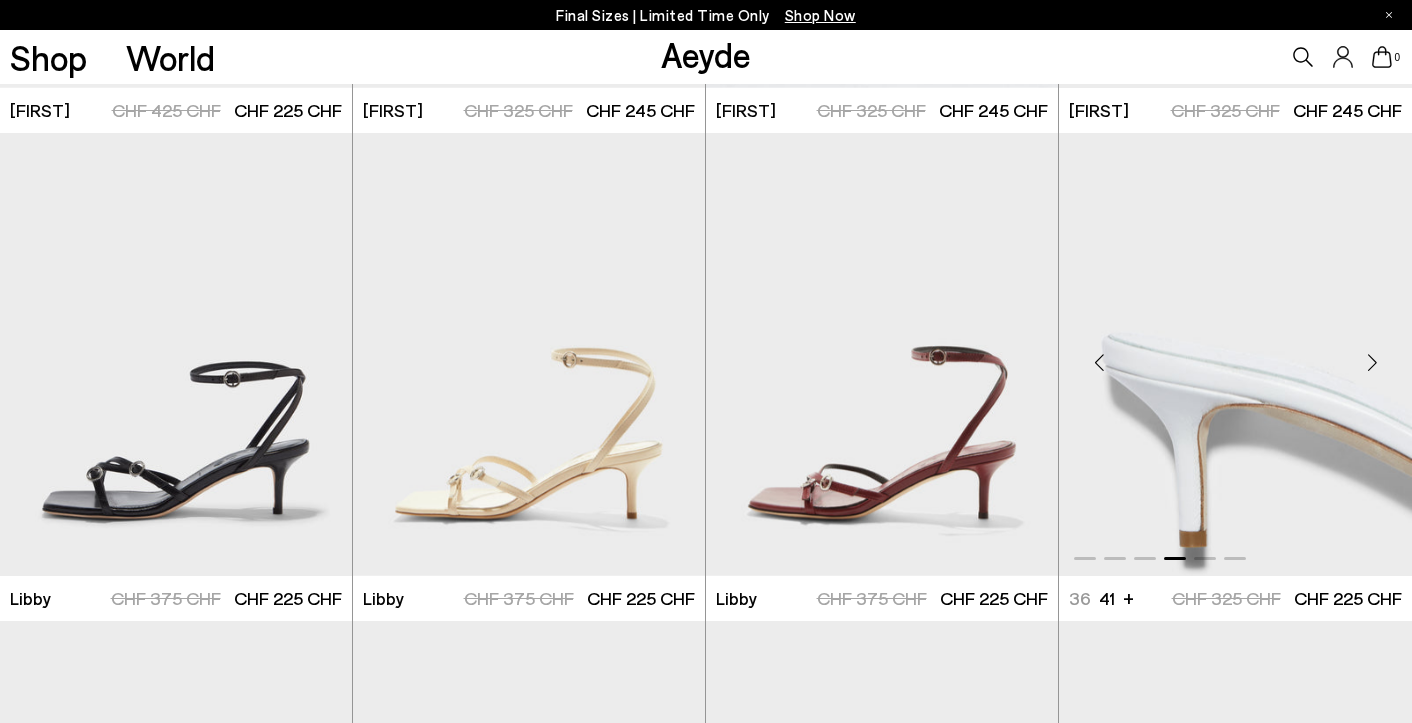 click at bounding box center [1235, 354] 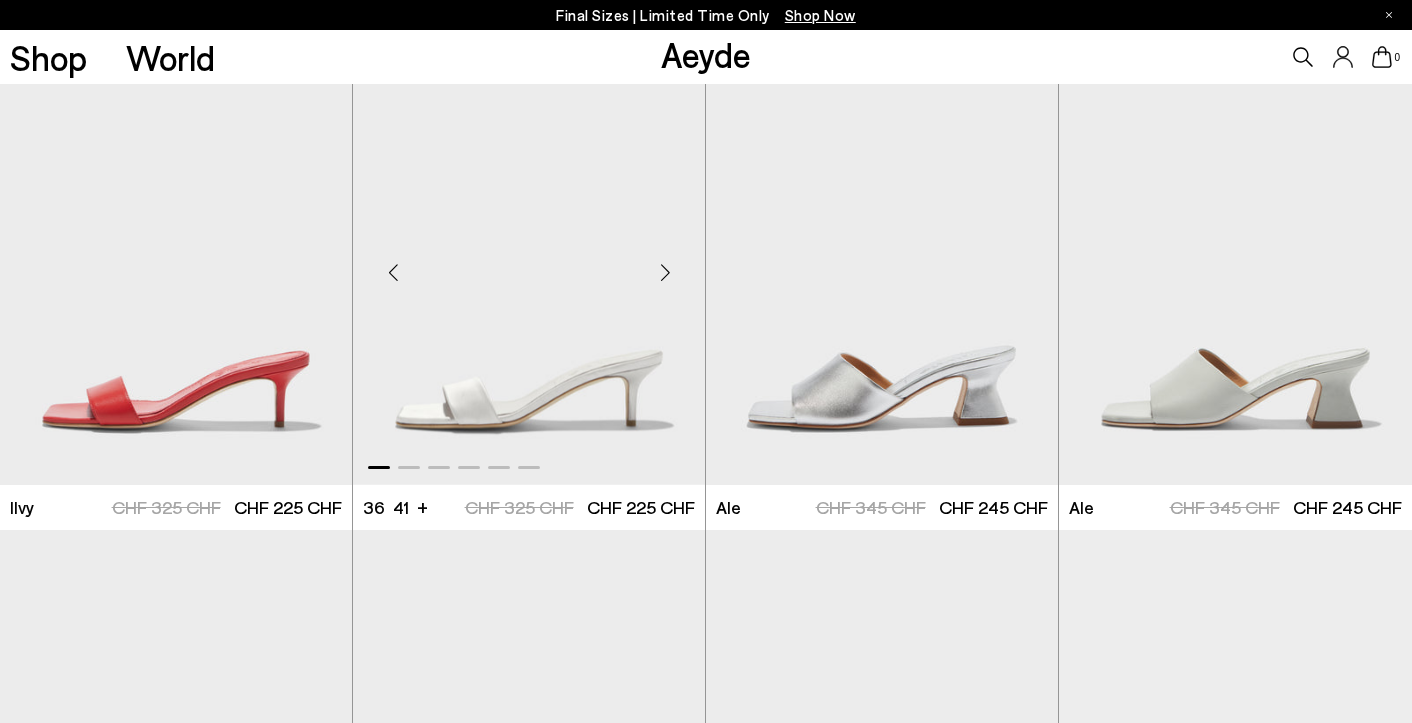scroll, scrollTop: 2476, scrollLeft: 0, axis: vertical 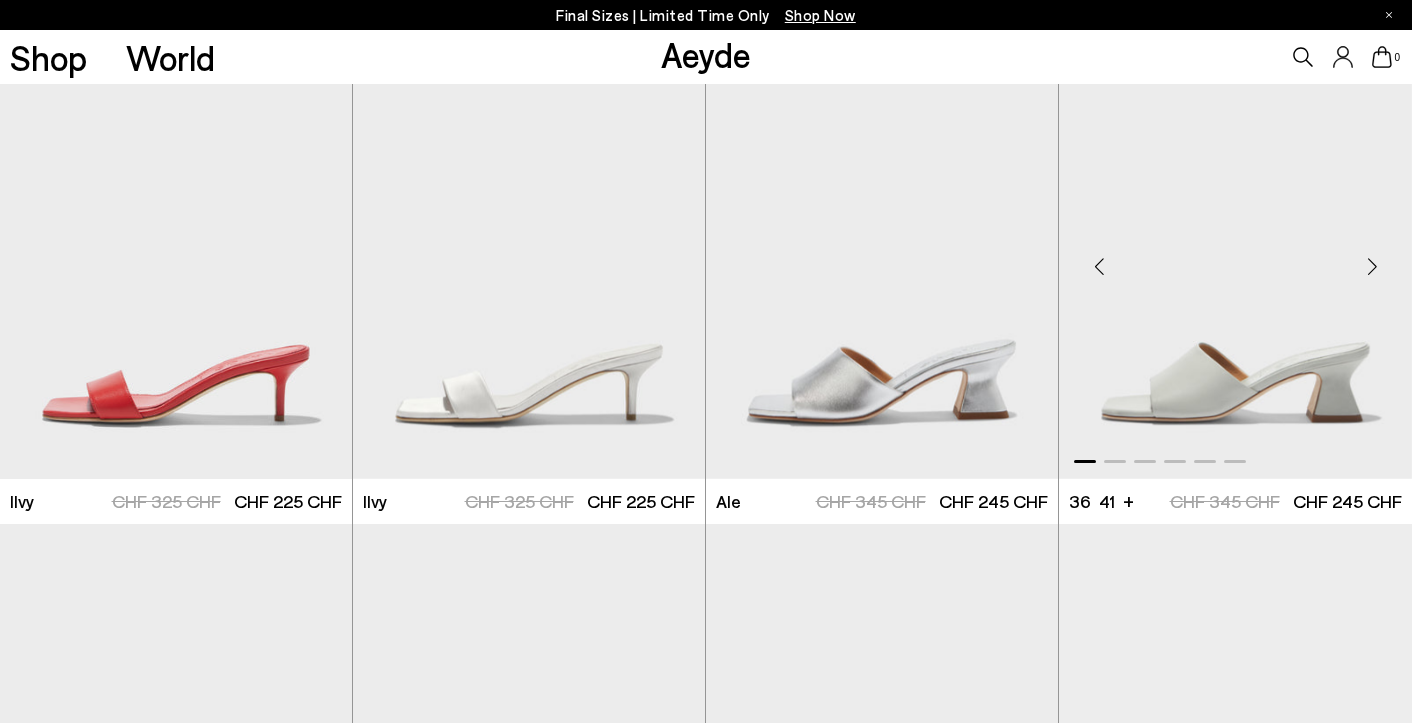 click at bounding box center [1372, 266] 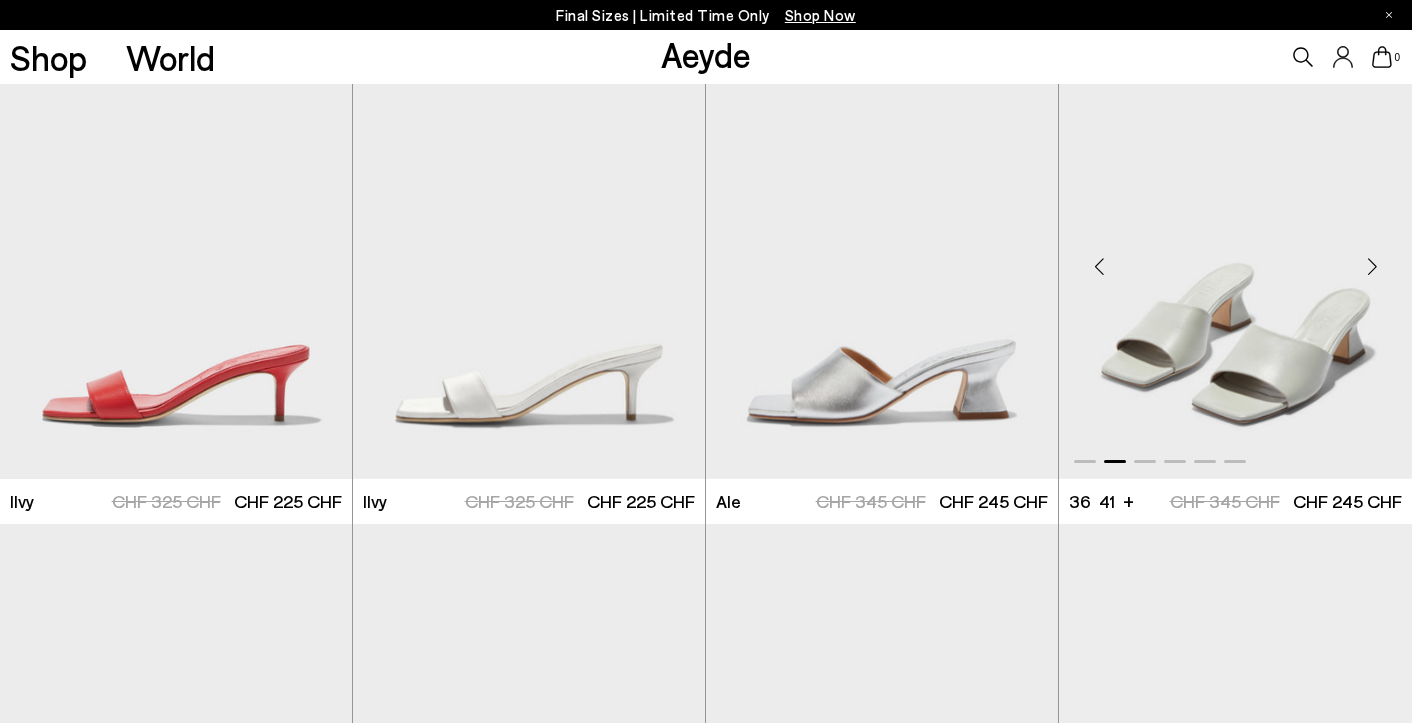 click at bounding box center (1372, 266) 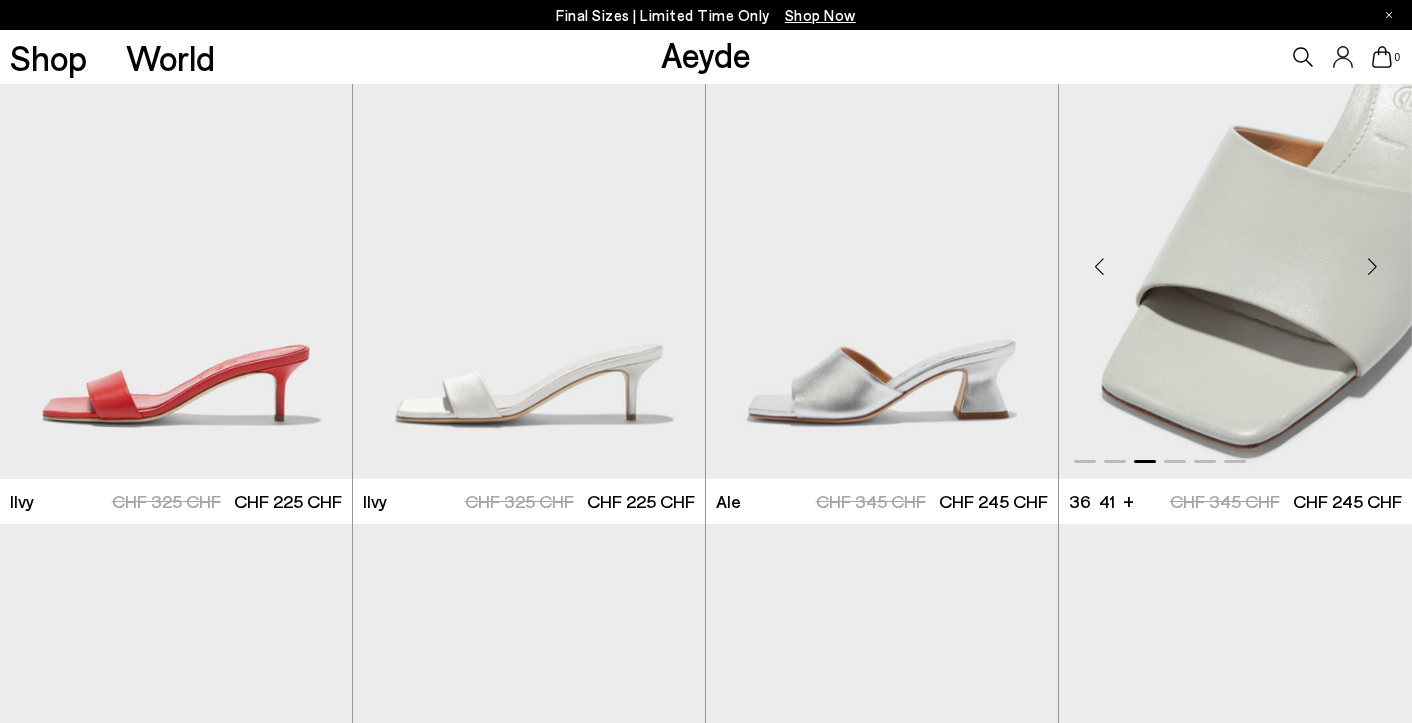 click at bounding box center (1372, 266) 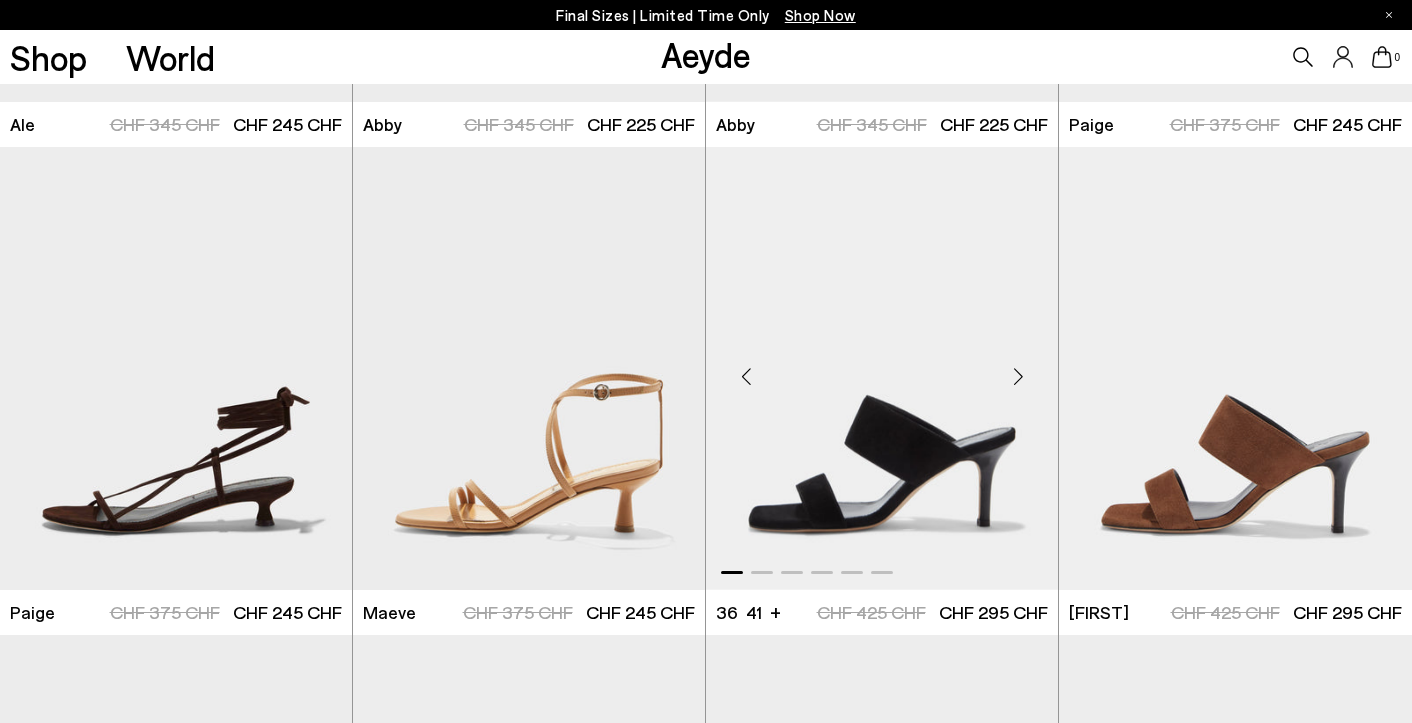scroll, scrollTop: 3343, scrollLeft: 0, axis: vertical 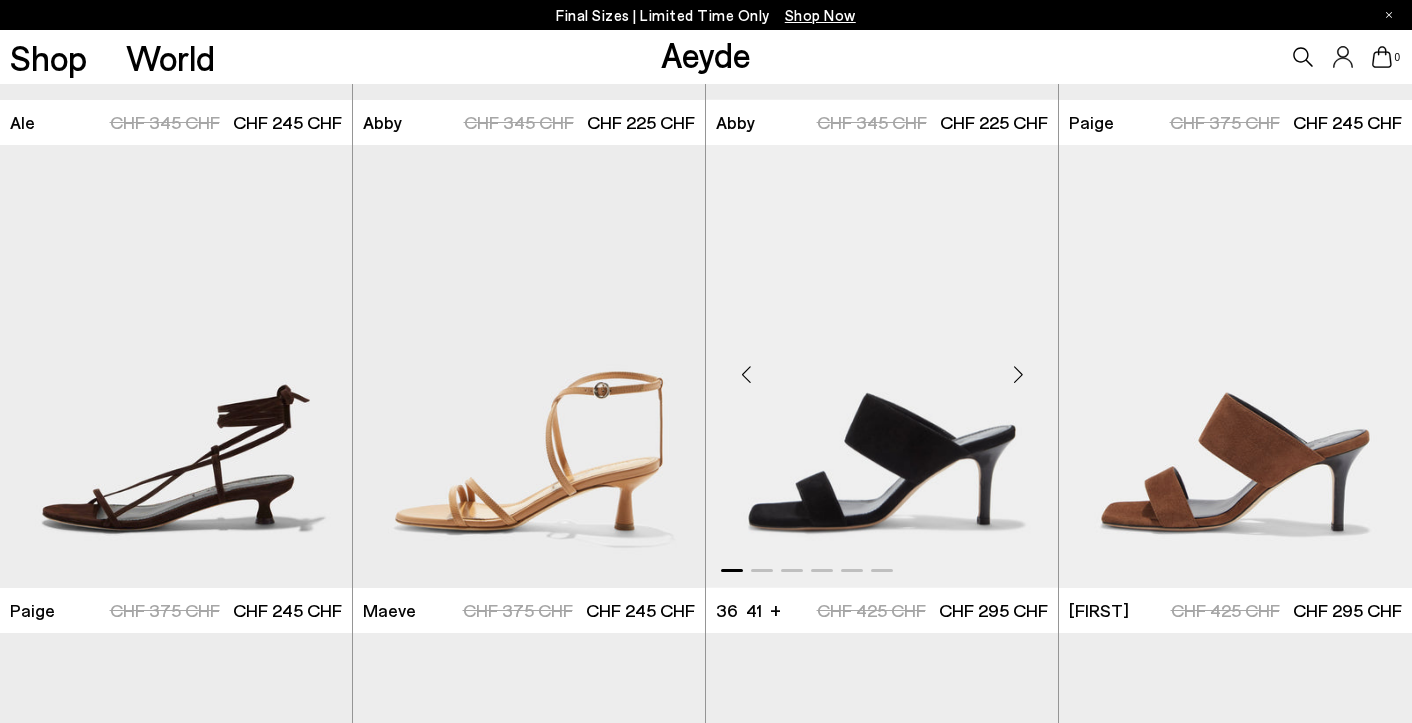 click at bounding box center (1018, 374) 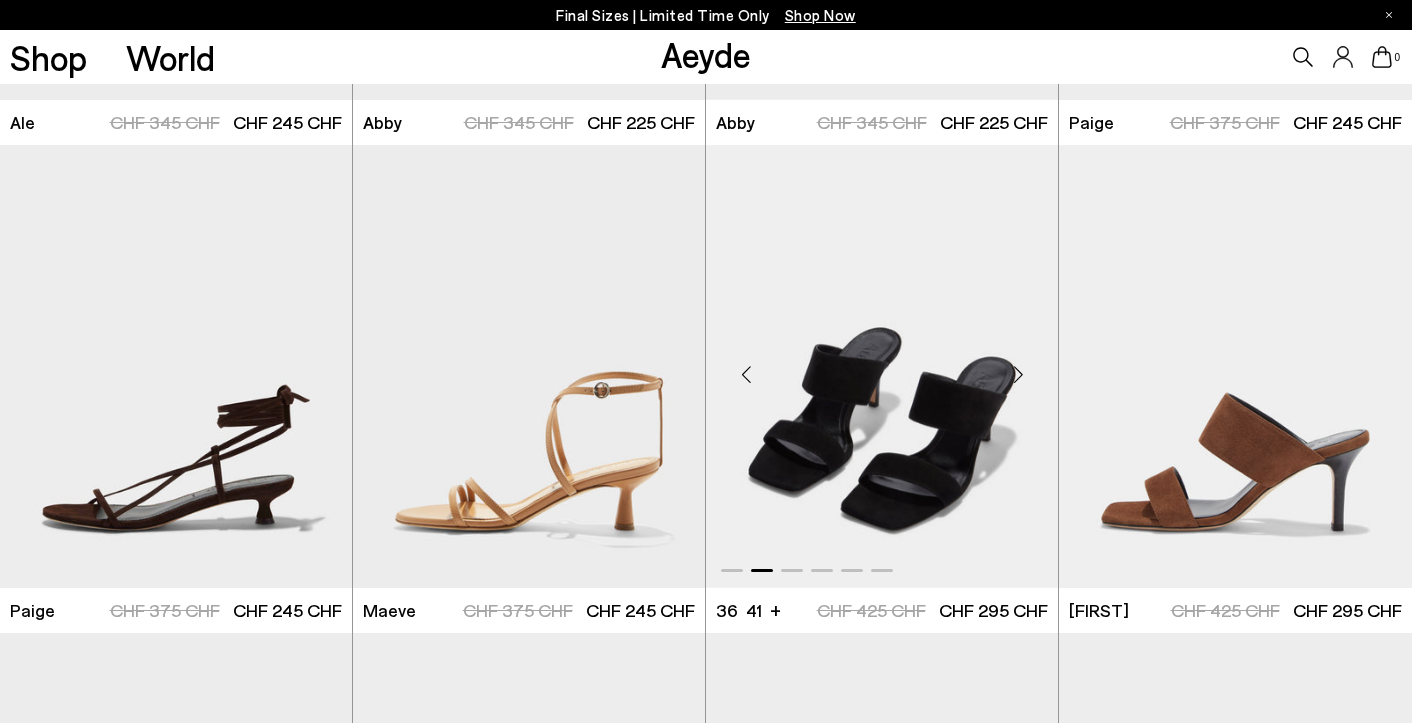 click at bounding box center (1018, 374) 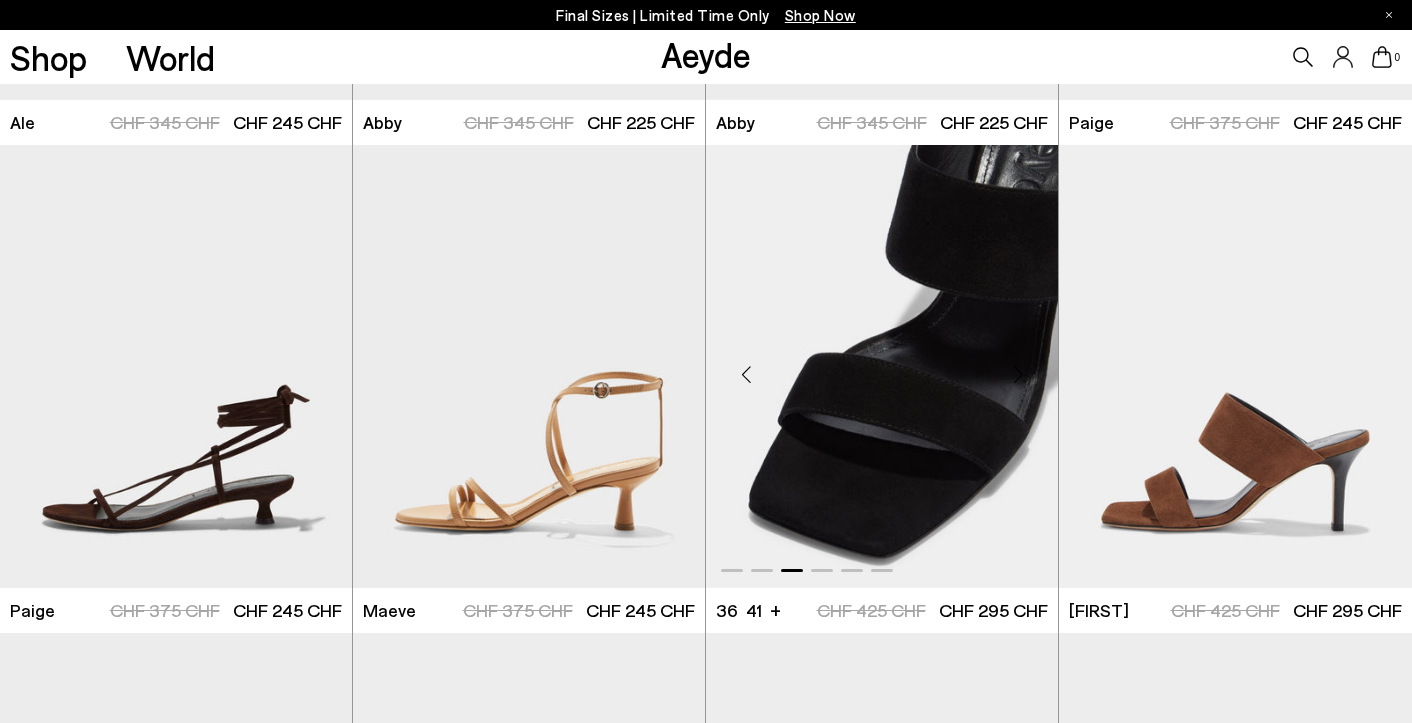 click at bounding box center (1018, 374) 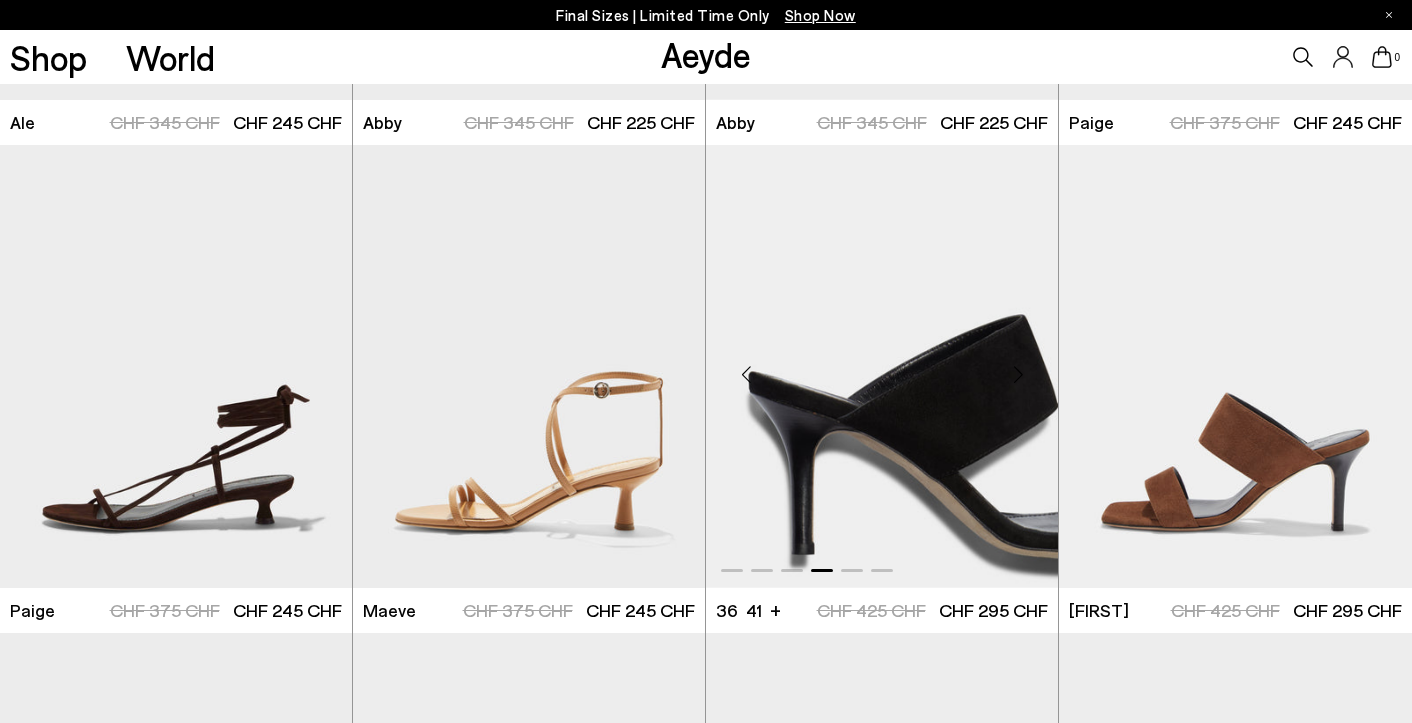 click at bounding box center (1018, 374) 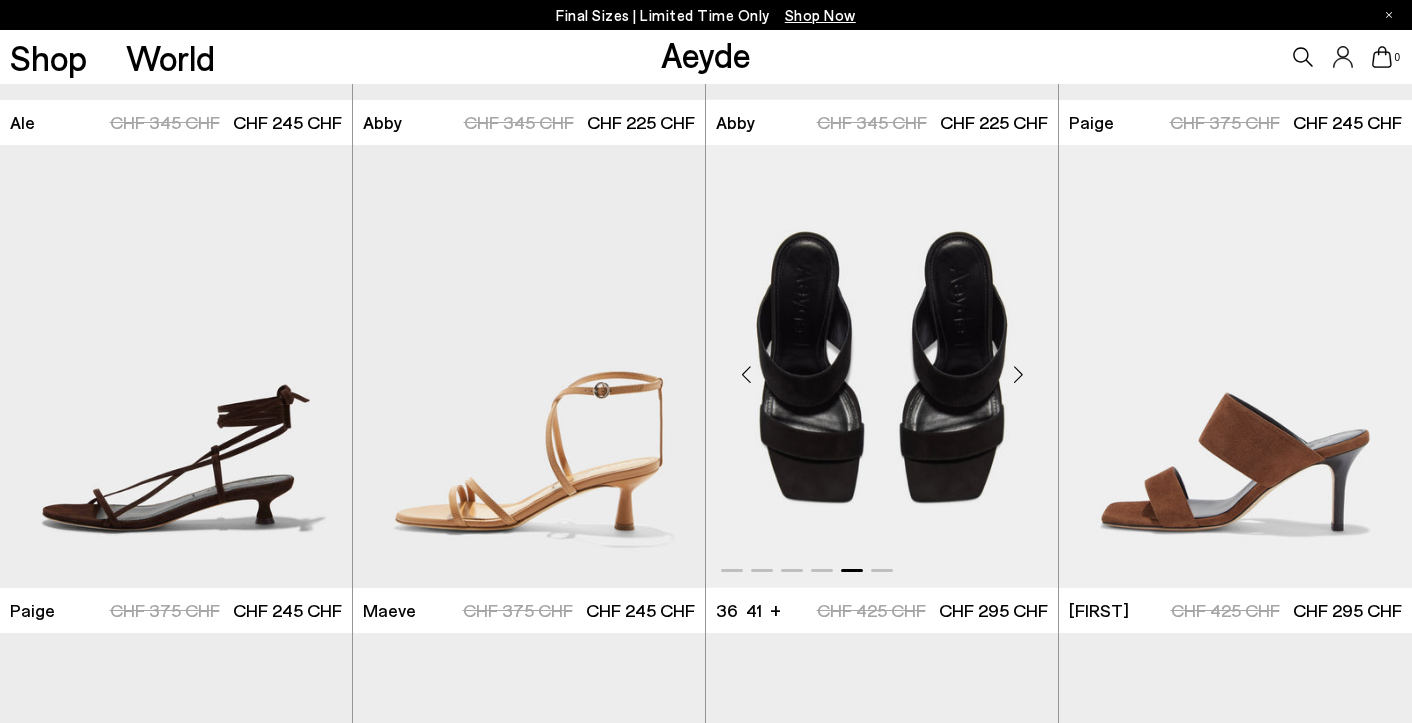 click at bounding box center (882, 366) 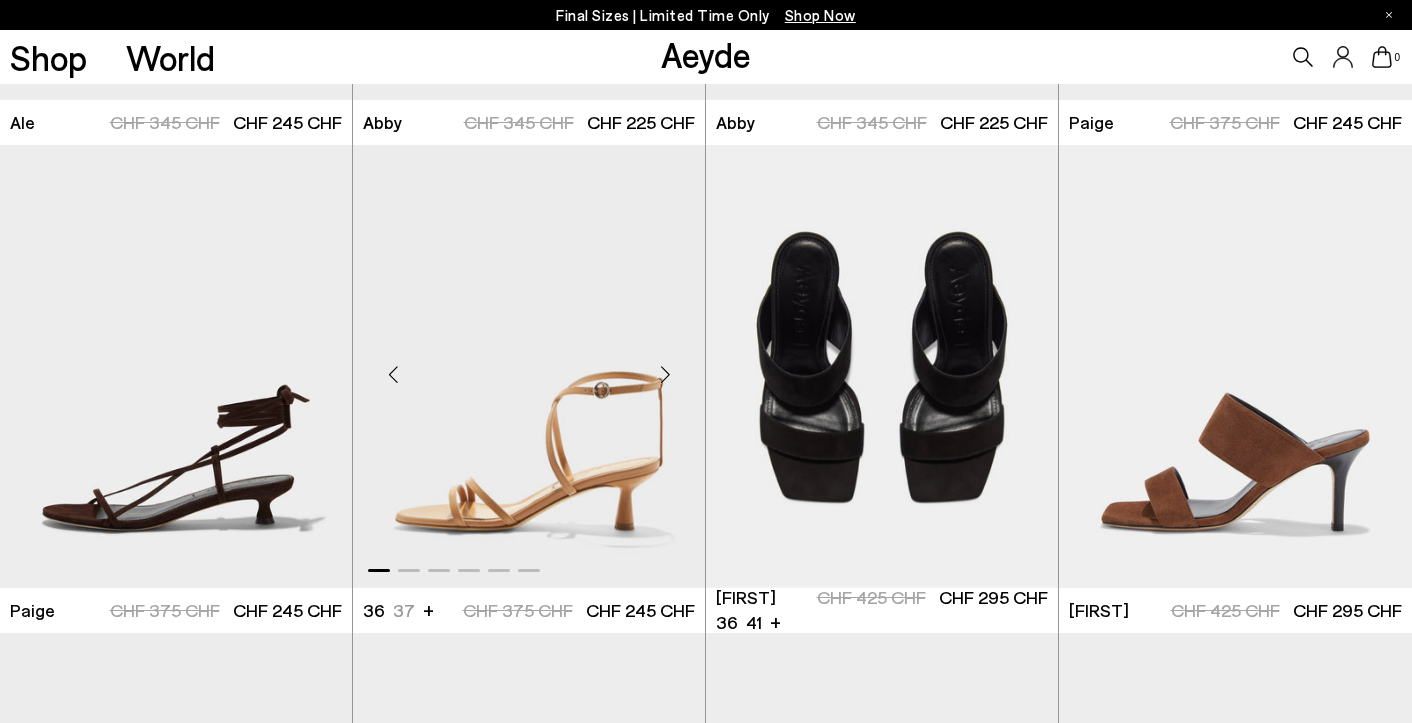 scroll, scrollTop: 3364, scrollLeft: 0, axis: vertical 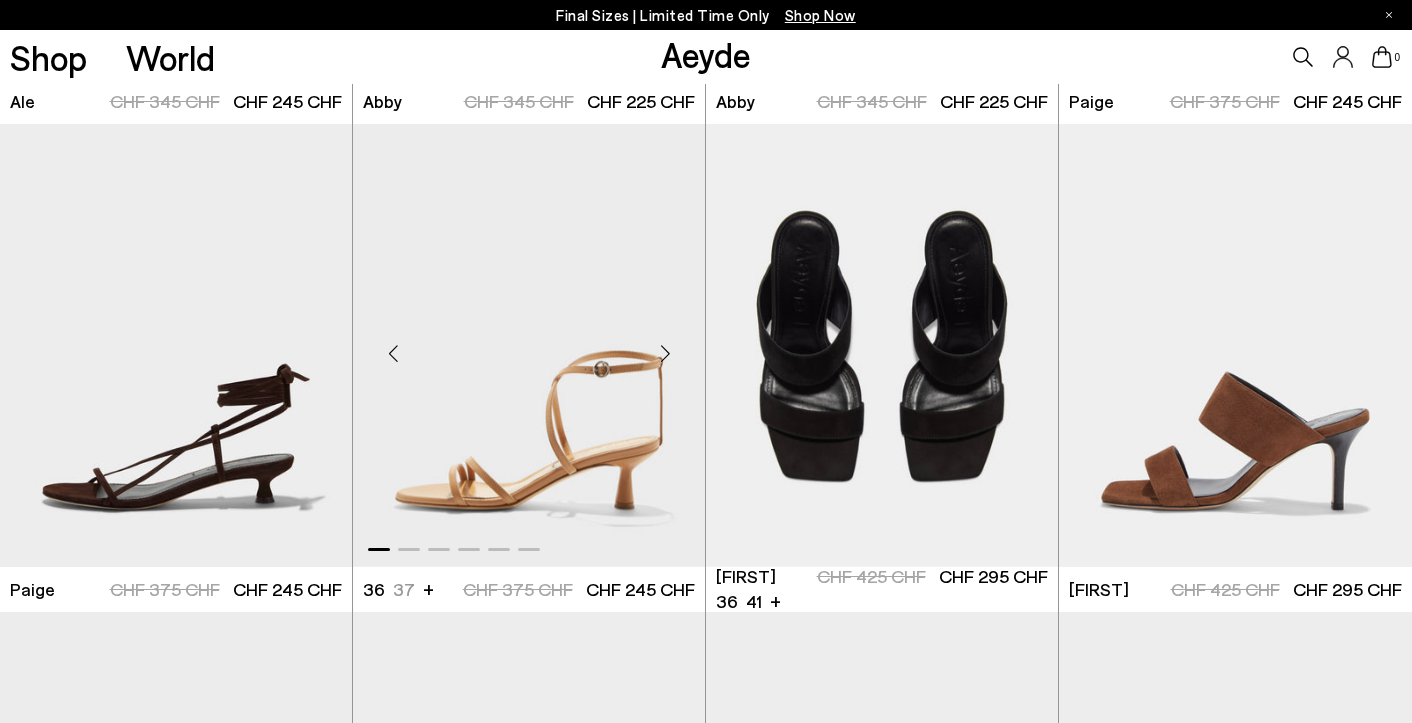 click at bounding box center [665, 353] 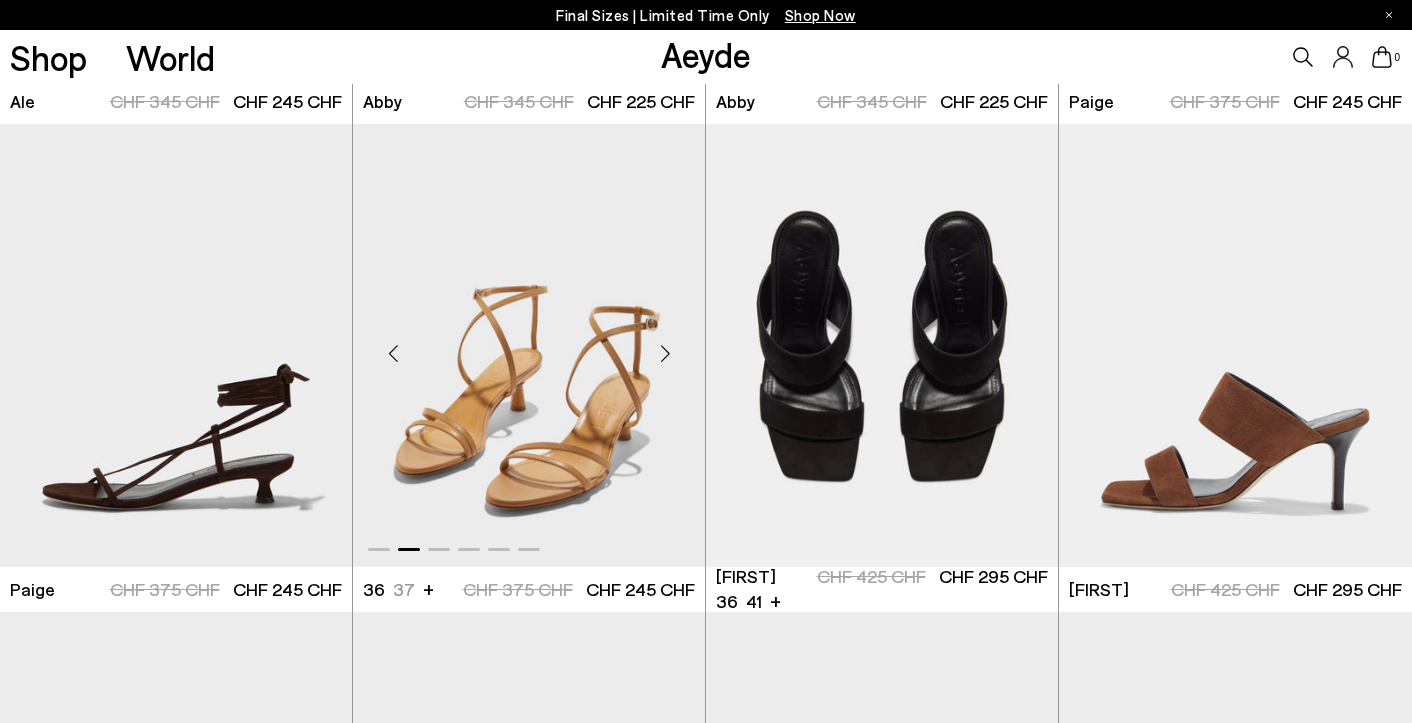 click at bounding box center (665, 353) 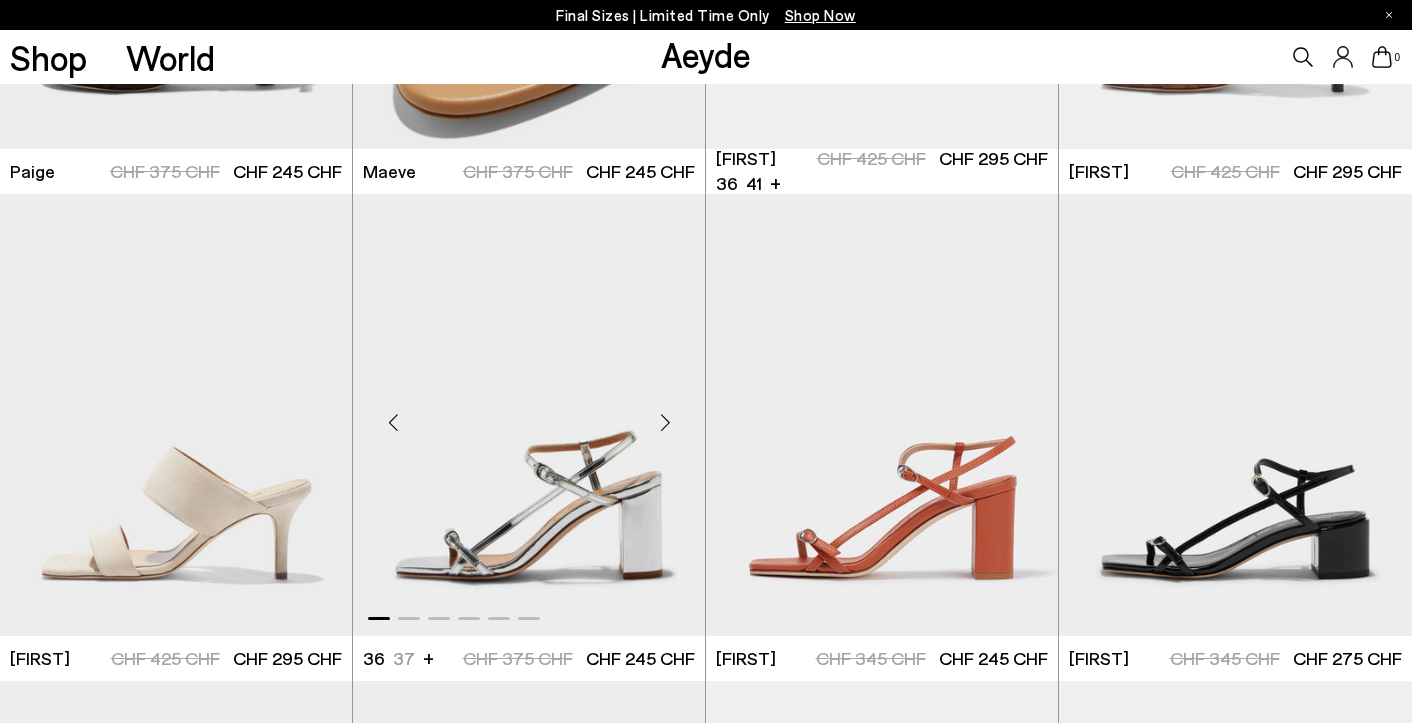 scroll, scrollTop: 3806, scrollLeft: 0, axis: vertical 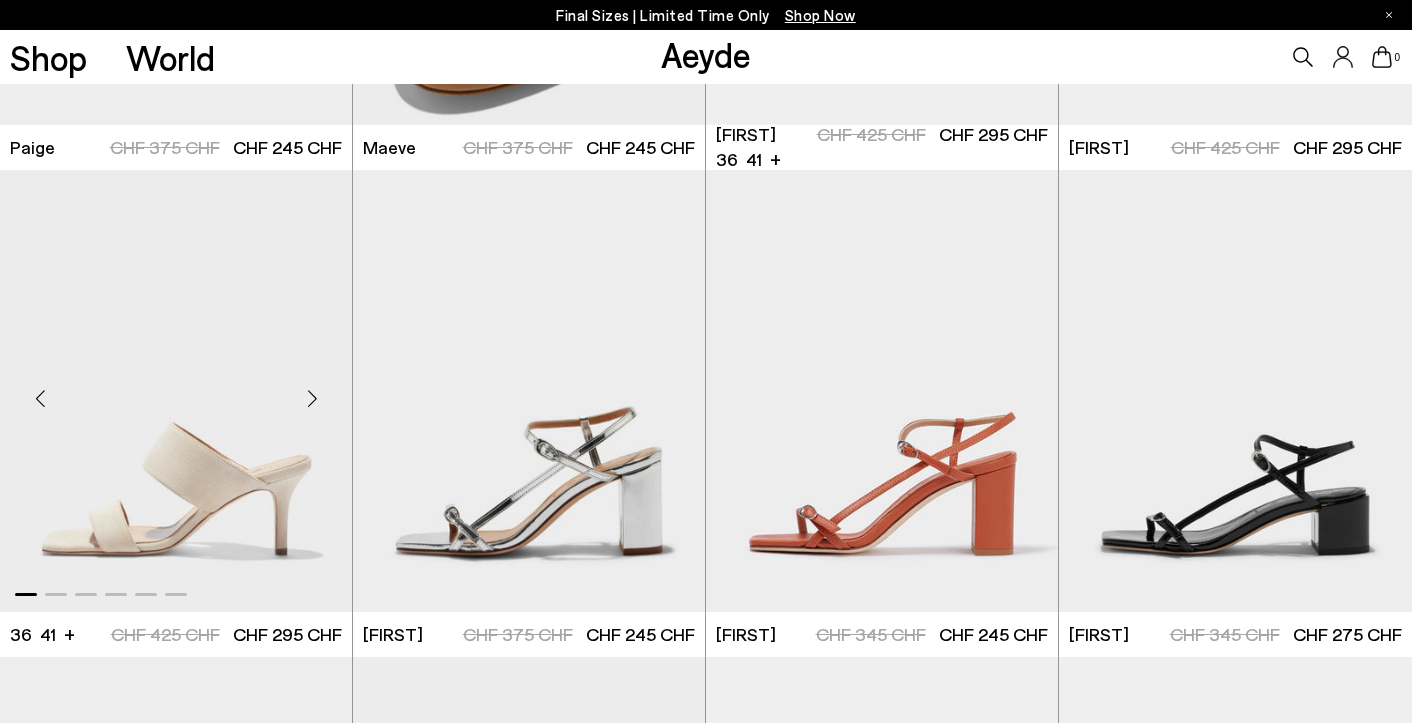 click at bounding box center (312, 399) 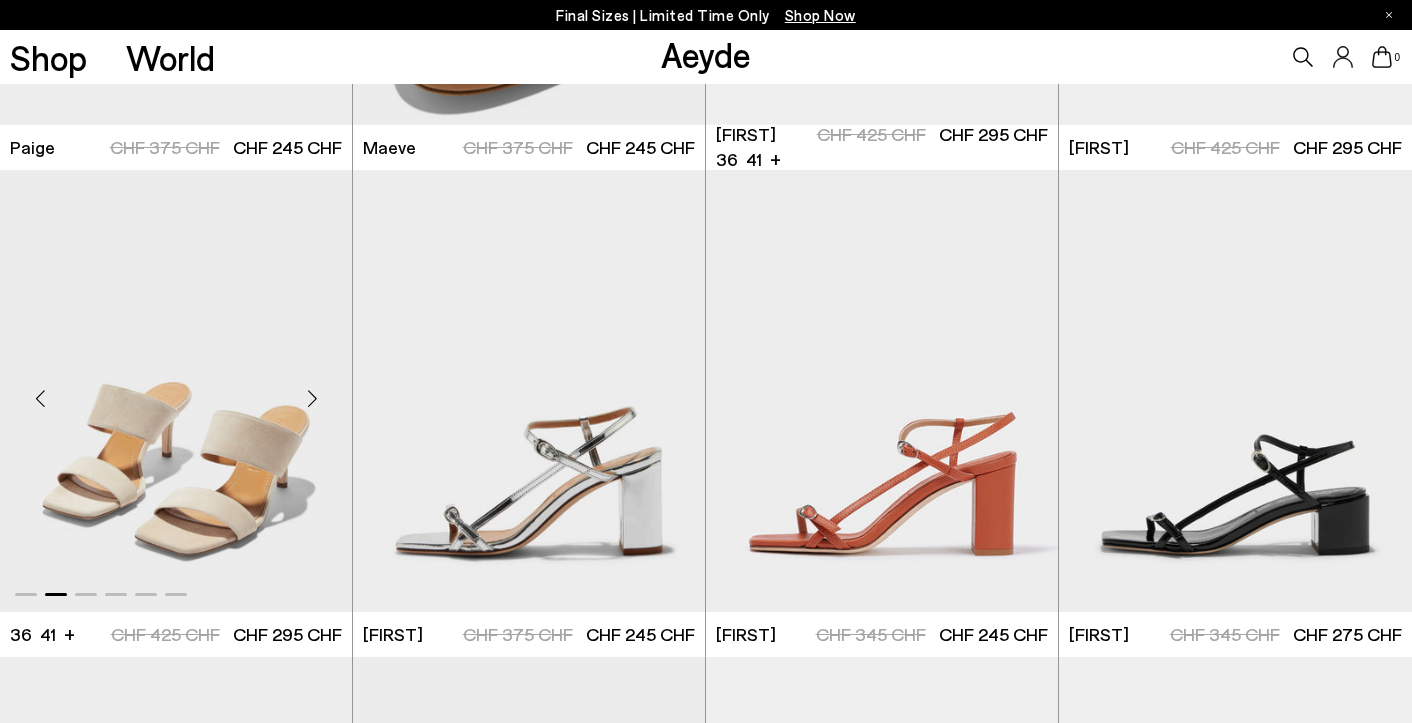 click at bounding box center (312, 399) 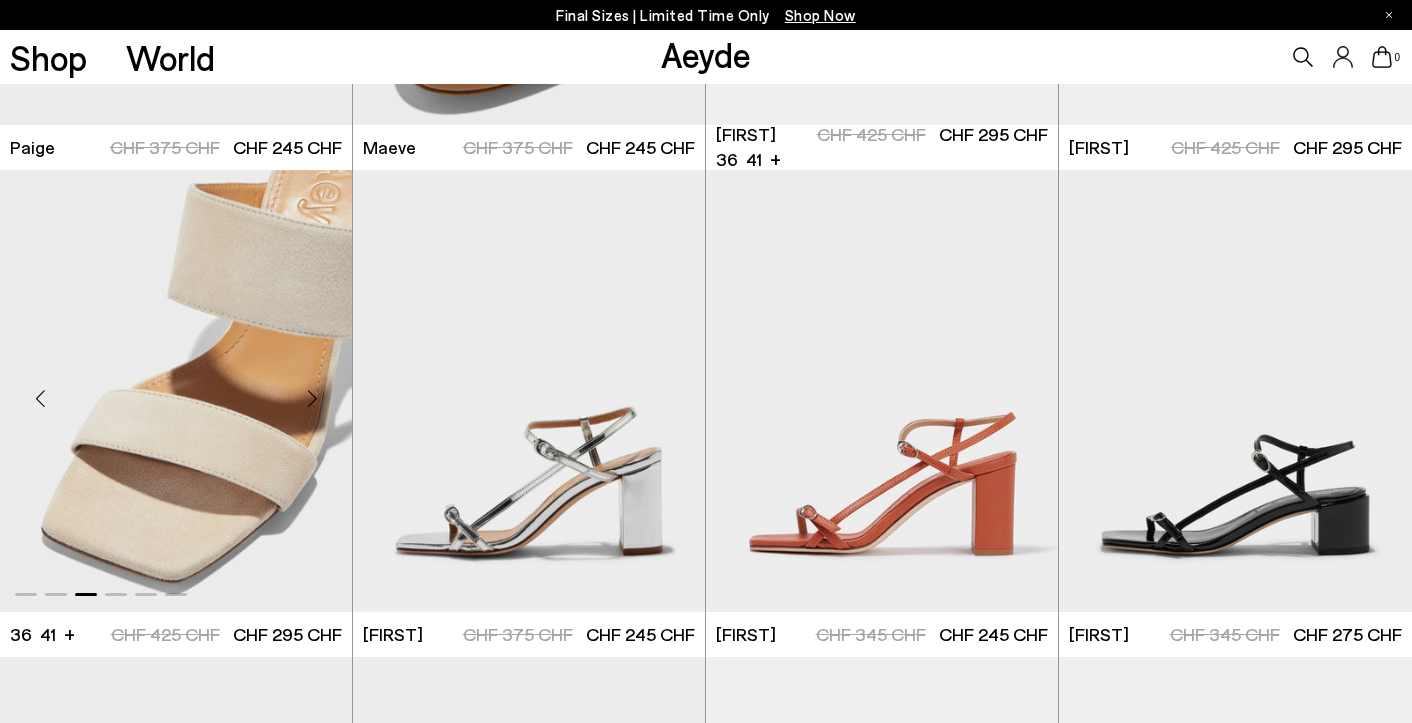 click at bounding box center (312, 399) 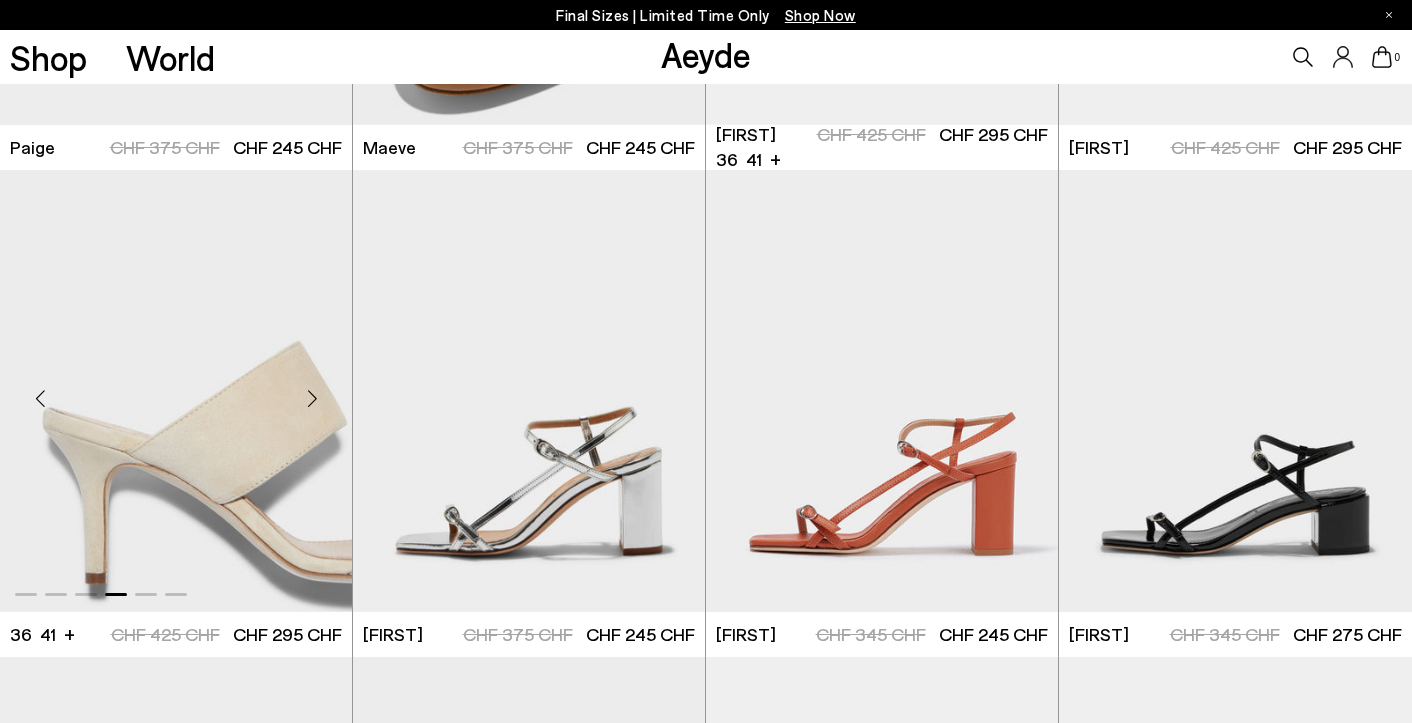 click at bounding box center (312, 399) 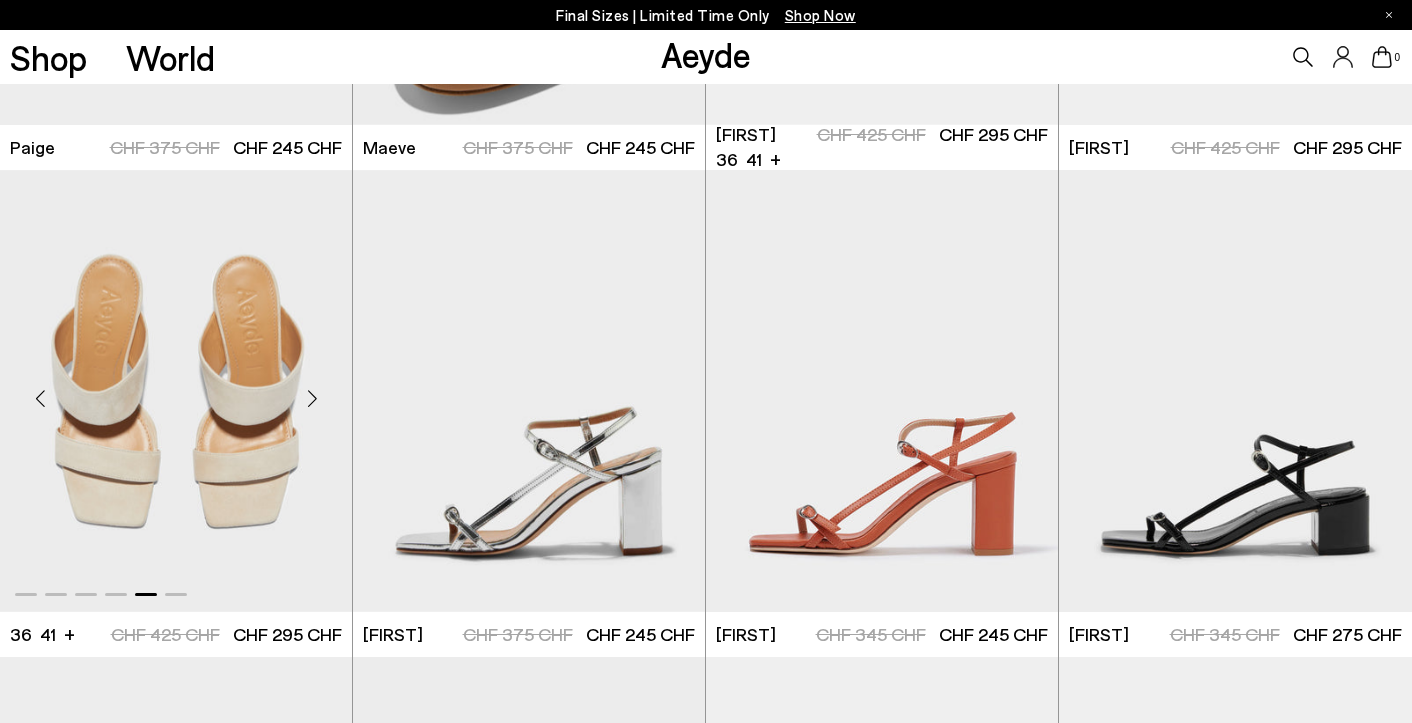 click at bounding box center (312, 399) 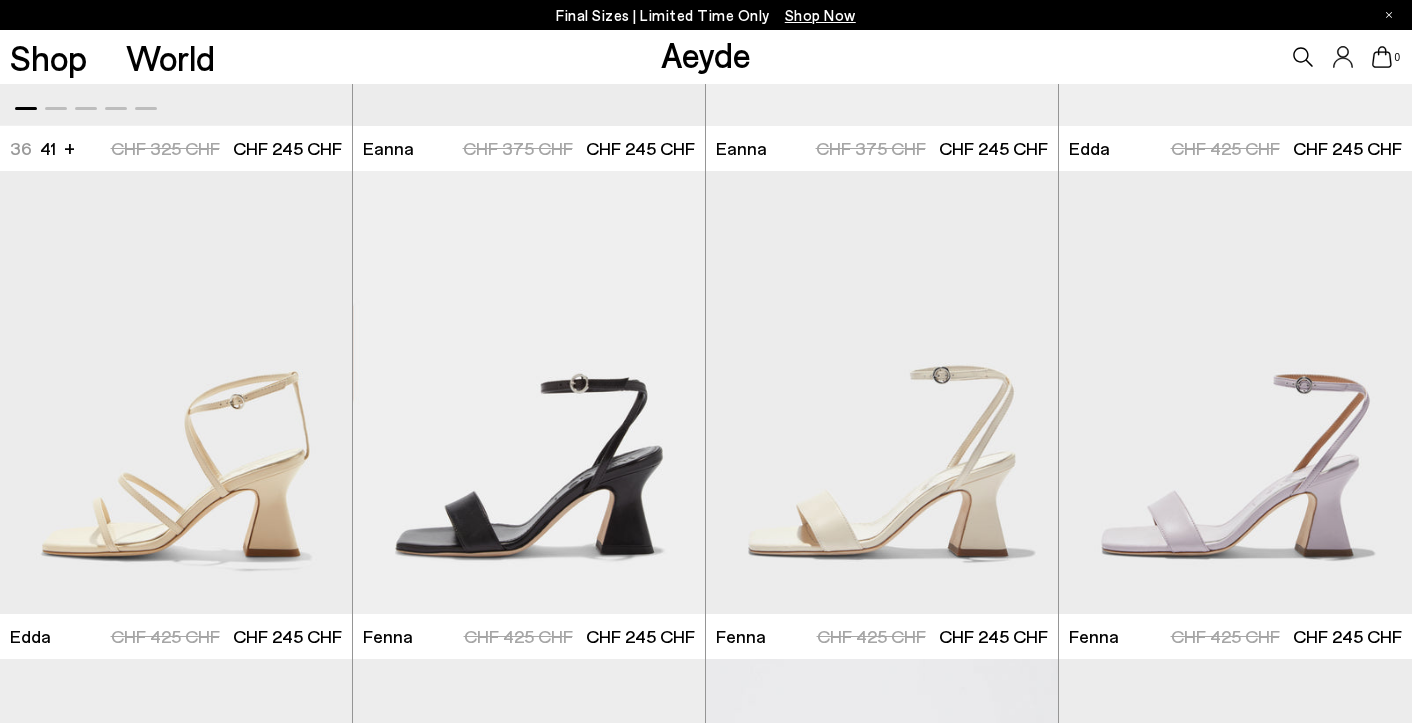 scroll, scrollTop: 4790, scrollLeft: 0, axis: vertical 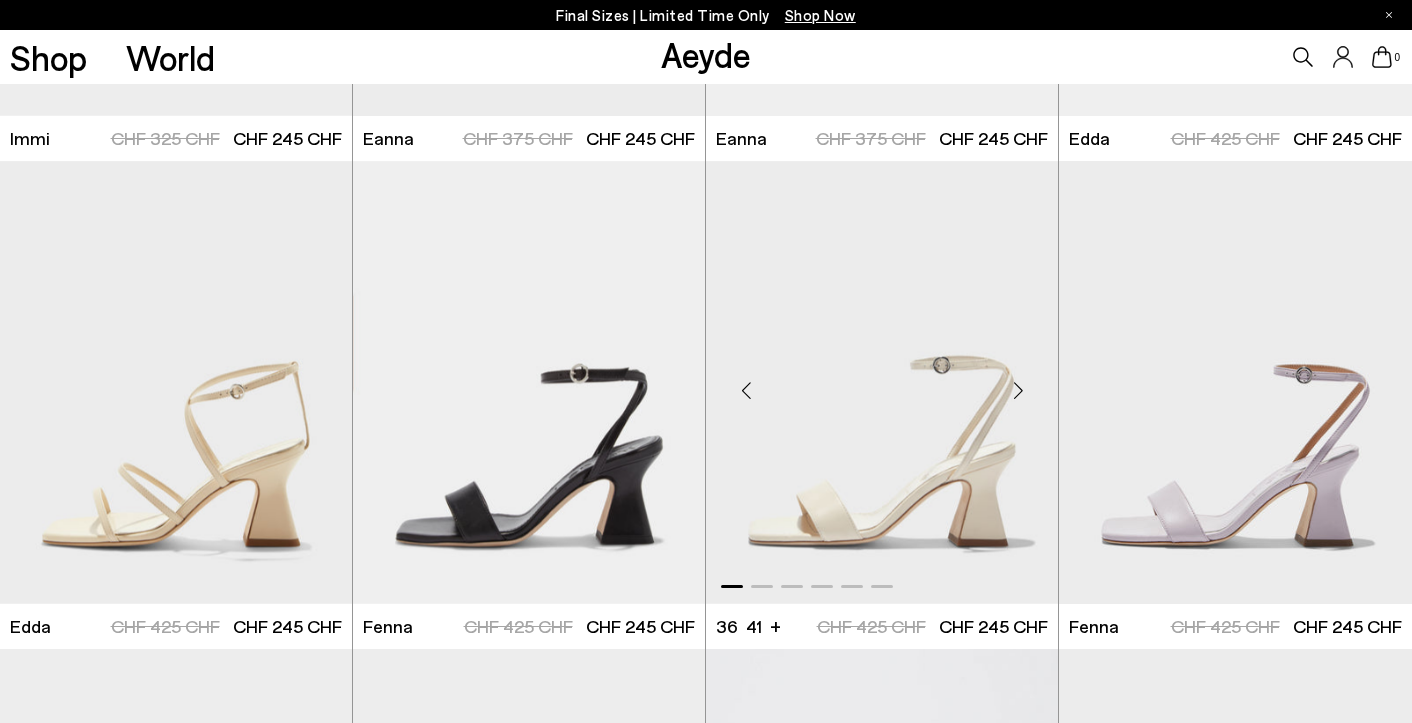 click at bounding box center (1018, 390) 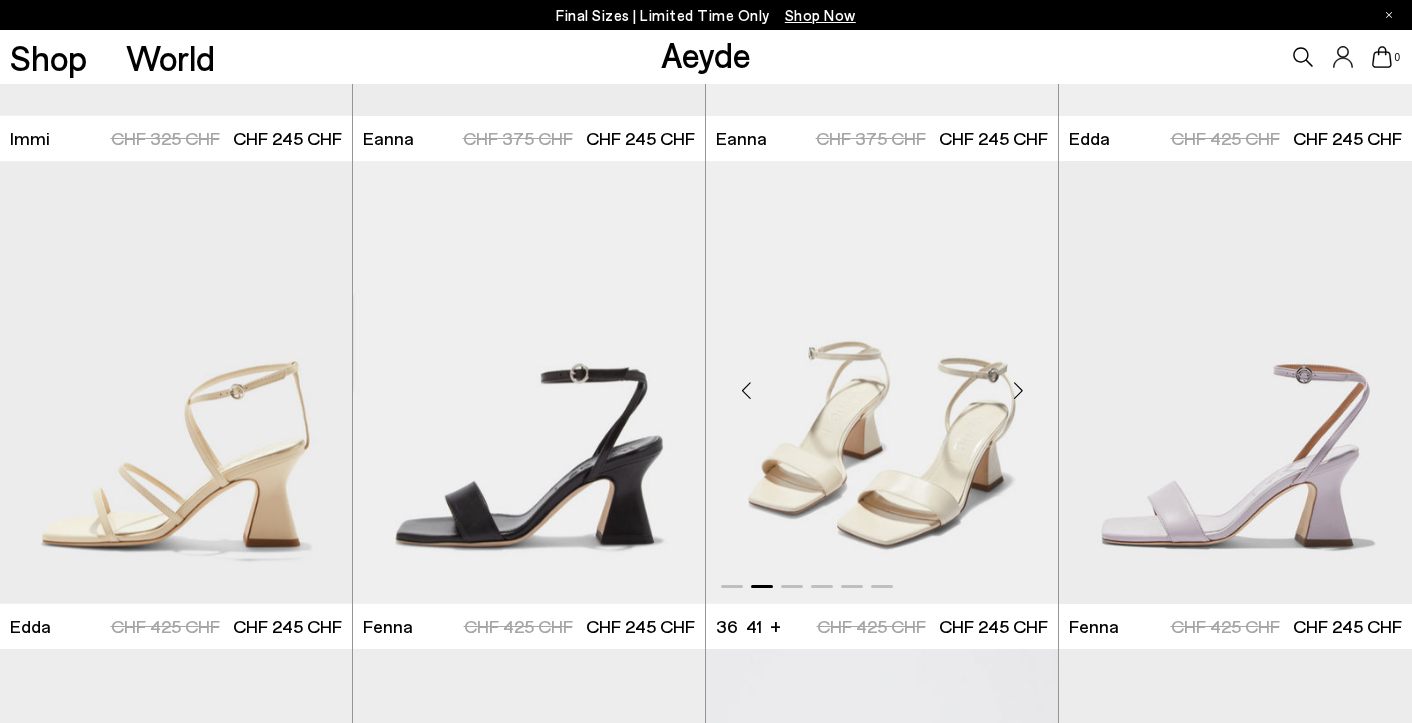 click at bounding box center (1018, 390) 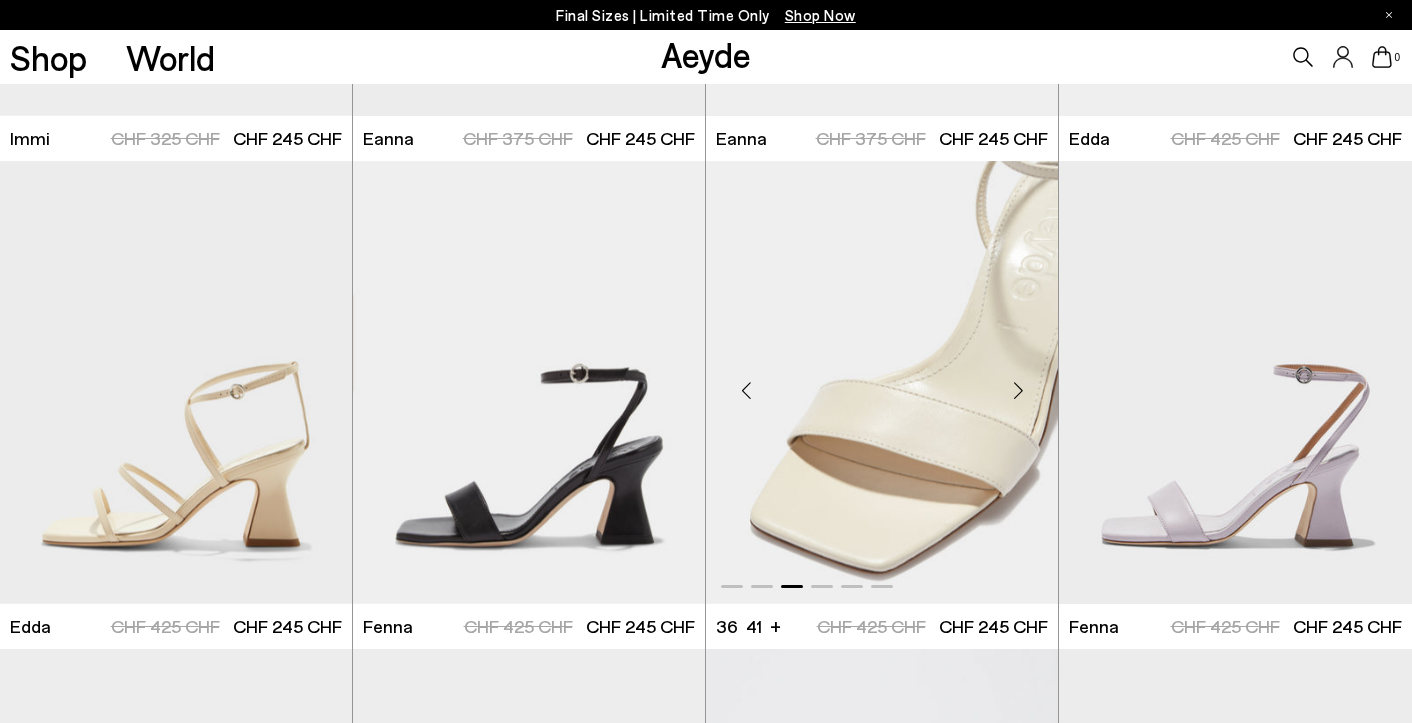 click at bounding box center [1018, 390] 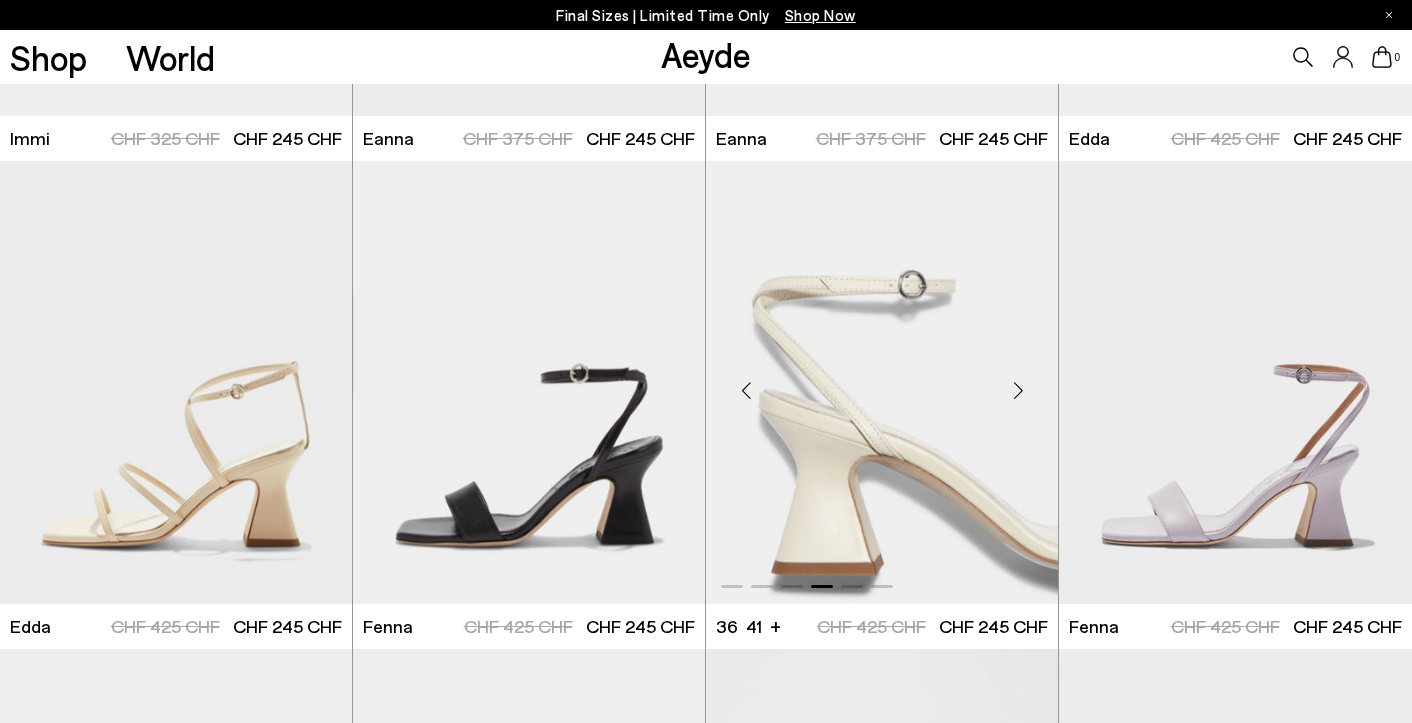 click at bounding box center (1018, 390) 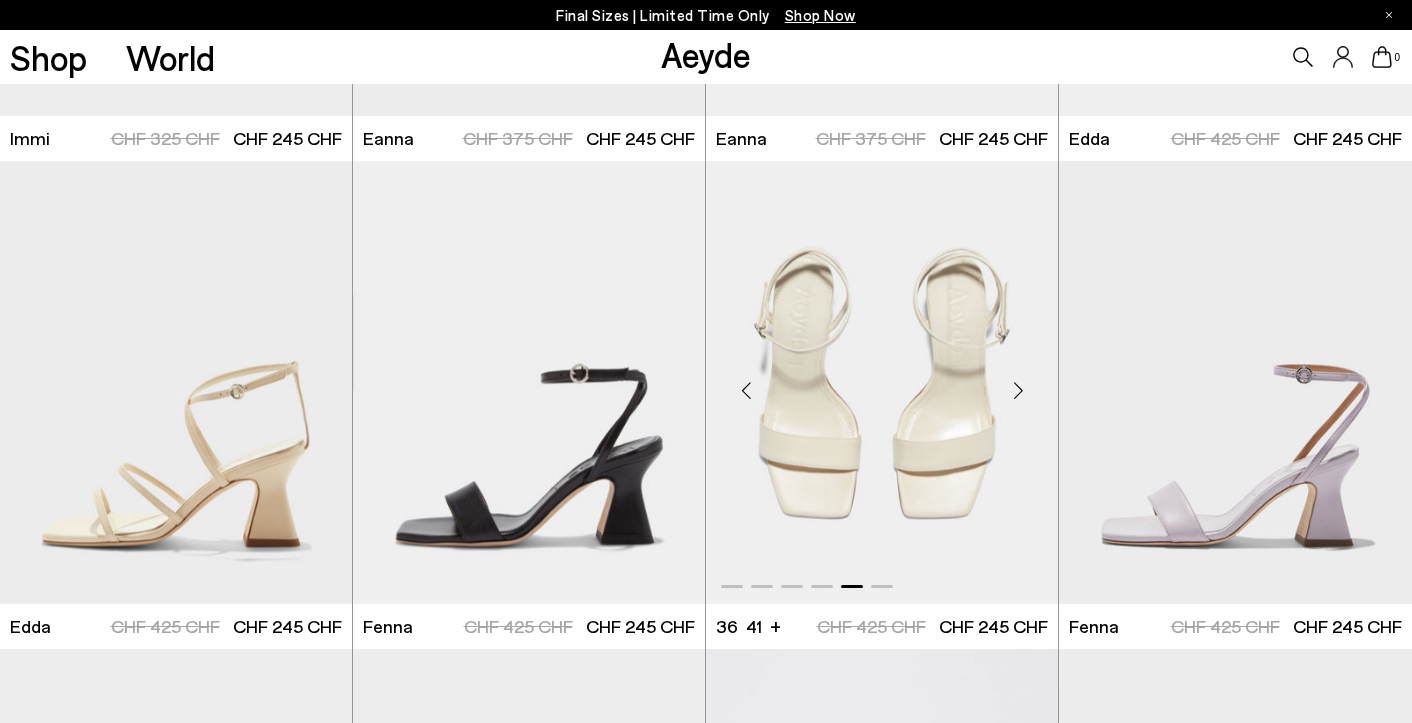 click at bounding box center (882, 382) 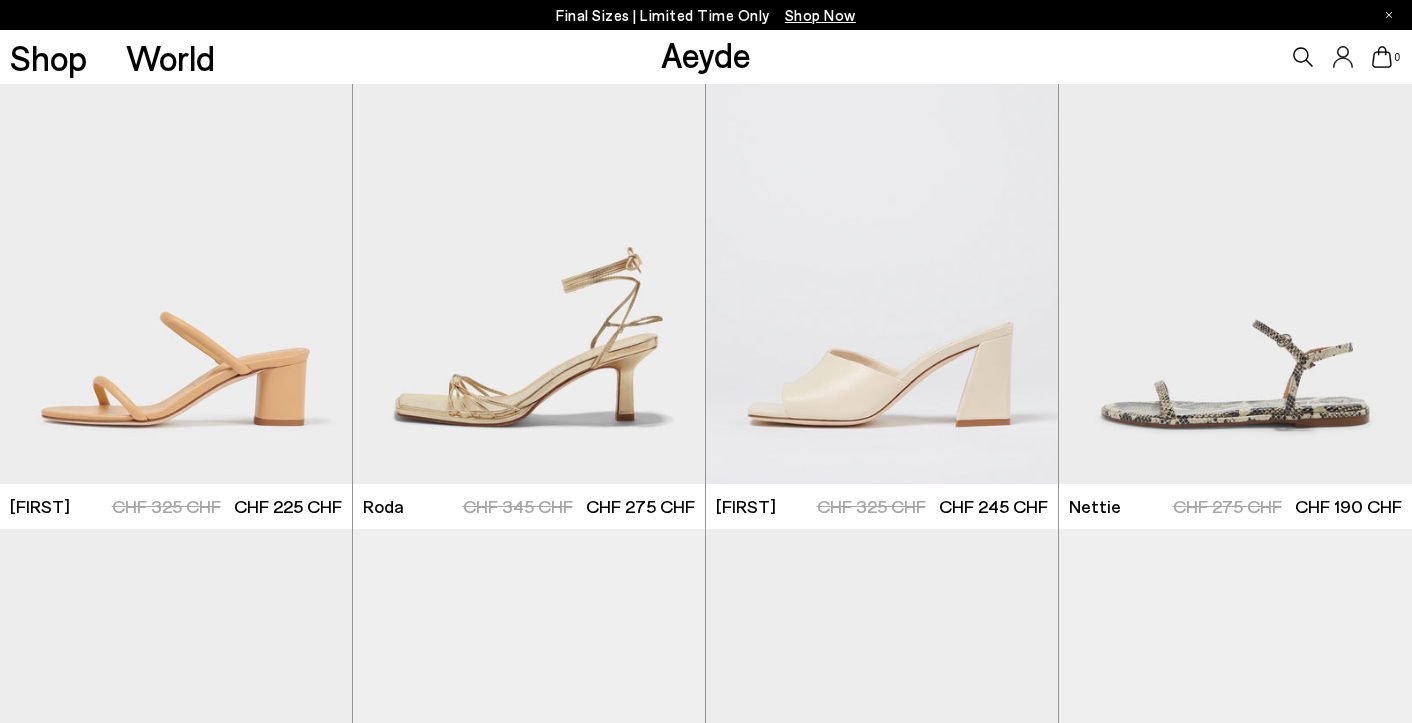 scroll, scrollTop: 5398, scrollLeft: 0, axis: vertical 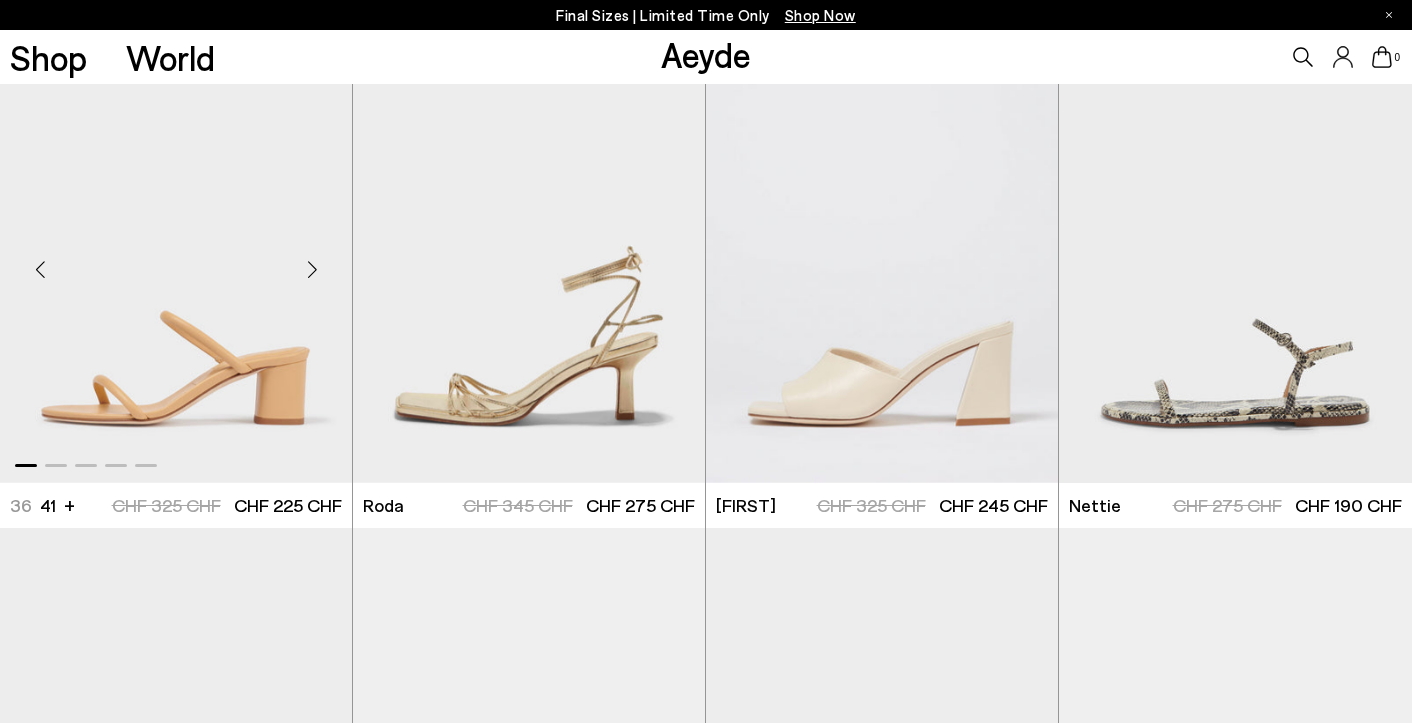 click at bounding box center [312, 270] 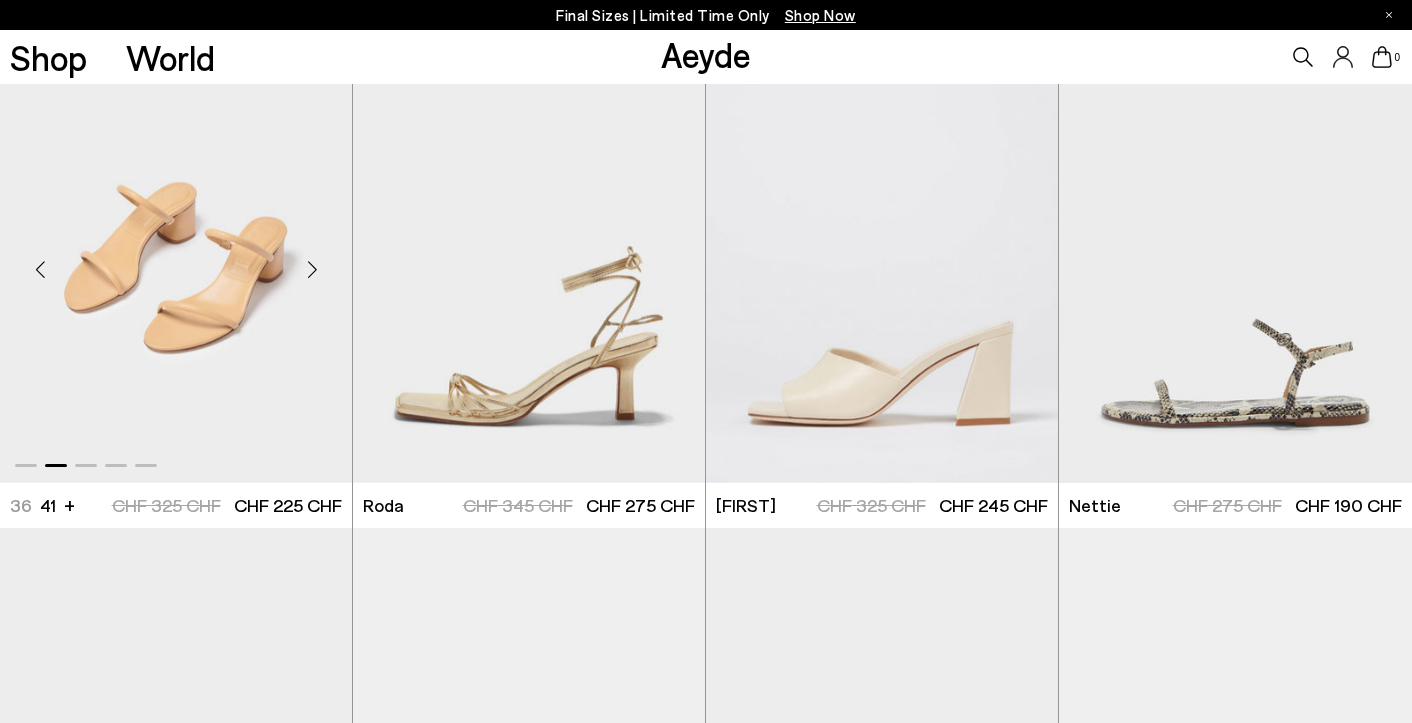 click at bounding box center (312, 270) 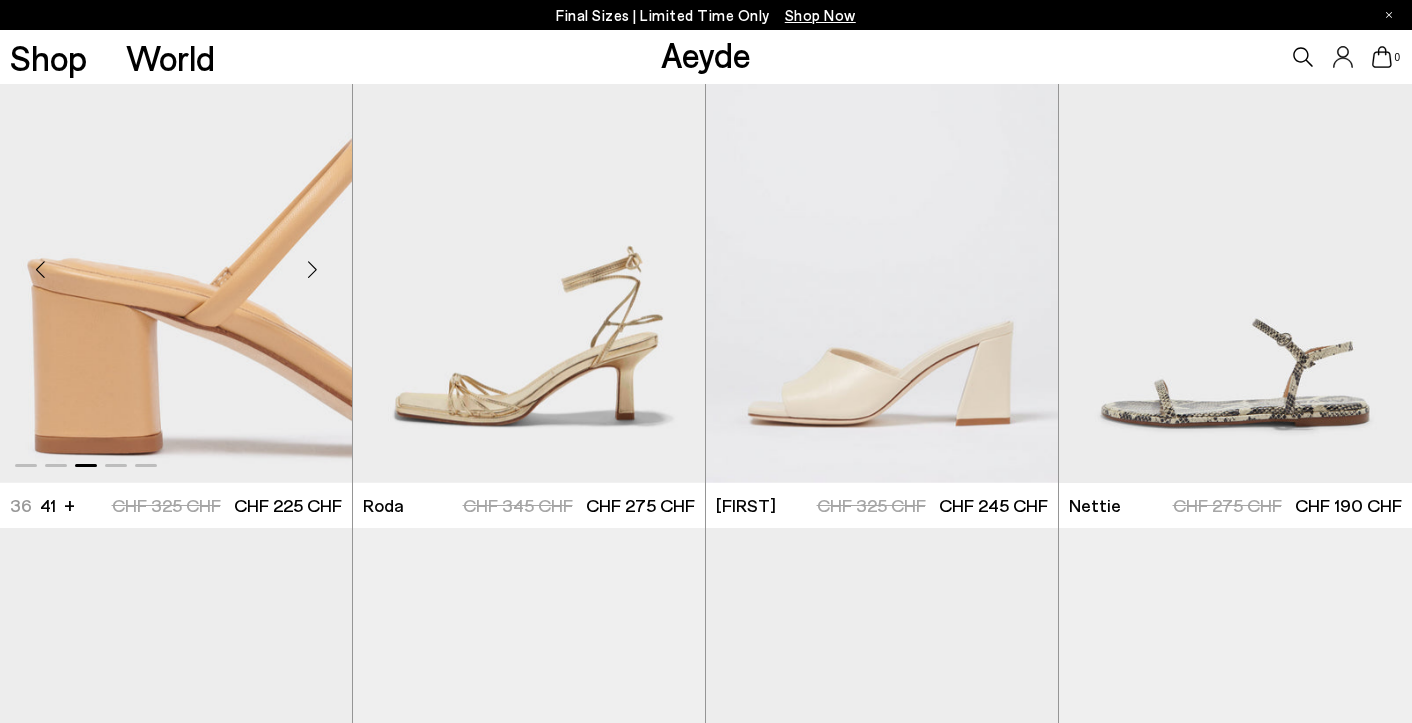 click at bounding box center (312, 270) 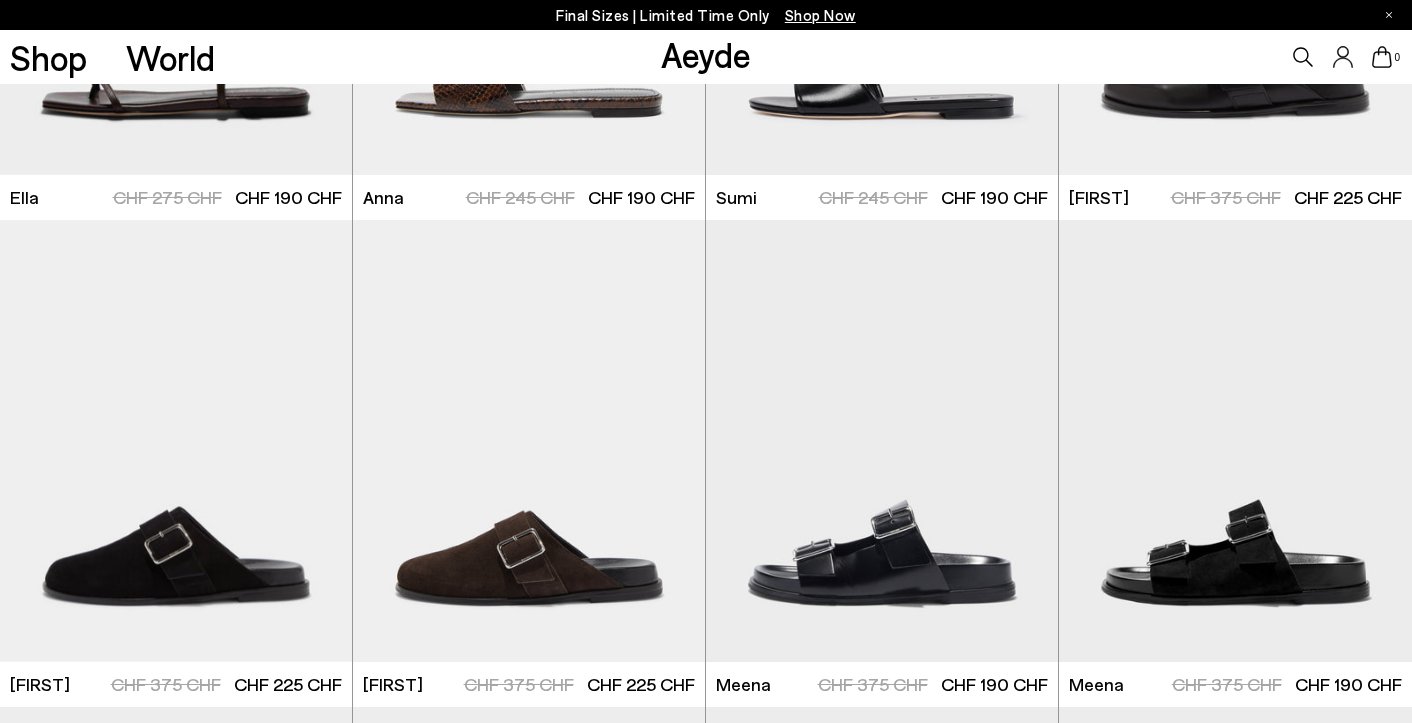 scroll, scrollTop: 5281, scrollLeft: 0, axis: vertical 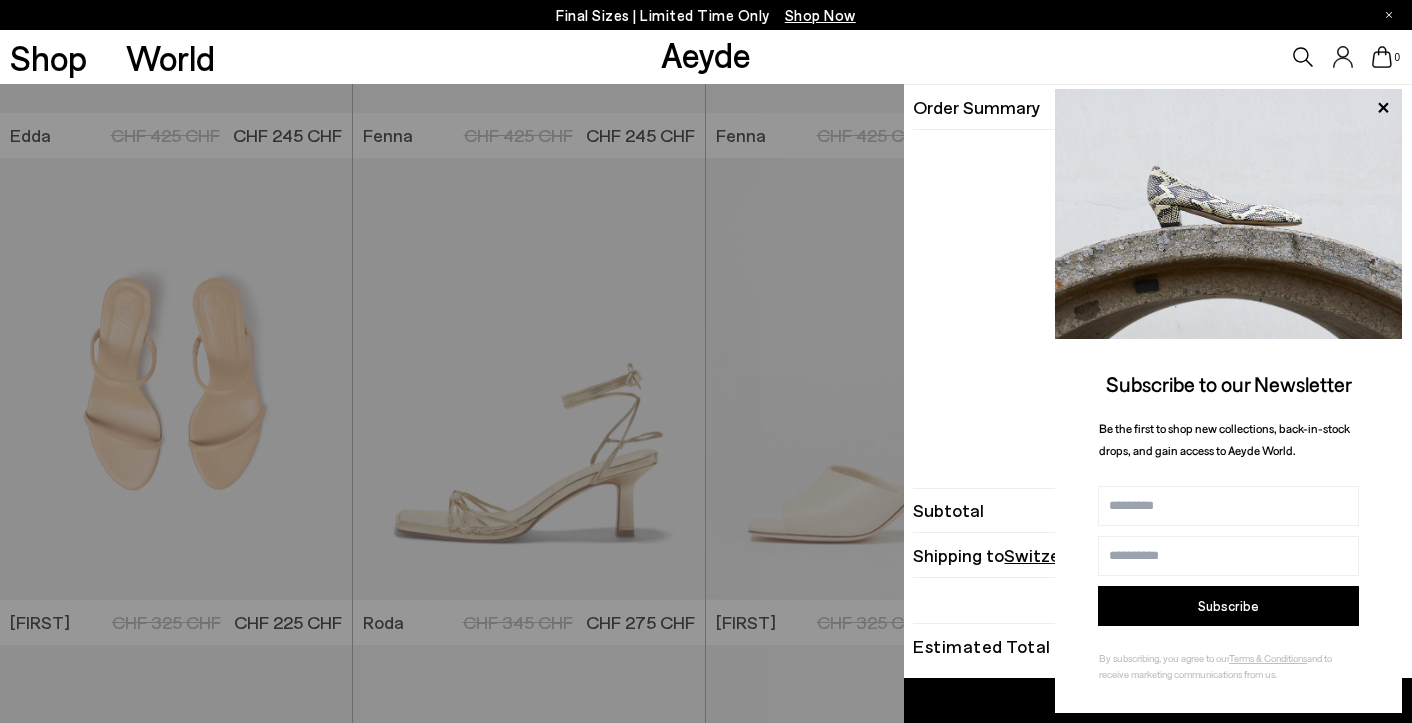 click 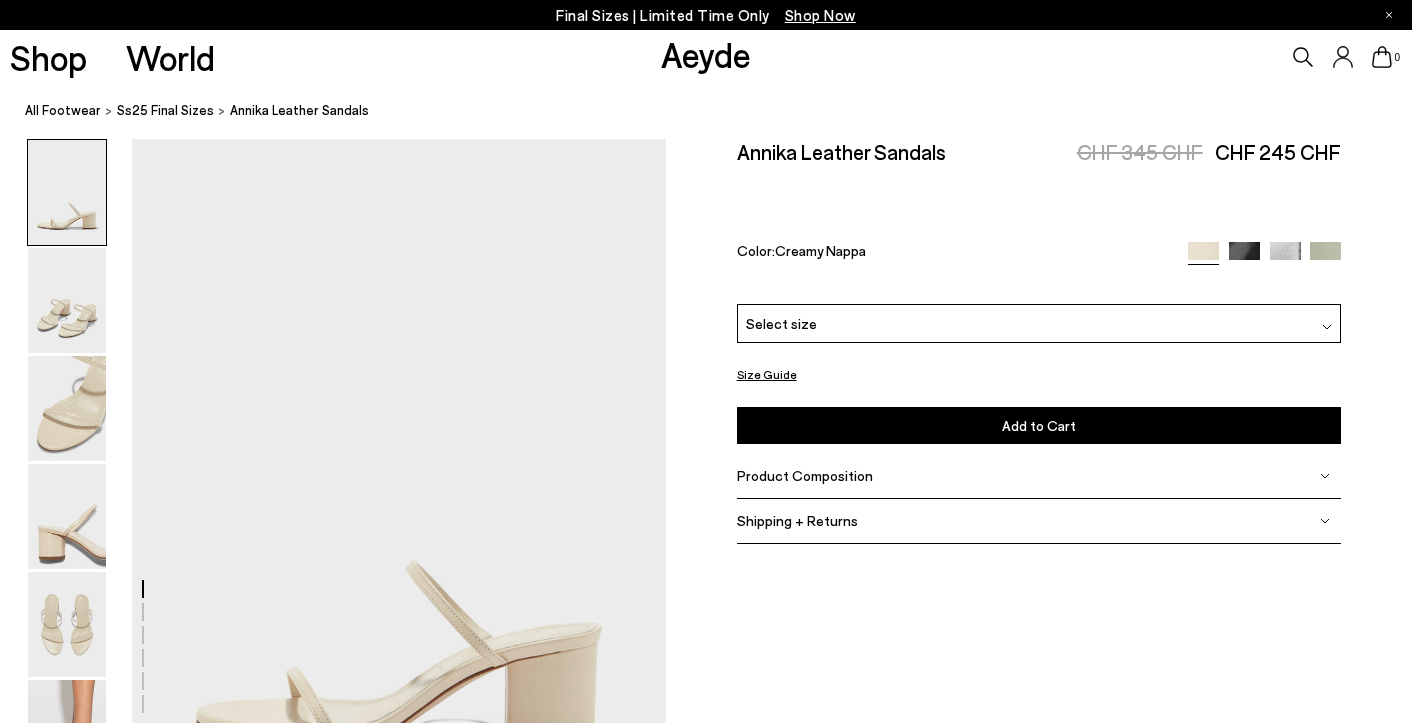 scroll, scrollTop: 0, scrollLeft: 0, axis: both 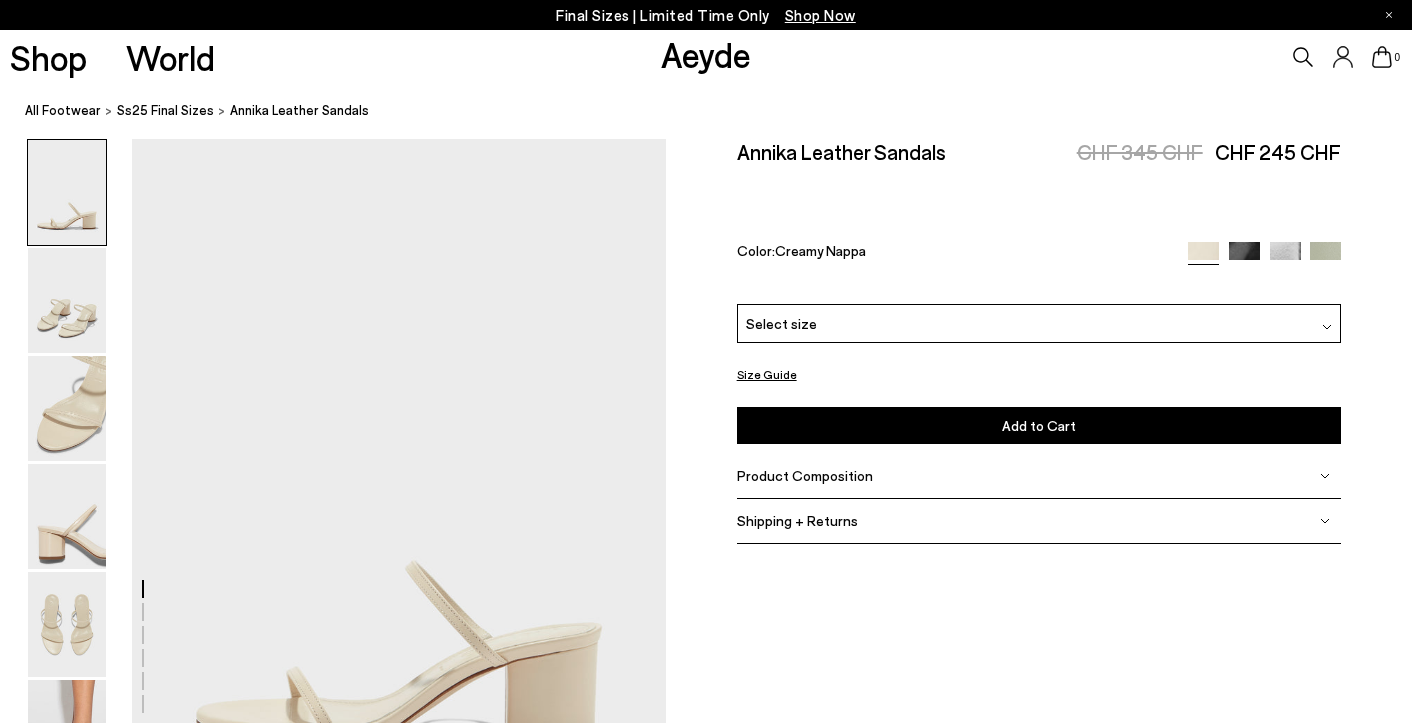 click on "Select size" at bounding box center [1039, 323] 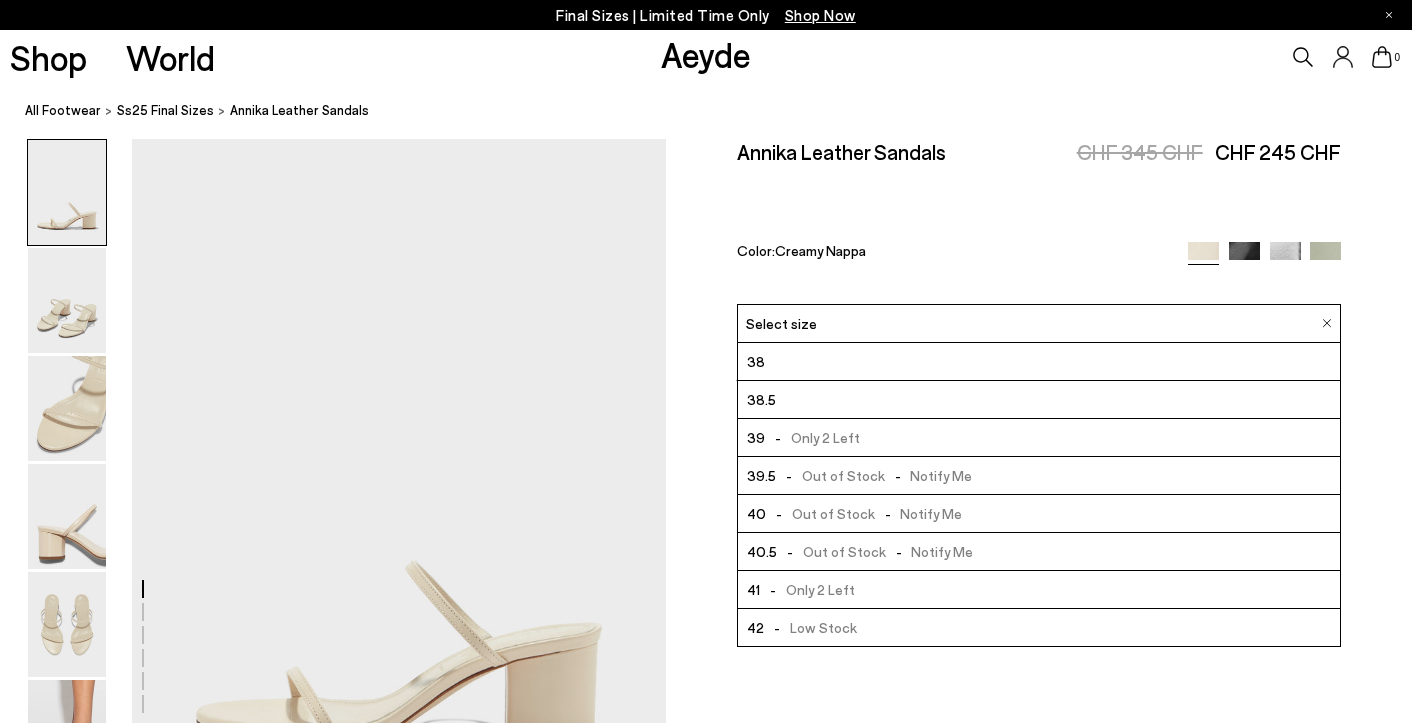scroll, scrollTop: 114, scrollLeft: 0, axis: vertical 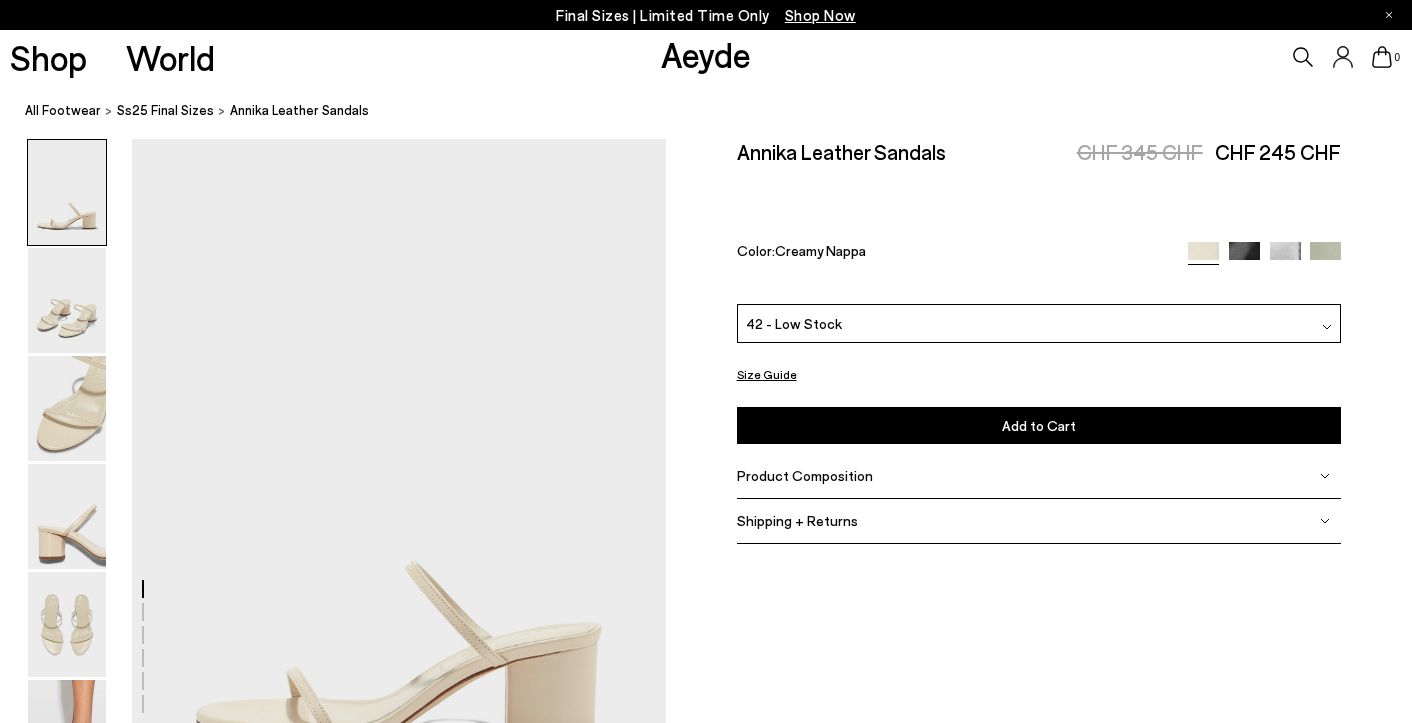 click on "Add to Cart Select a Size First" at bounding box center (1039, 425) 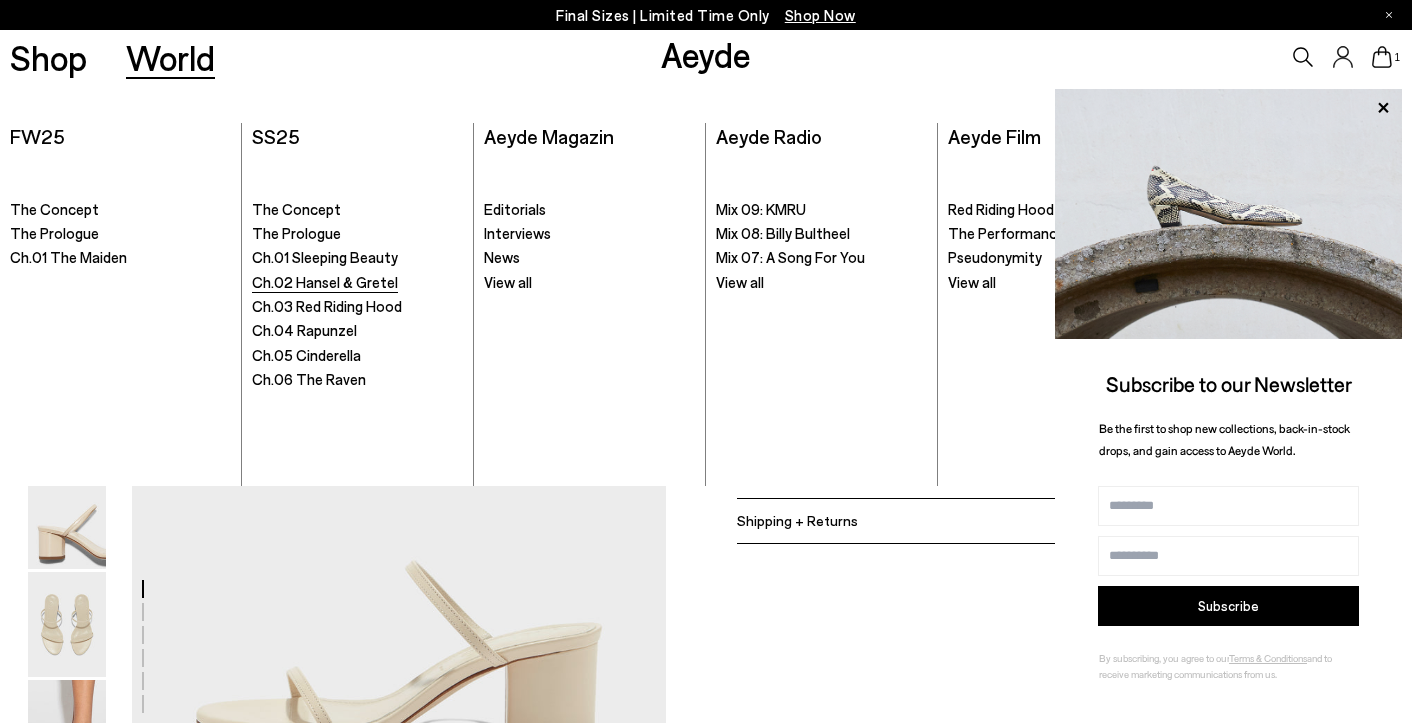 scroll, scrollTop: 89, scrollLeft: 0, axis: vertical 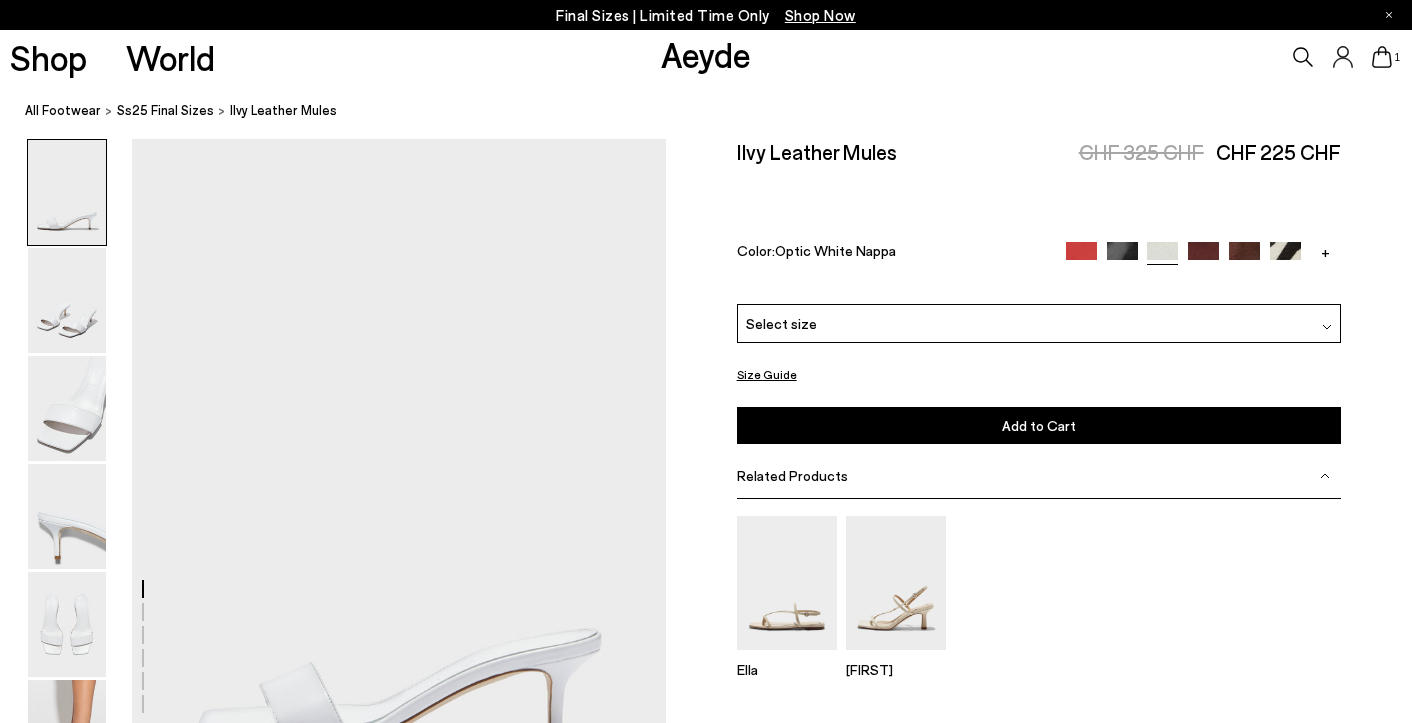 click on "Select size" at bounding box center [1039, 323] 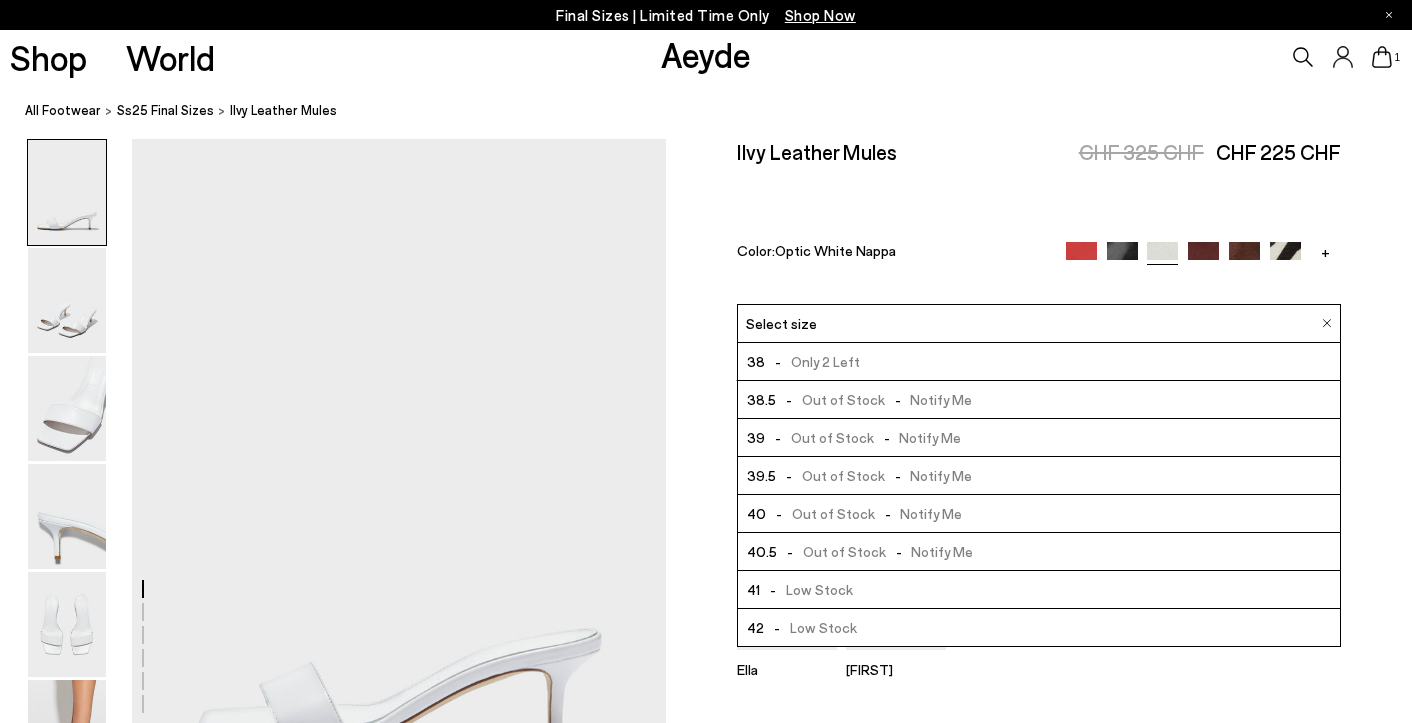 scroll, scrollTop: 114, scrollLeft: 0, axis: vertical 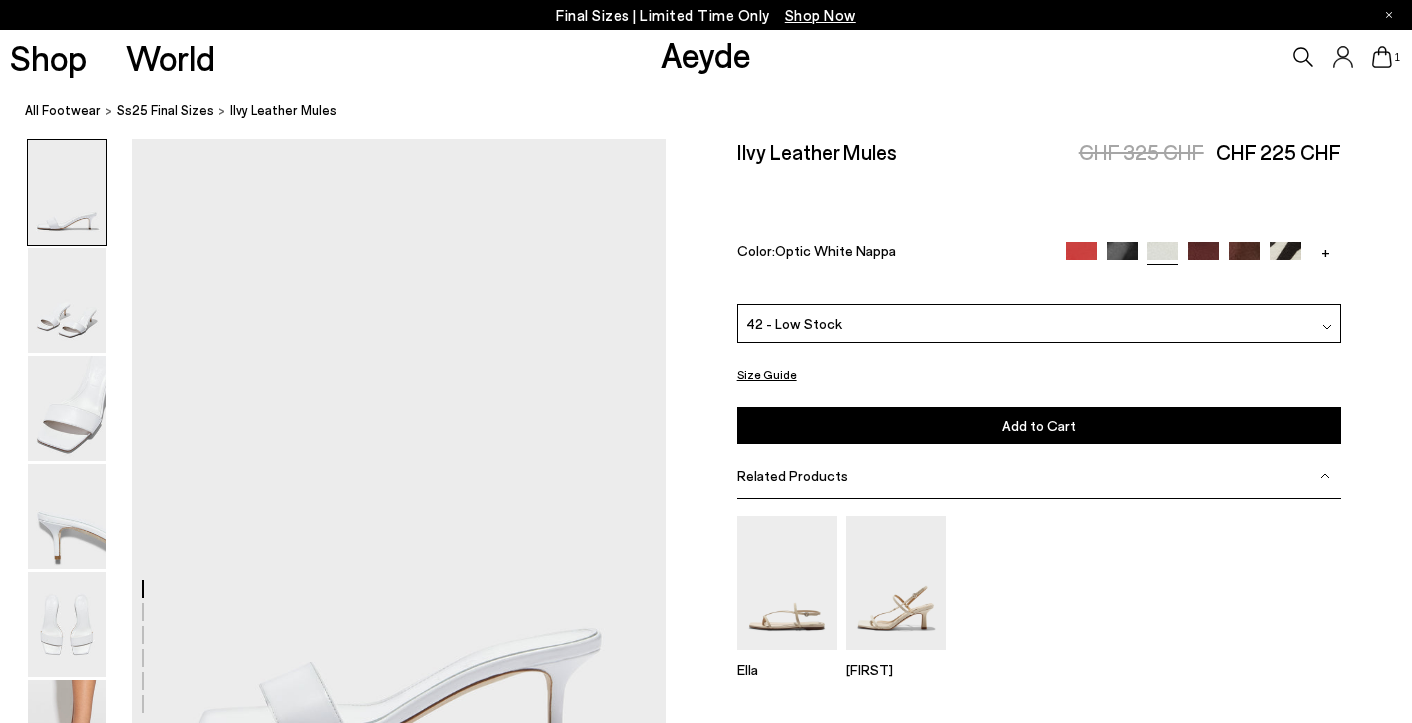 click on "Add to Cart Select a Size First" at bounding box center (1039, 425) 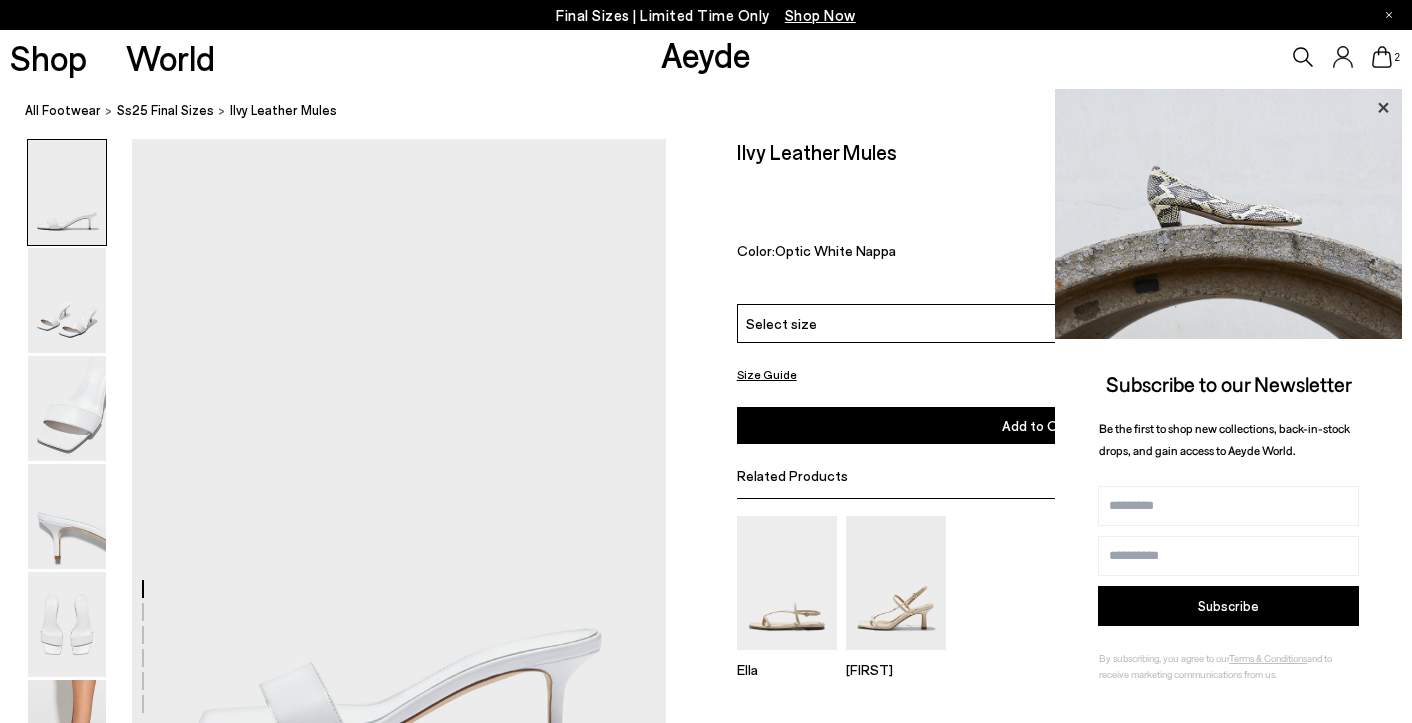 click 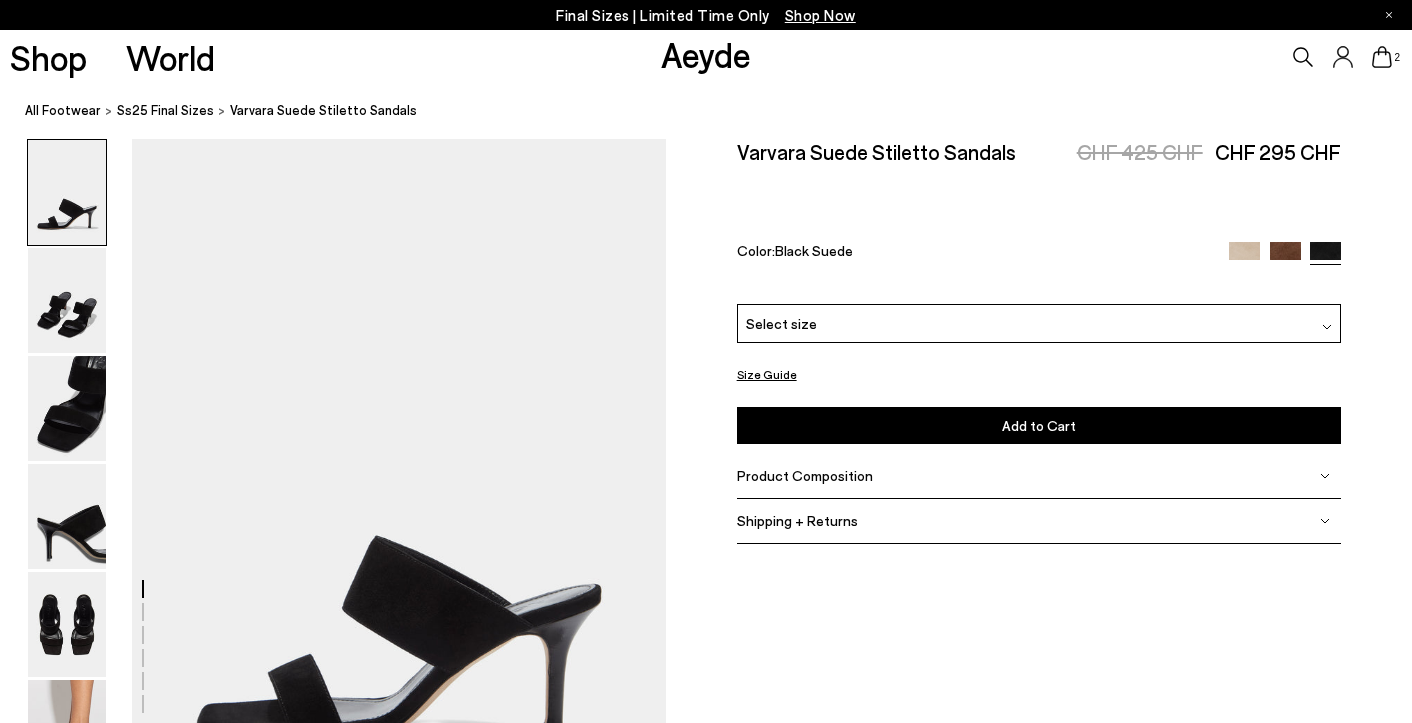 scroll, scrollTop: 0, scrollLeft: 0, axis: both 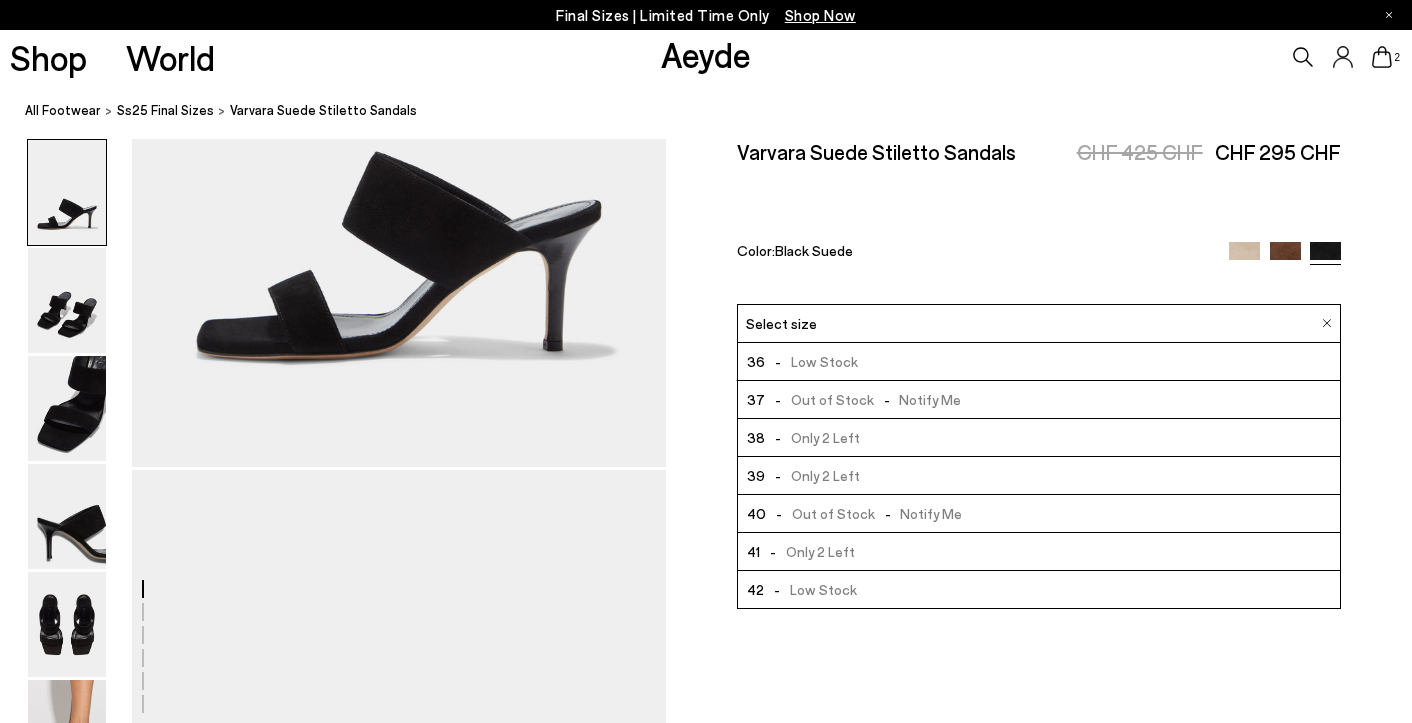click on "- Low Stock" at bounding box center (810, 589) 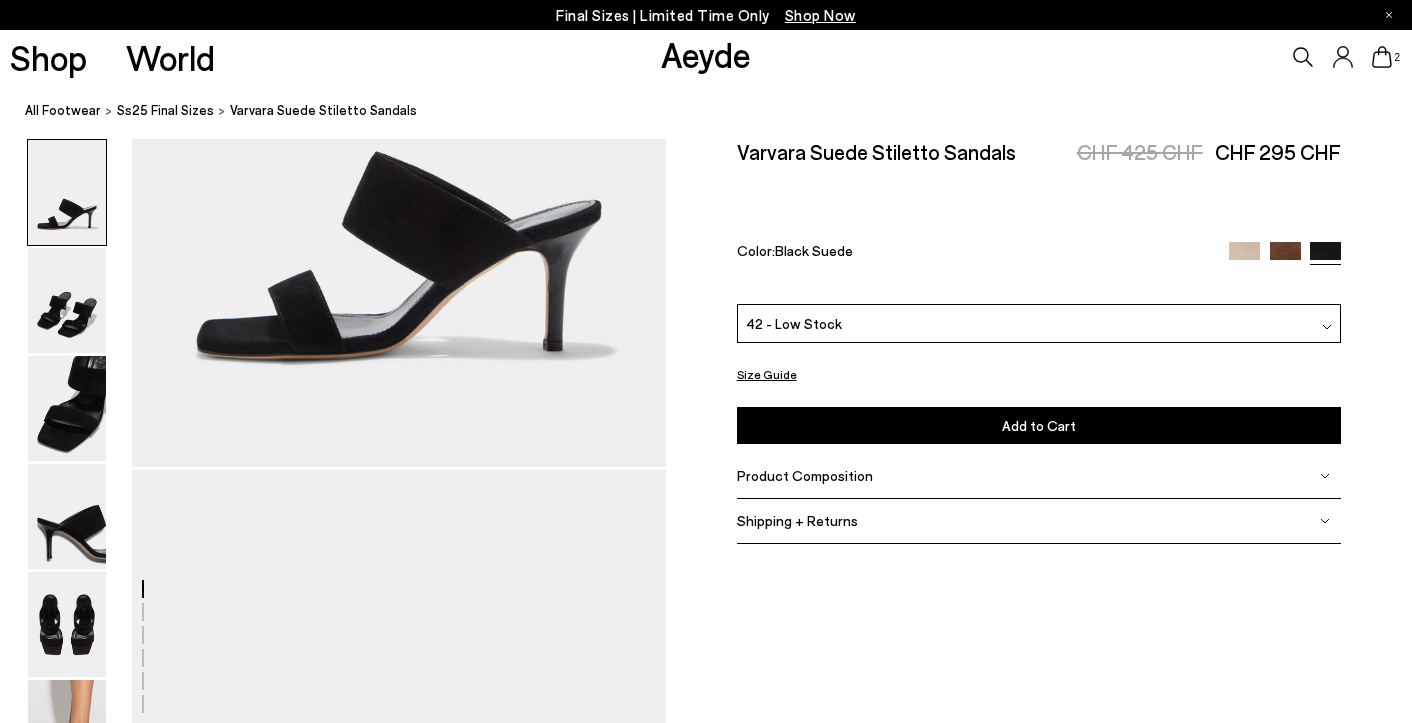 click on "Add to Cart Select a Size First" at bounding box center (1039, 425) 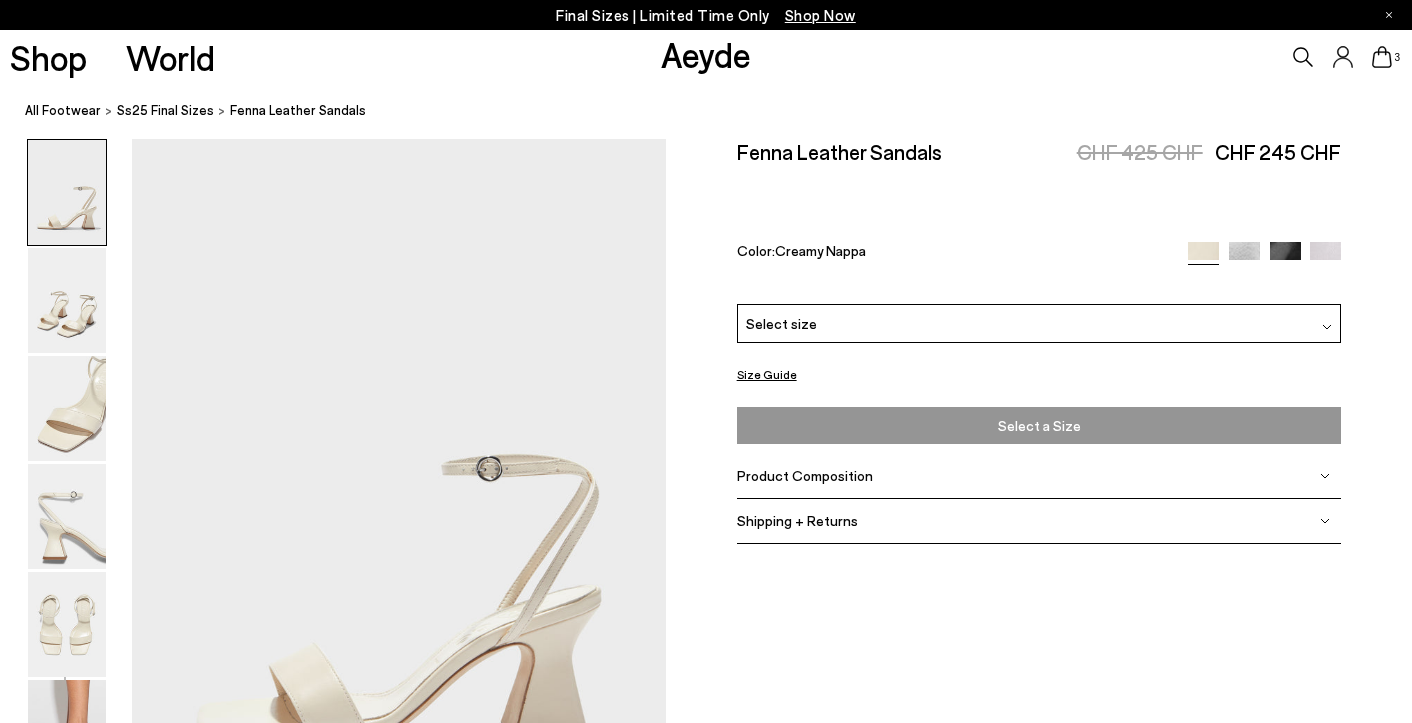 scroll, scrollTop: 0, scrollLeft: 0, axis: both 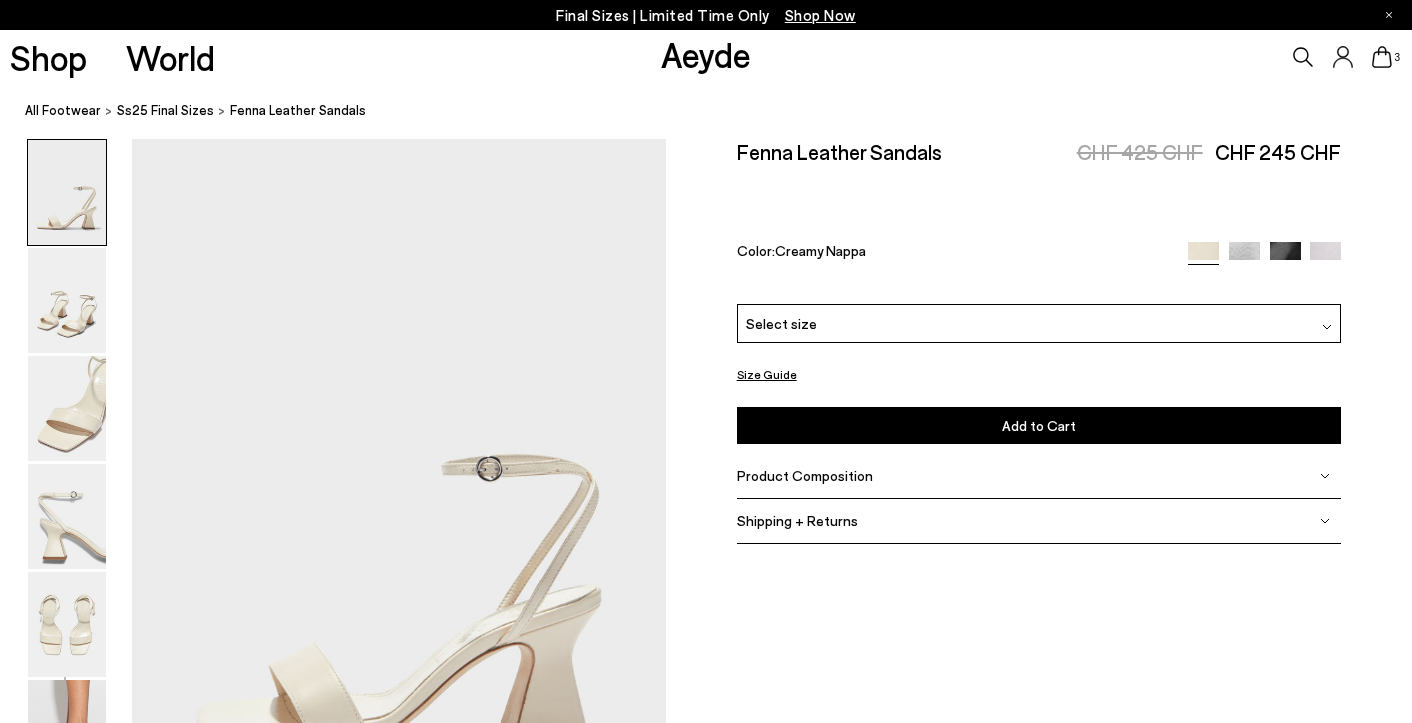 click on "Select size" at bounding box center (781, 323) 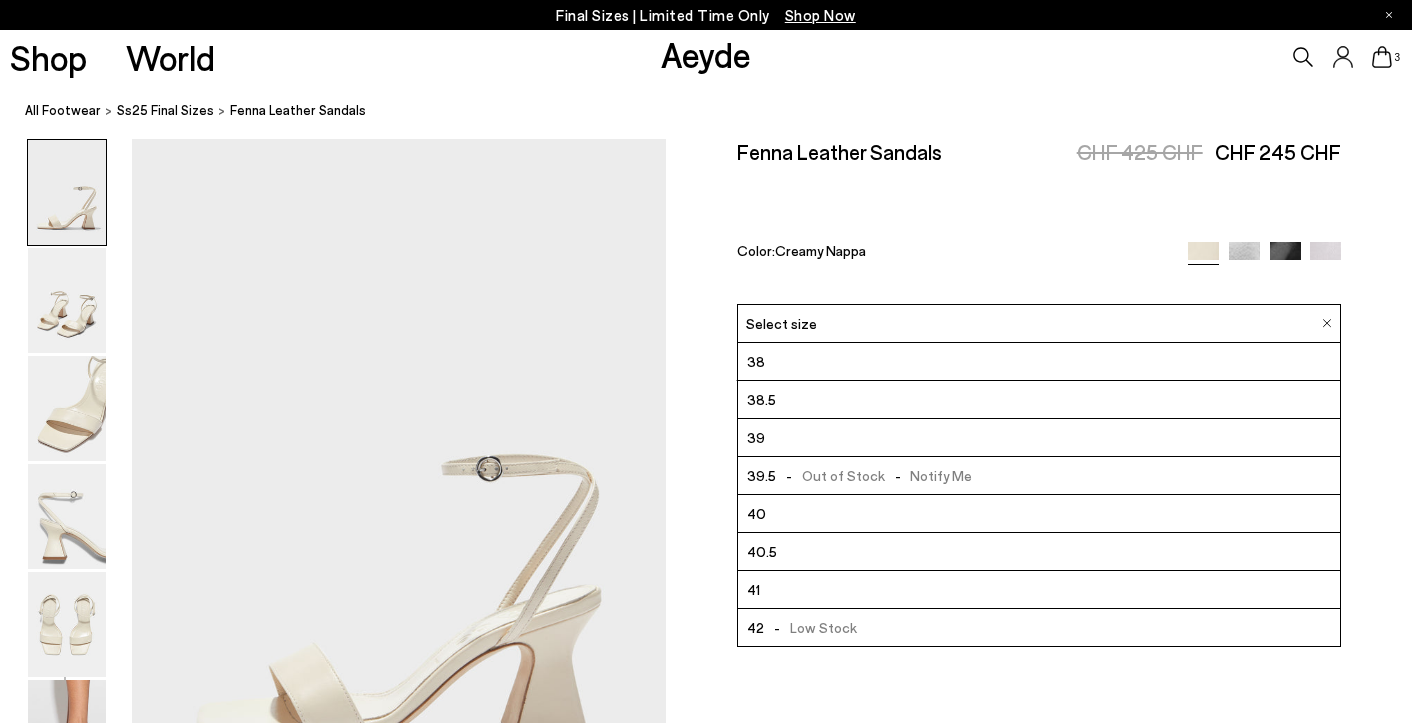scroll, scrollTop: 114, scrollLeft: 0, axis: vertical 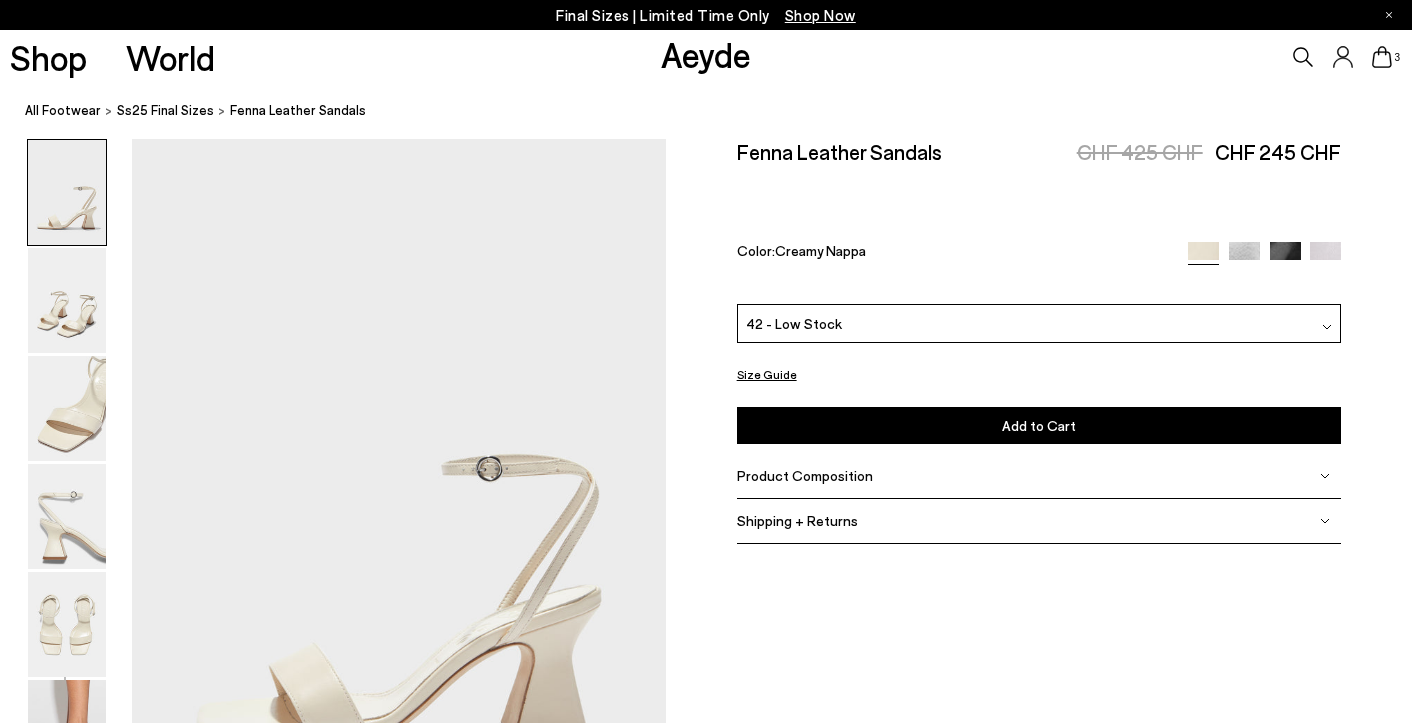 click on "Add to Cart Select a Size First" at bounding box center (1039, 425) 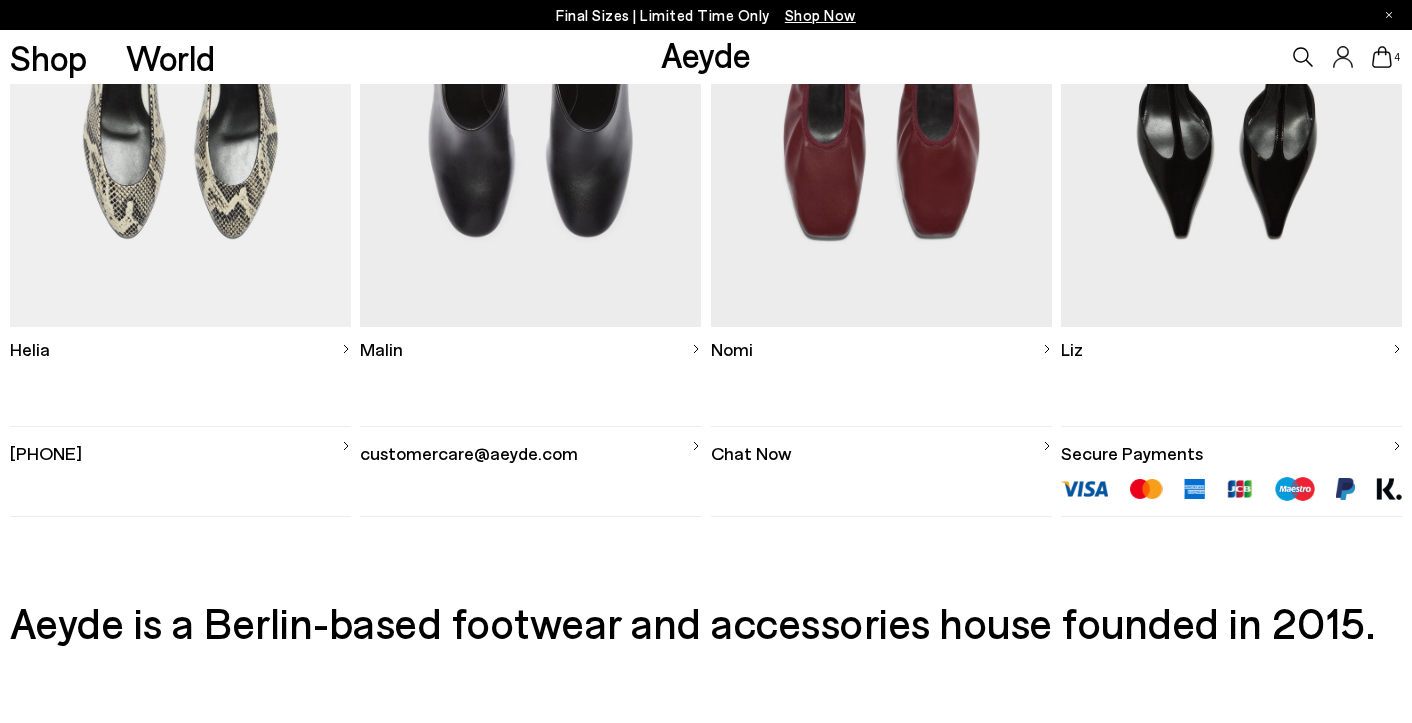 scroll, scrollTop: 2154, scrollLeft: 0, axis: vertical 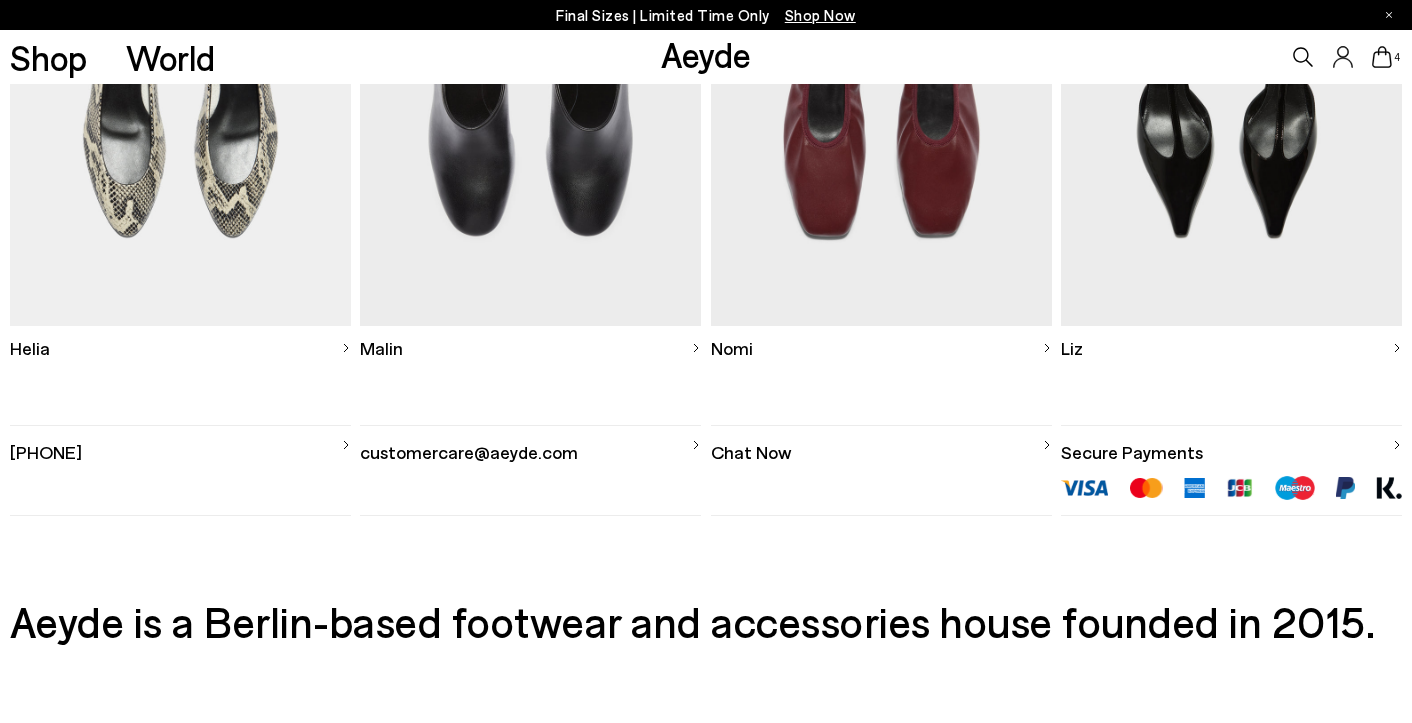 click on "Chat Now" at bounding box center [881, 445] 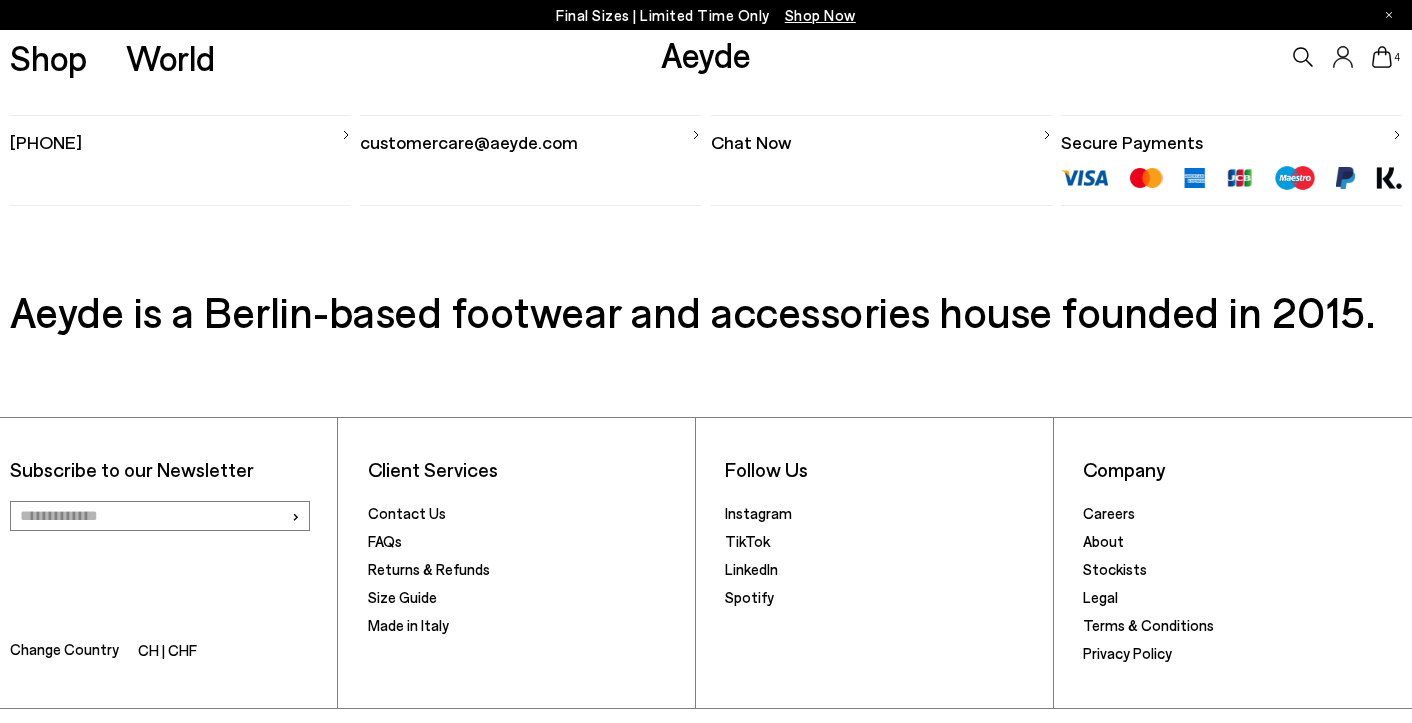 scroll, scrollTop: 2514, scrollLeft: 0, axis: vertical 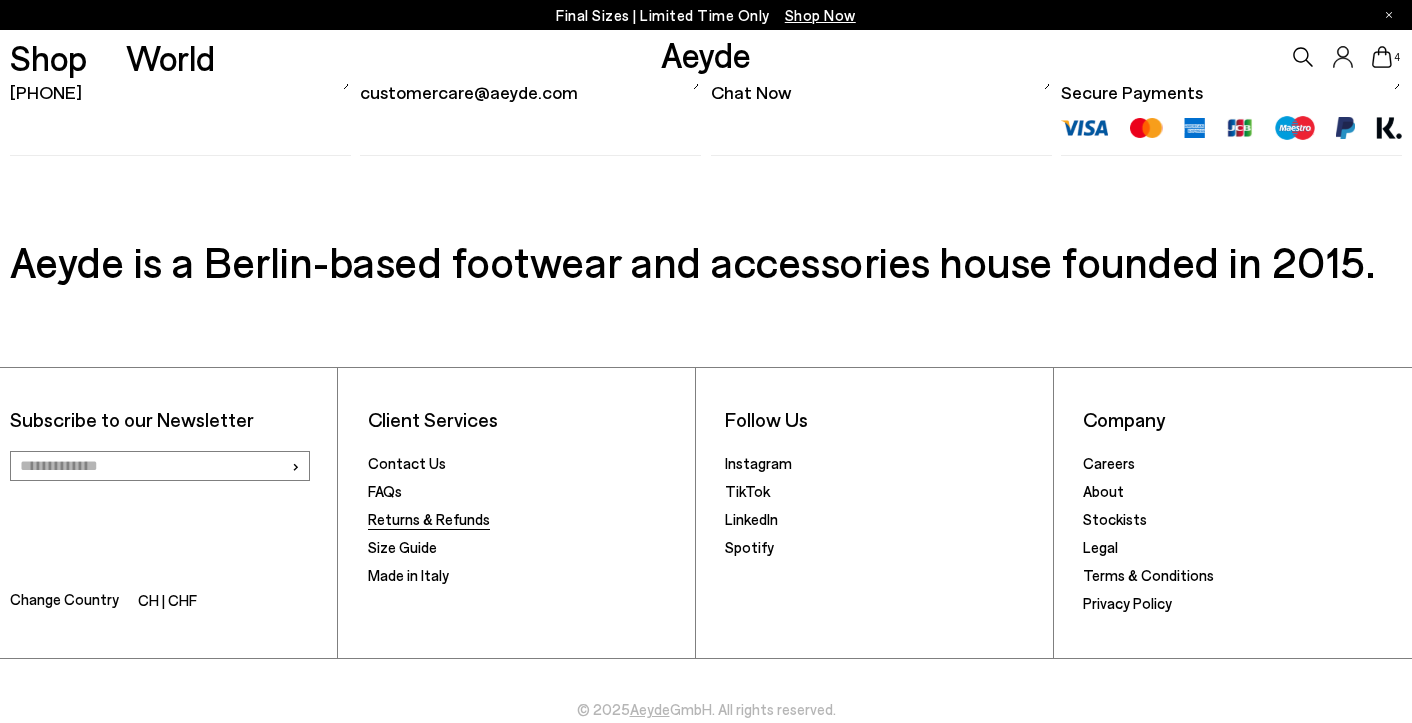 click on "Returns & Refunds" at bounding box center [429, 519] 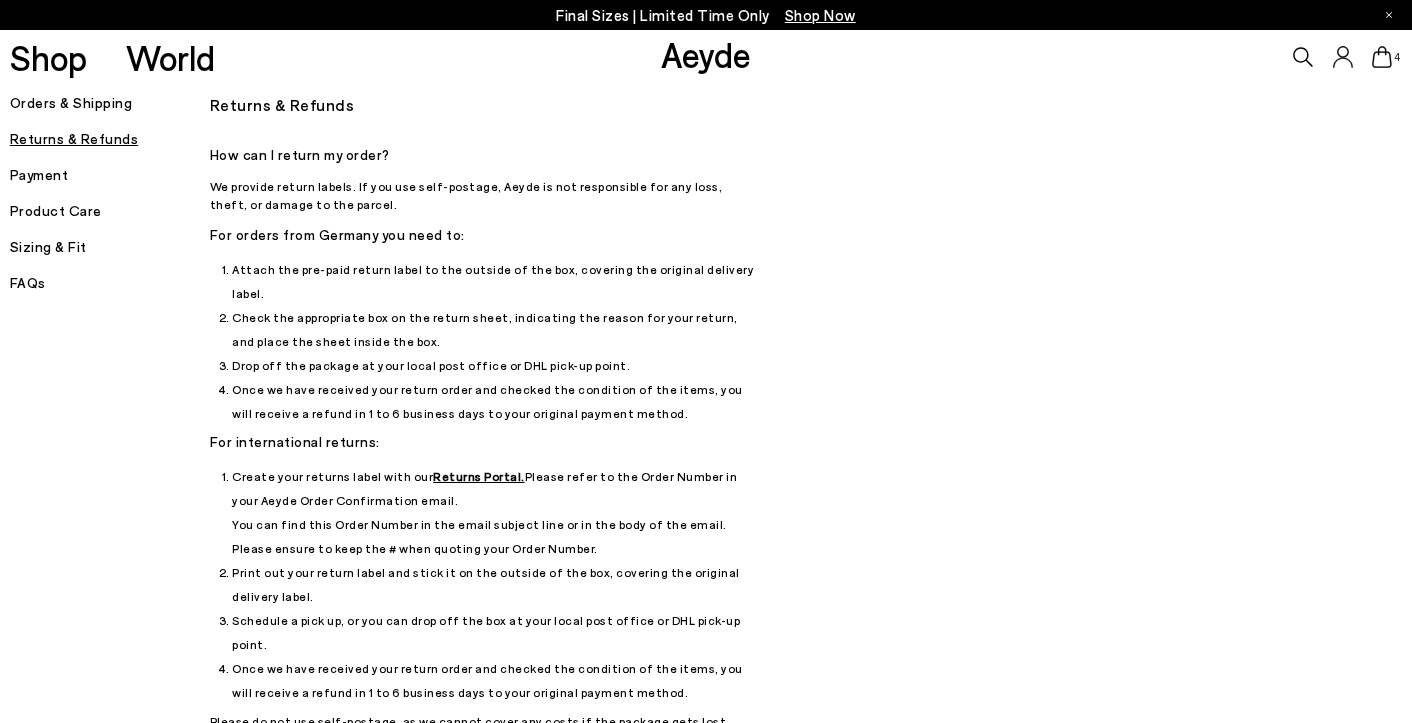 scroll, scrollTop: 0, scrollLeft: 0, axis: both 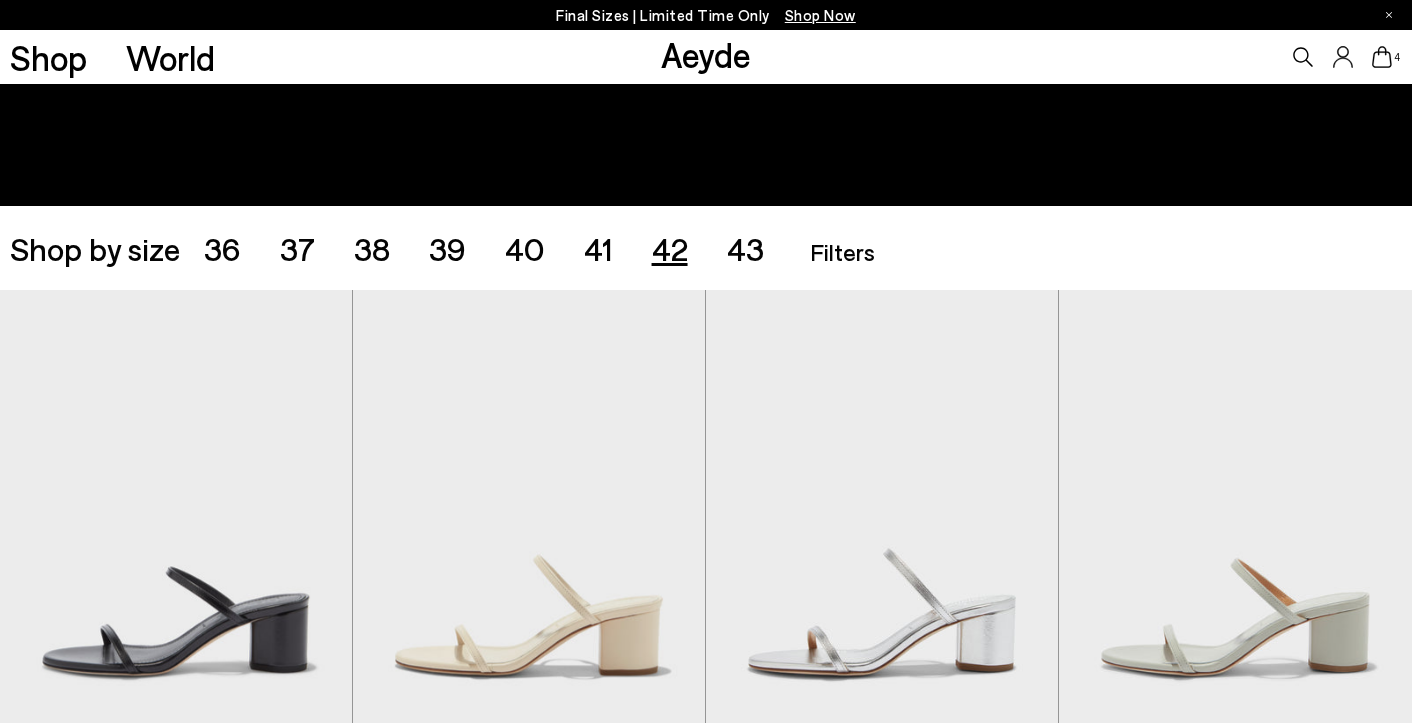 click on "42" at bounding box center [670, 248] 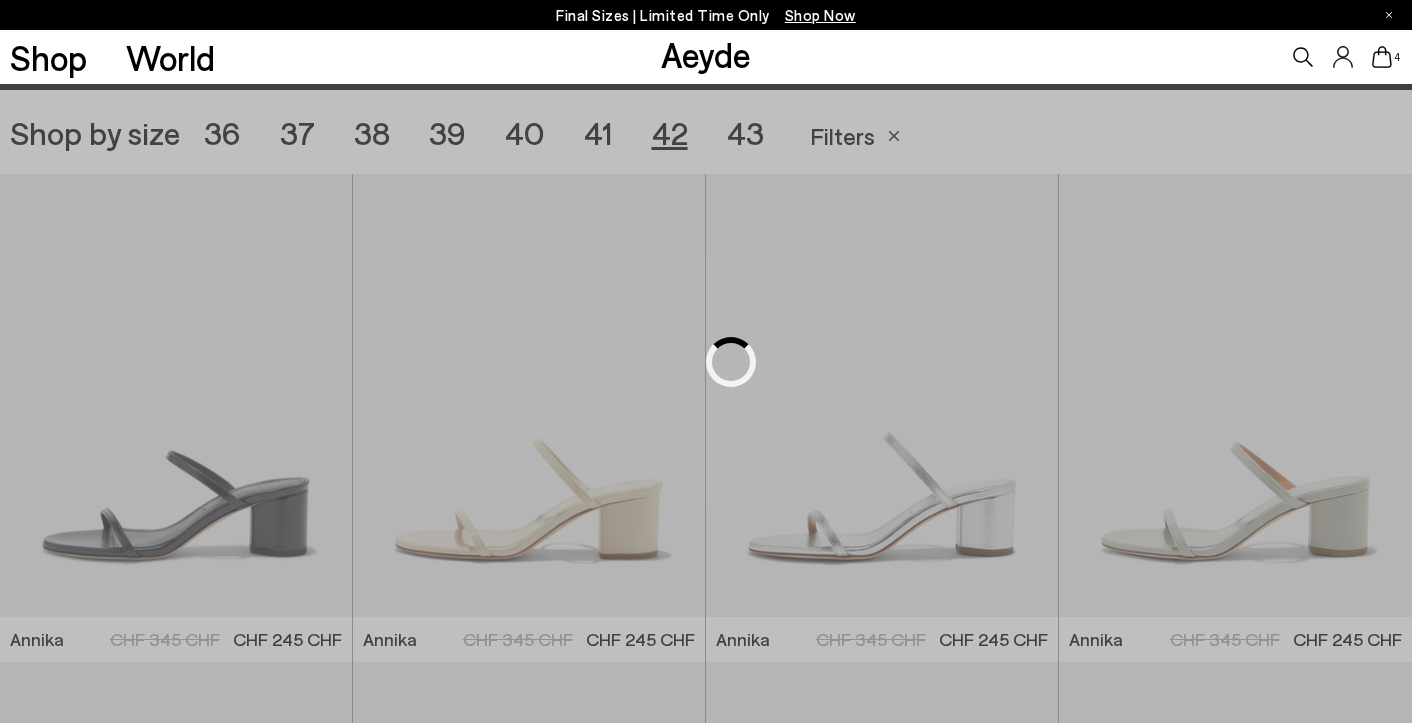 scroll, scrollTop: 393, scrollLeft: 0, axis: vertical 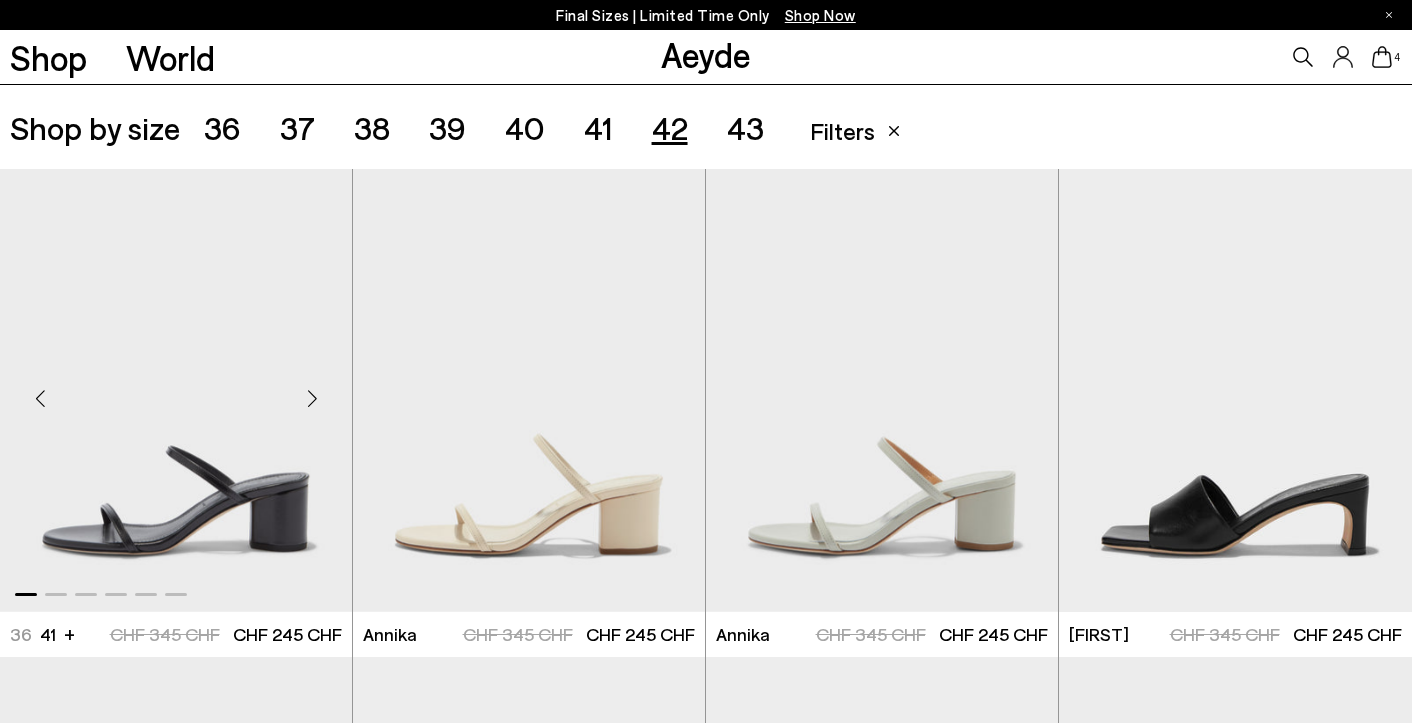 click at bounding box center (312, 399) 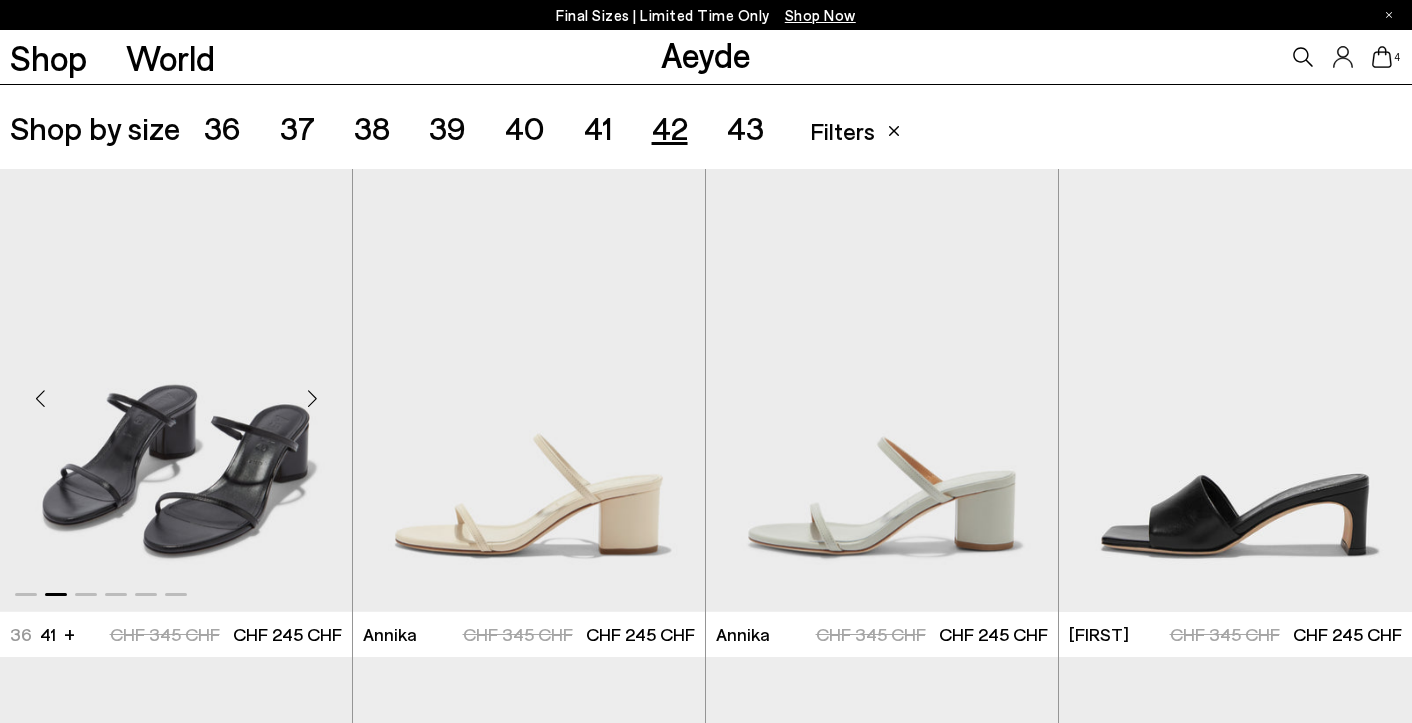 click at bounding box center [312, 399] 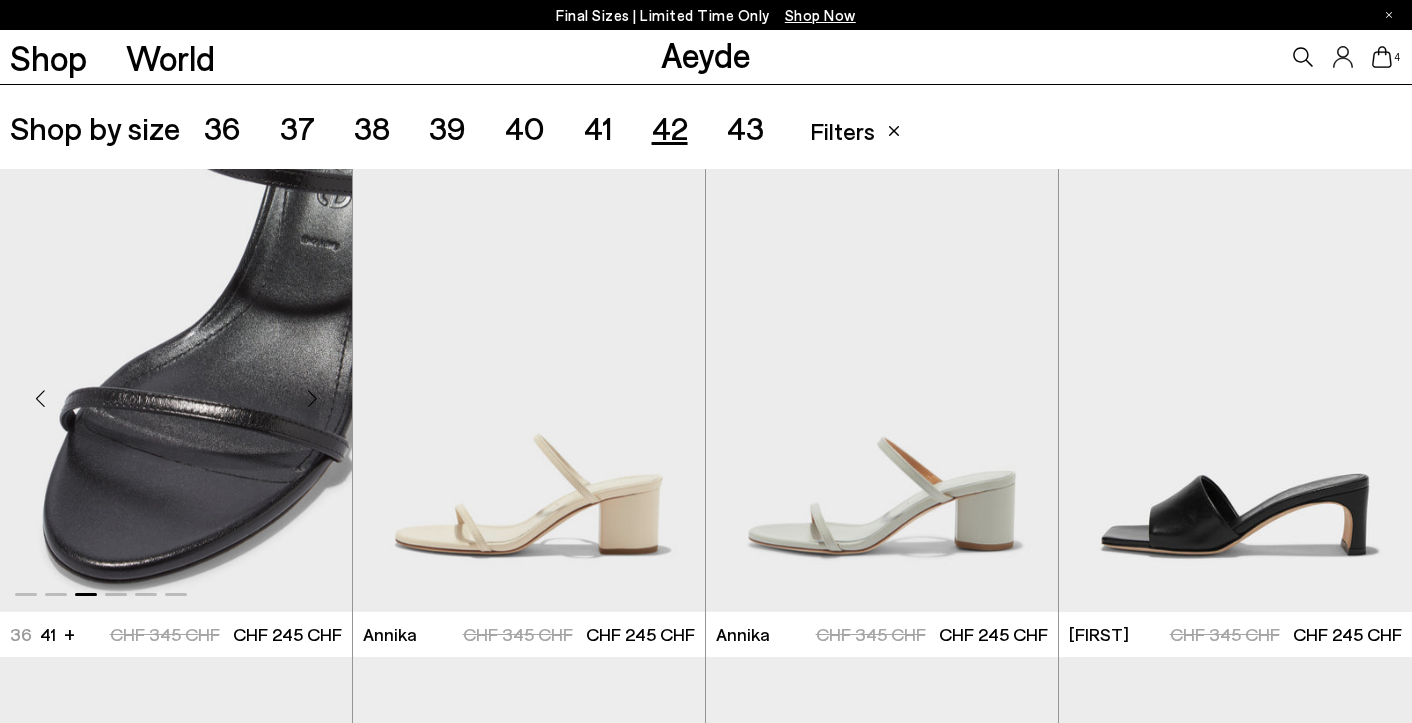 click at bounding box center [312, 399] 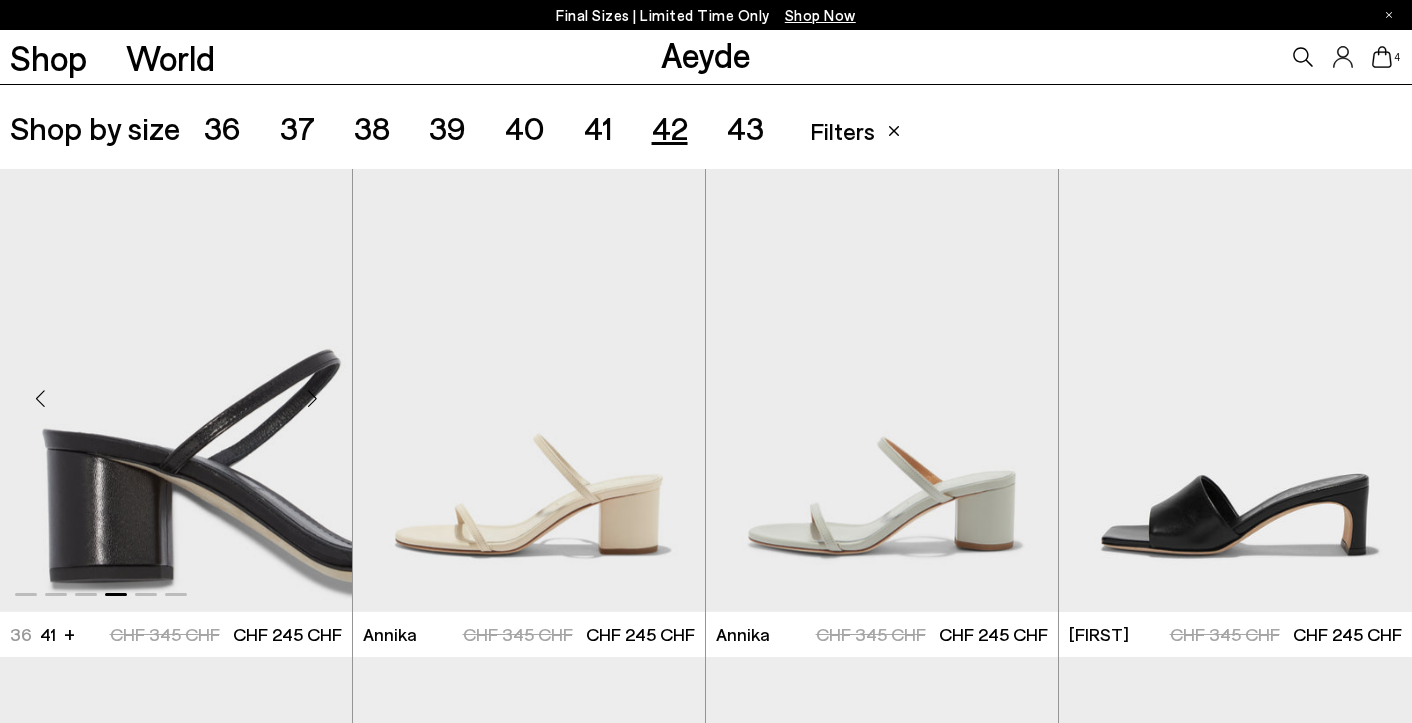 click at bounding box center [312, 399] 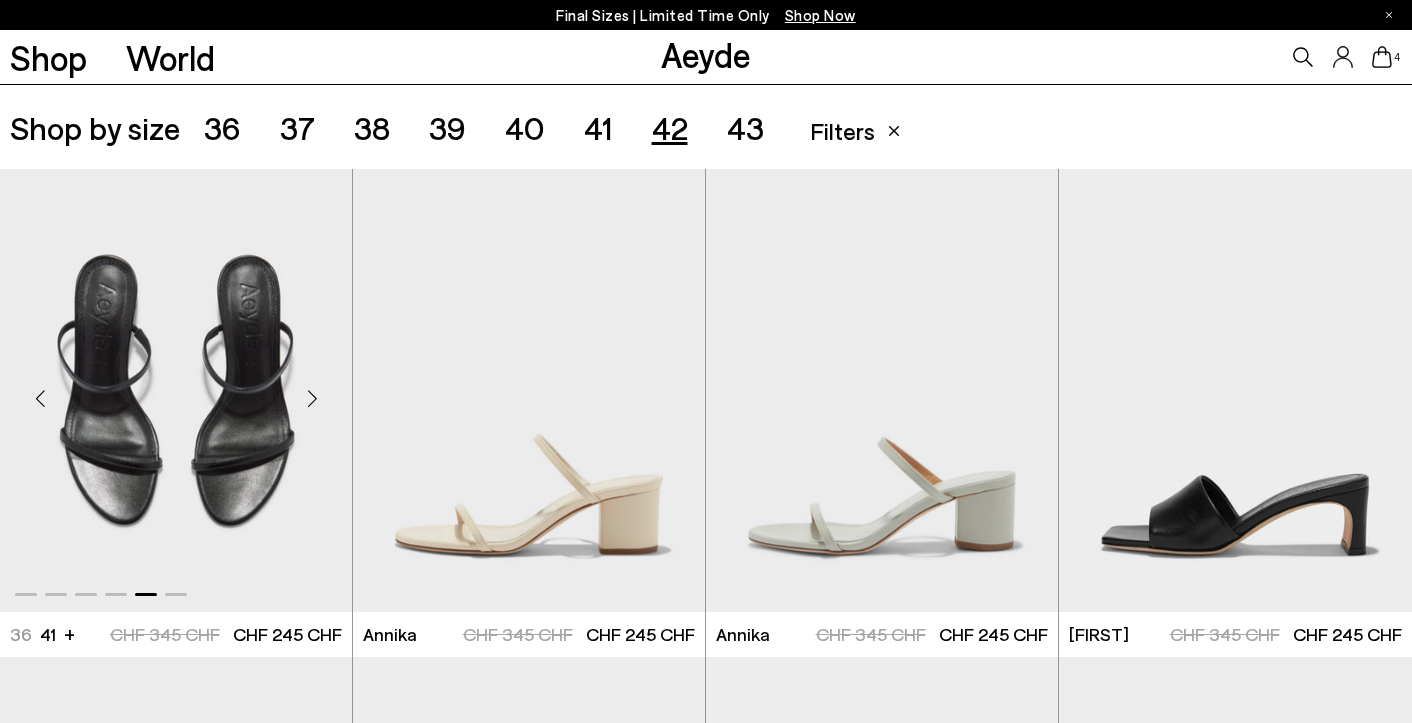 click at bounding box center [312, 399] 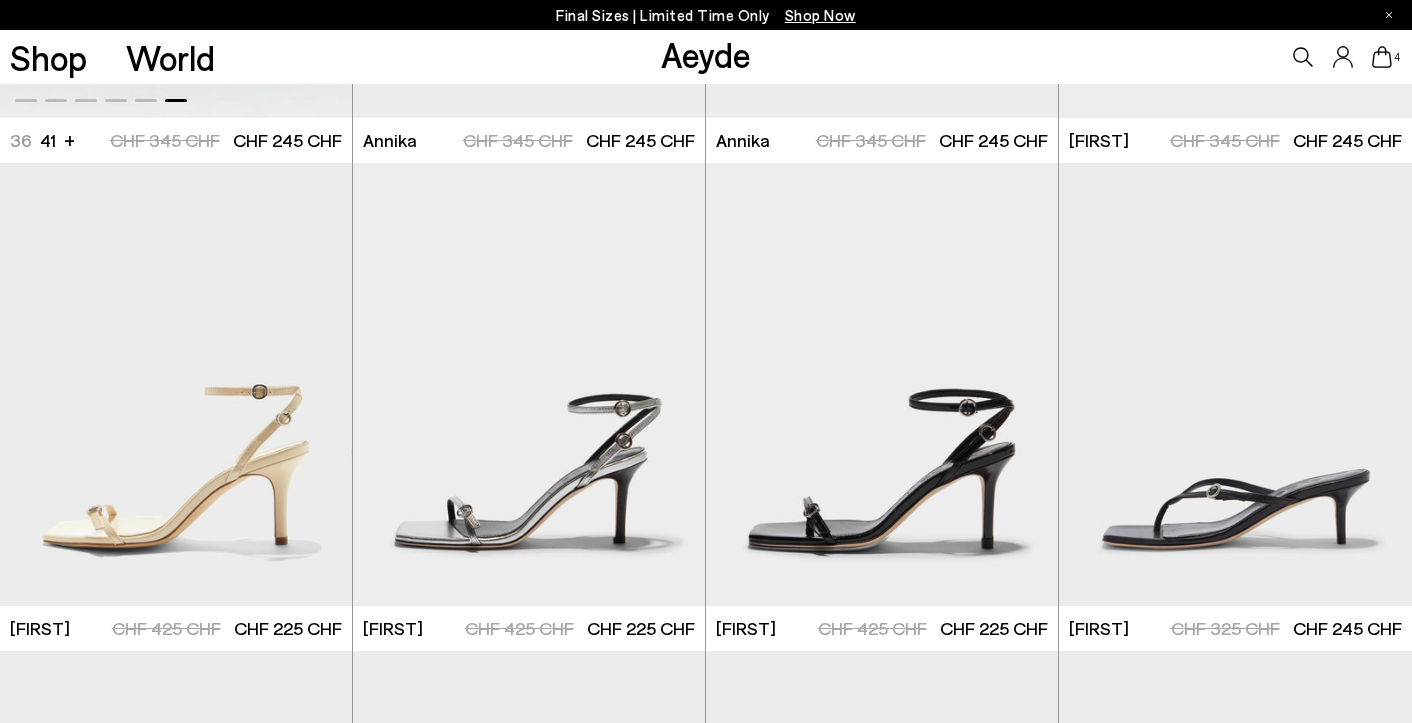 scroll, scrollTop: 935, scrollLeft: 0, axis: vertical 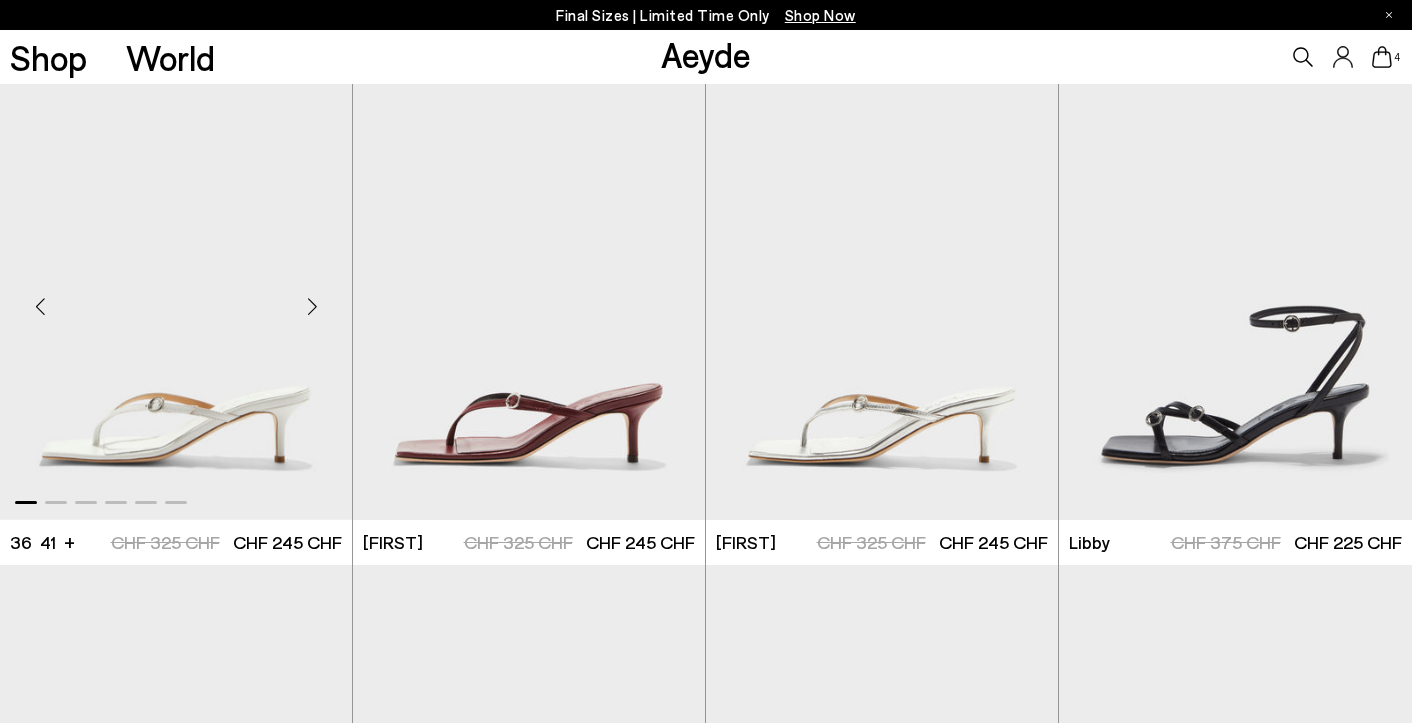 click at bounding box center [312, 307] 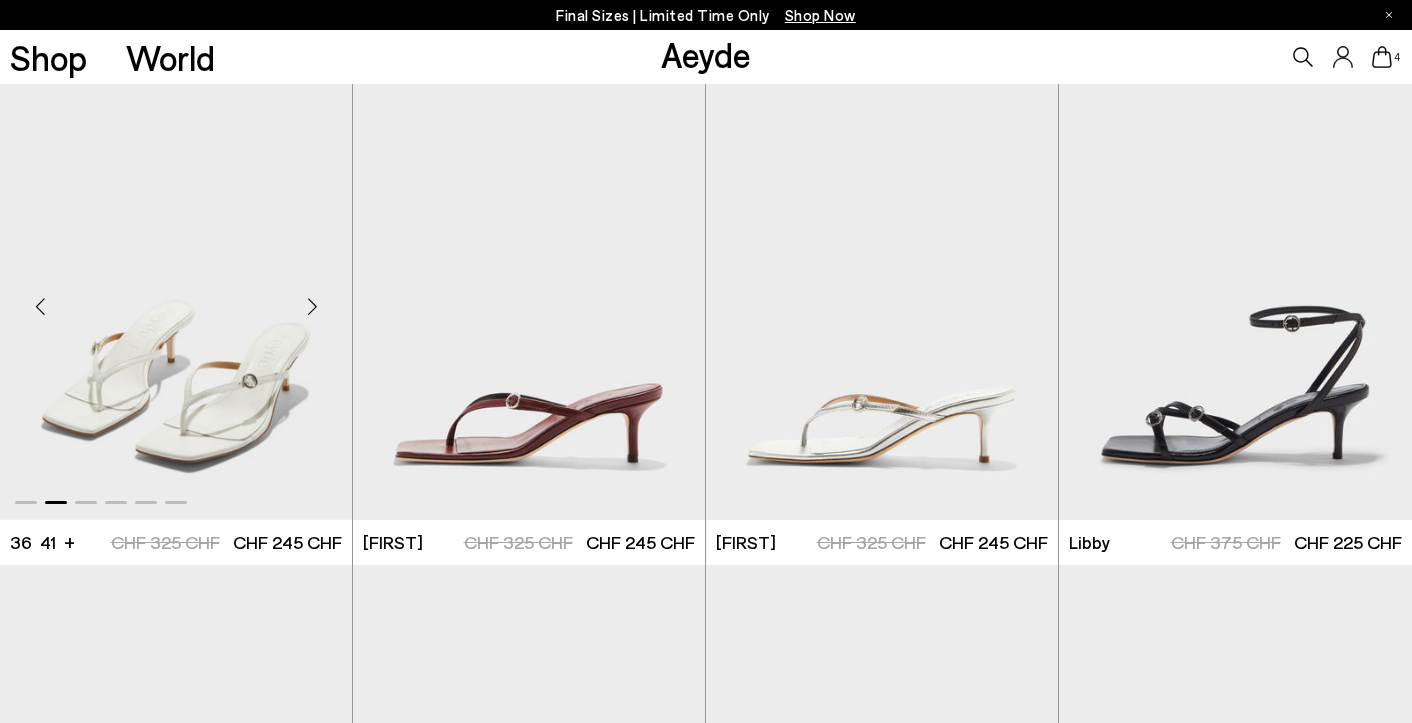 click at bounding box center (312, 307) 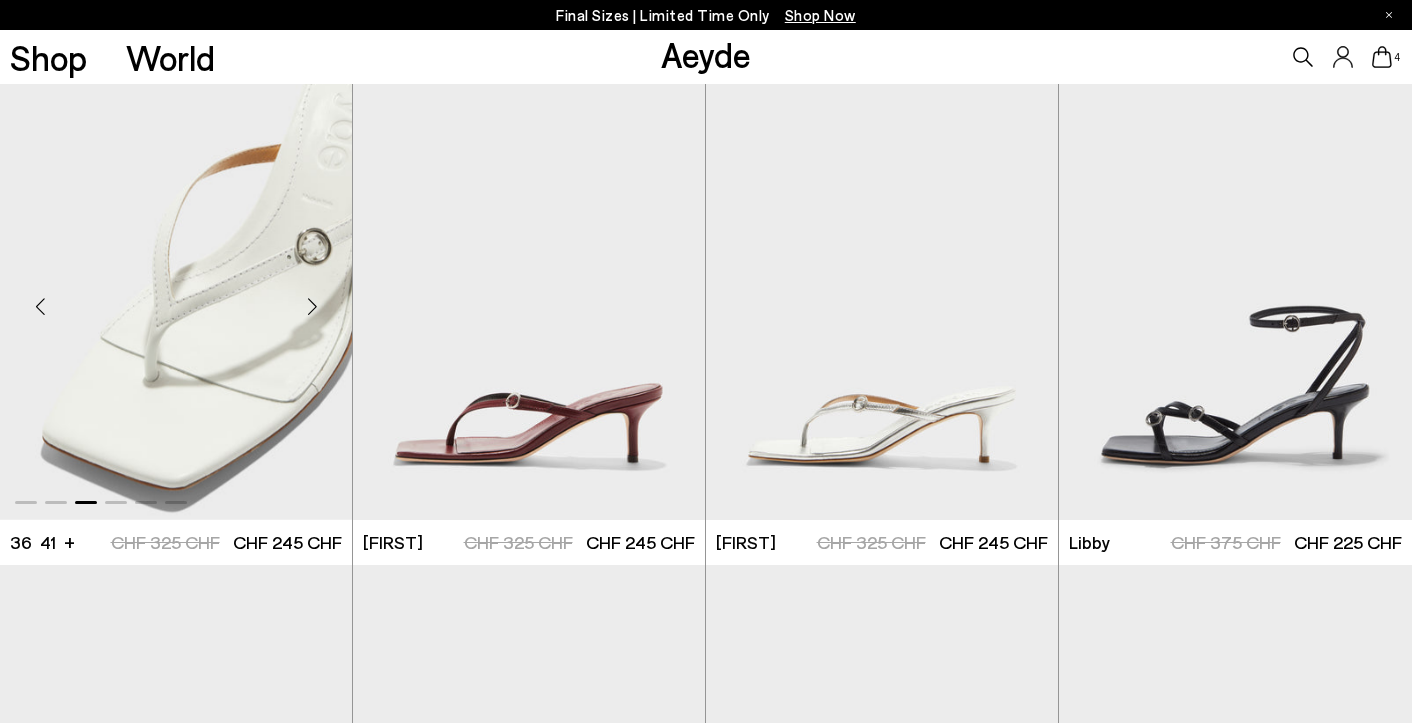 click at bounding box center (312, 307) 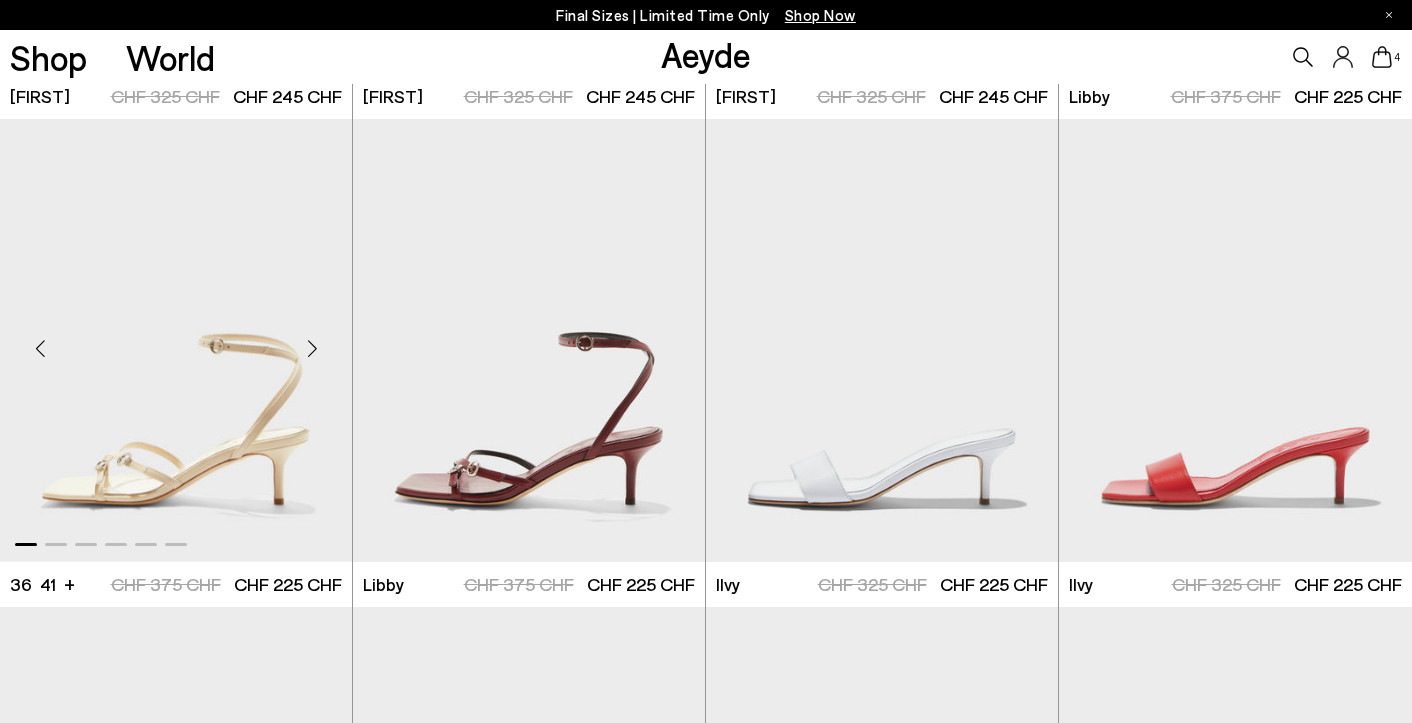 scroll, scrollTop: 1908, scrollLeft: 0, axis: vertical 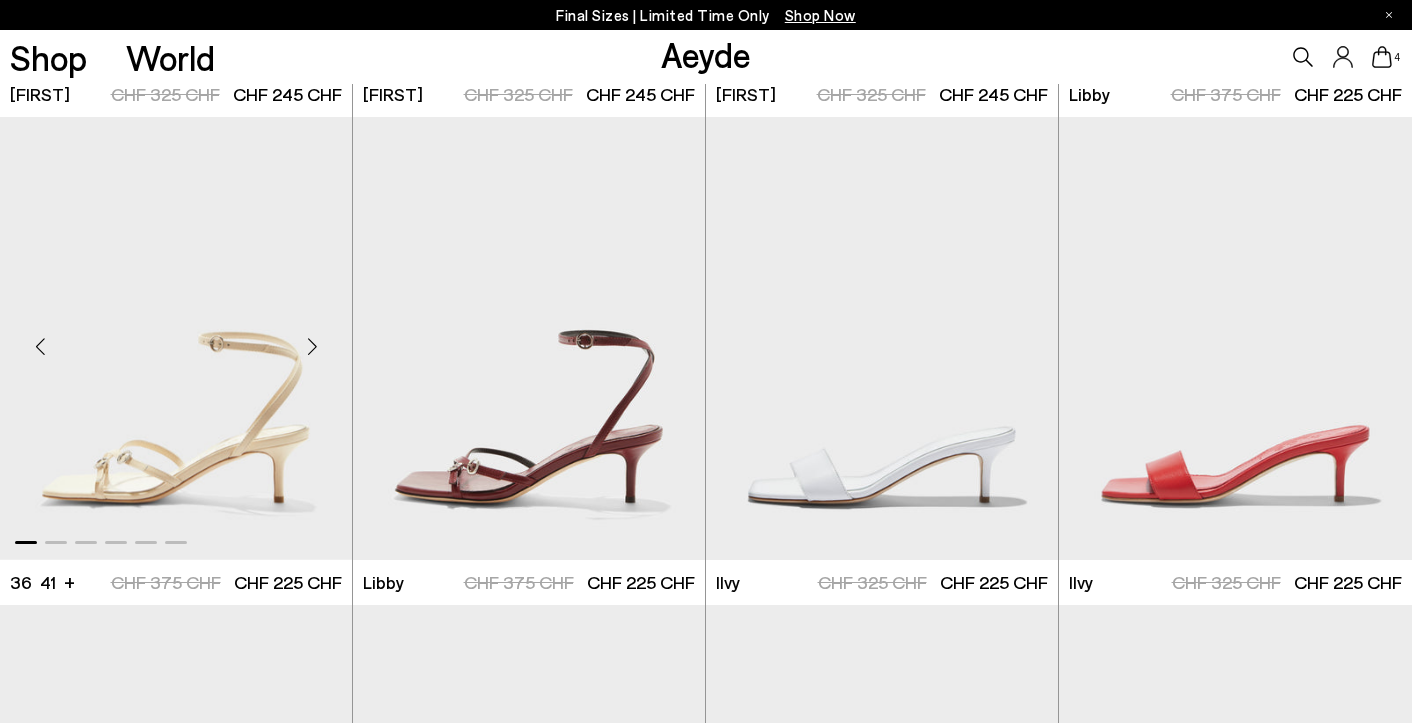 click at bounding box center (312, 346) 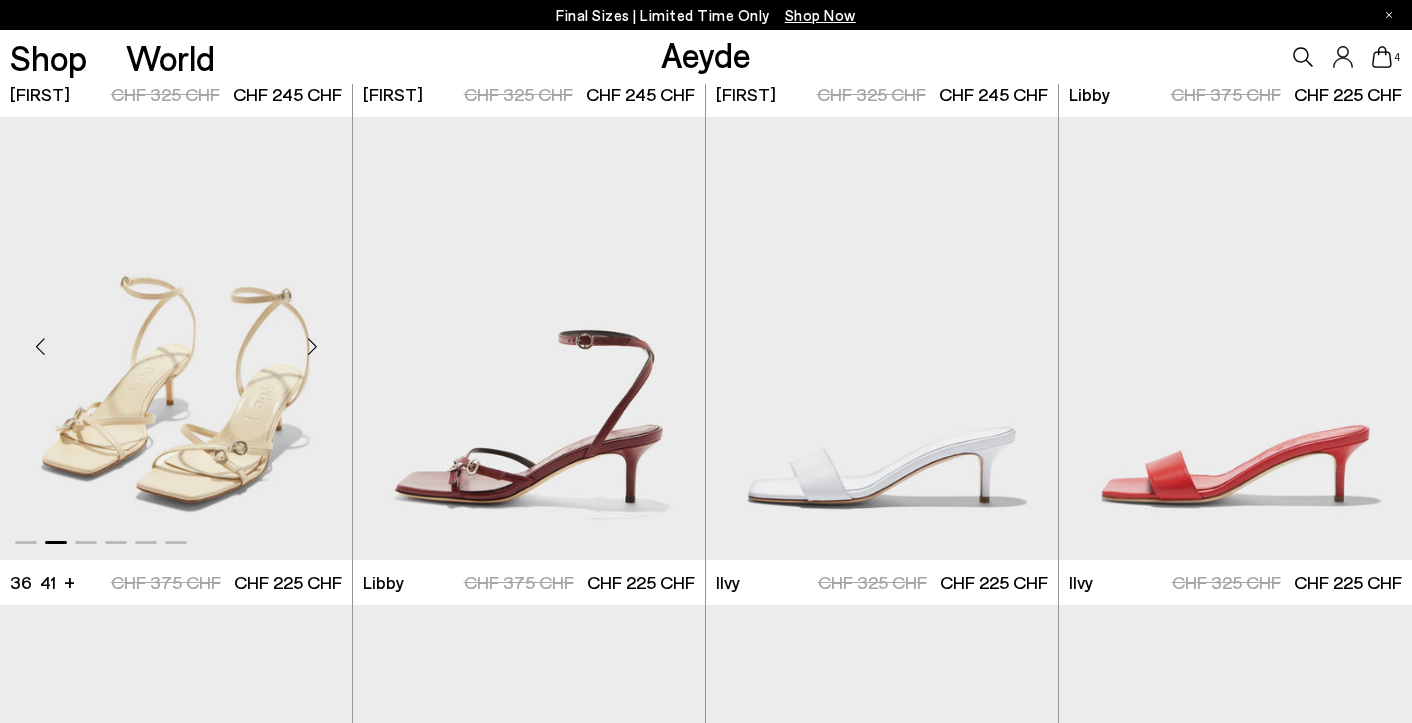 click at bounding box center [312, 346] 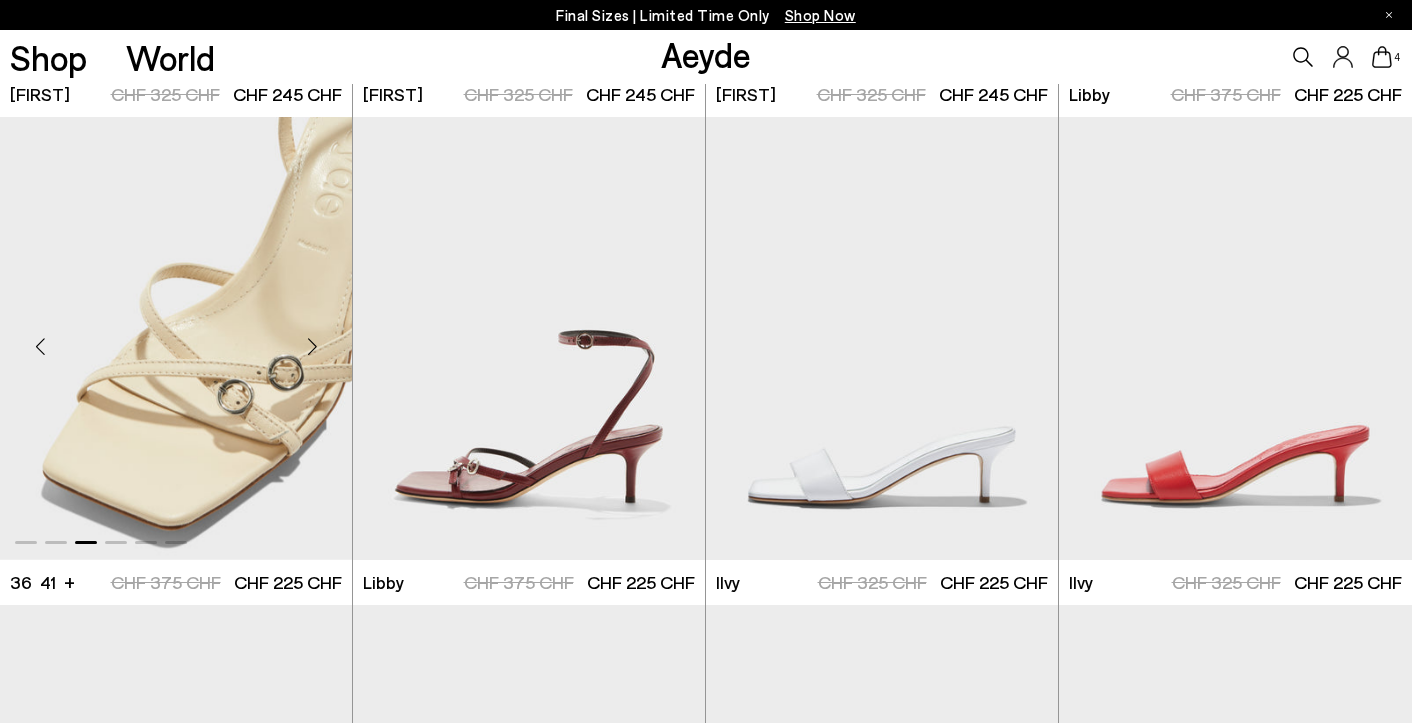 click at bounding box center (312, 346) 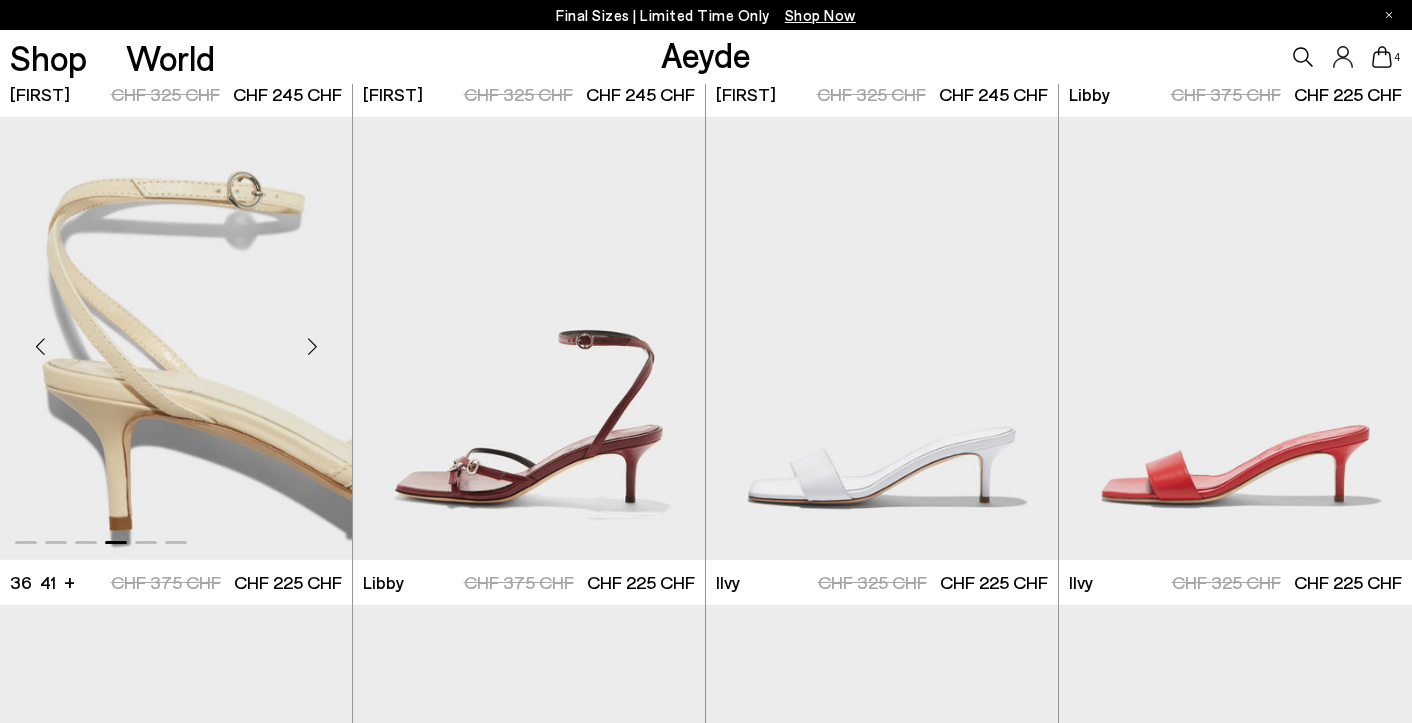 click at bounding box center (312, 346) 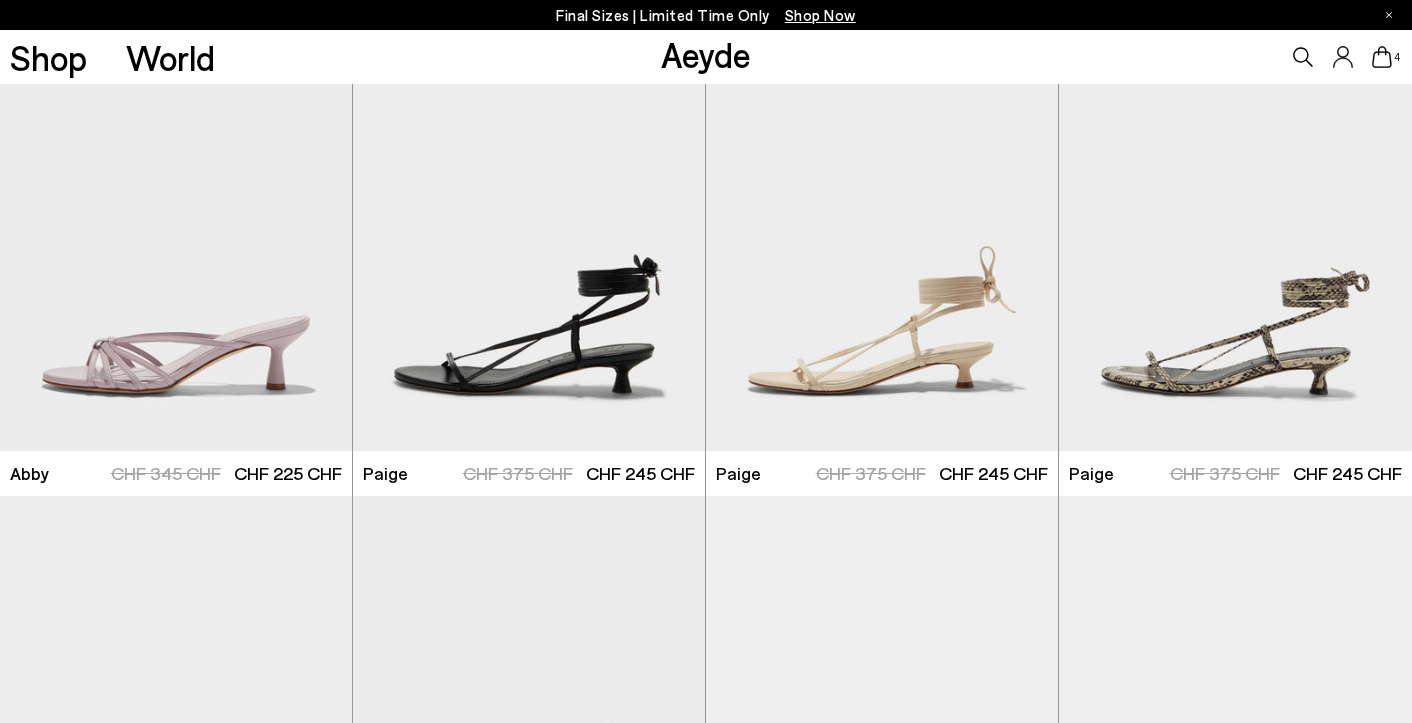 scroll, scrollTop: 3083, scrollLeft: 0, axis: vertical 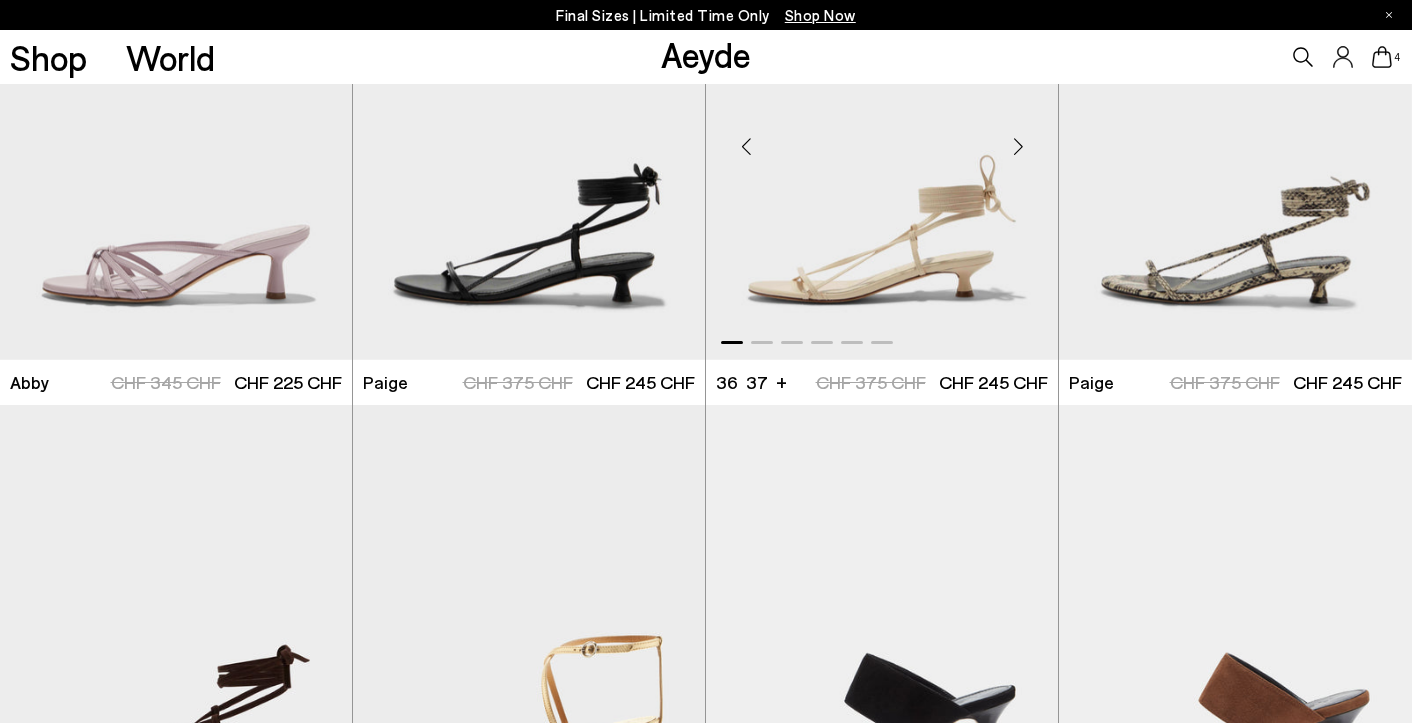 click at bounding box center [1018, 147] 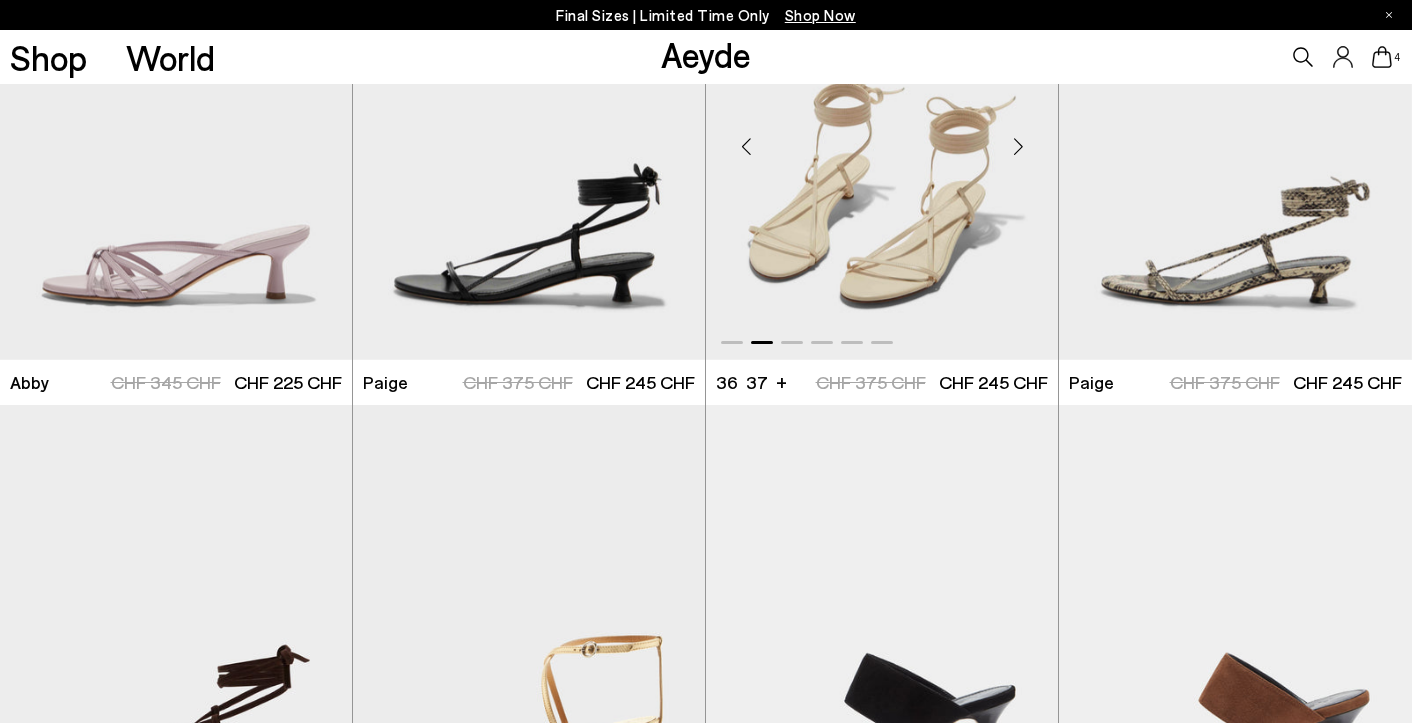 click at bounding box center [1018, 147] 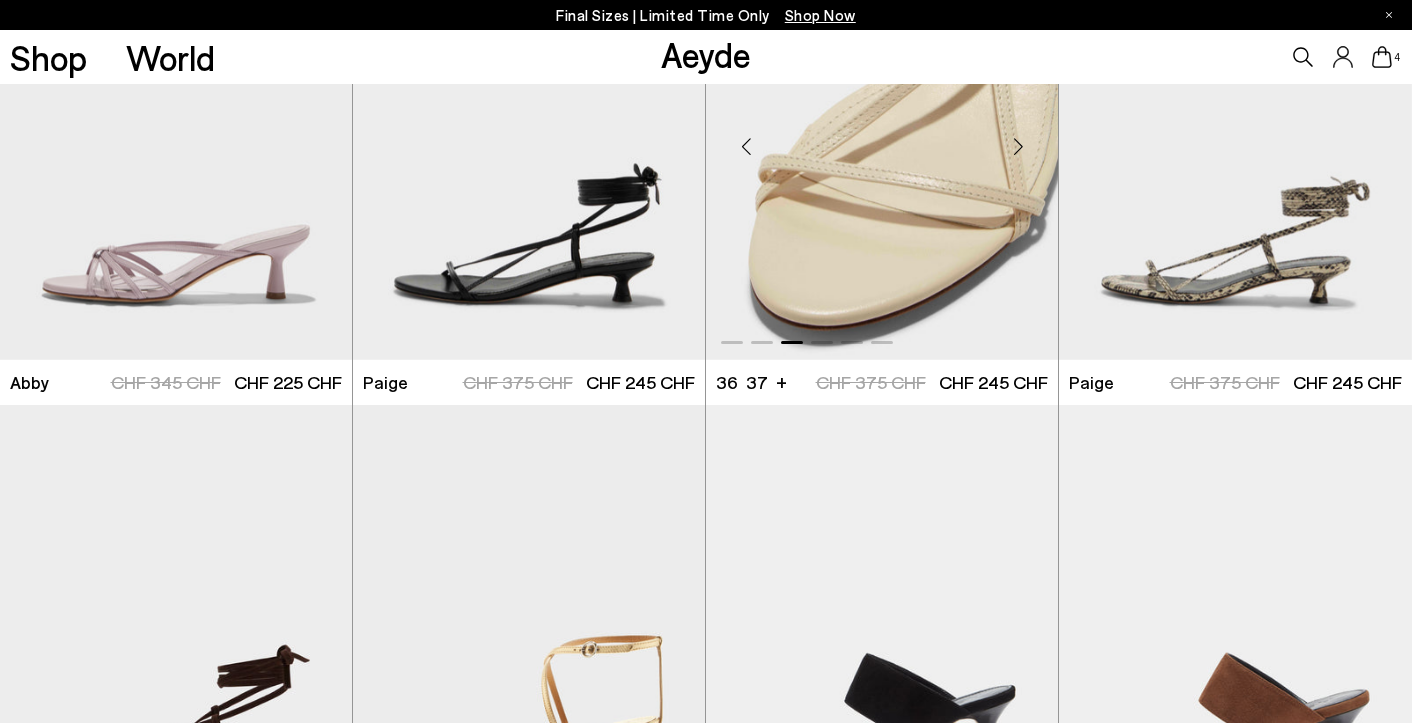 click at bounding box center (1018, 147) 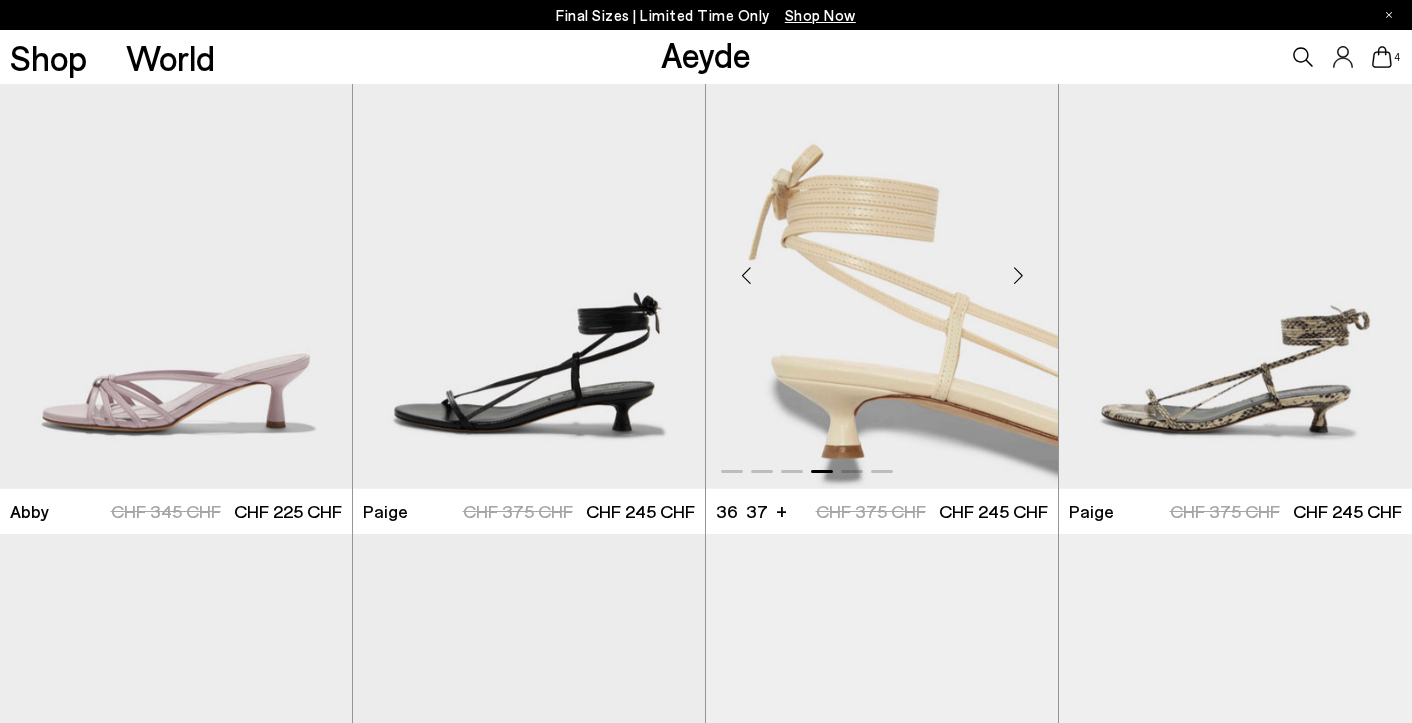 scroll, scrollTop: 2955, scrollLeft: 0, axis: vertical 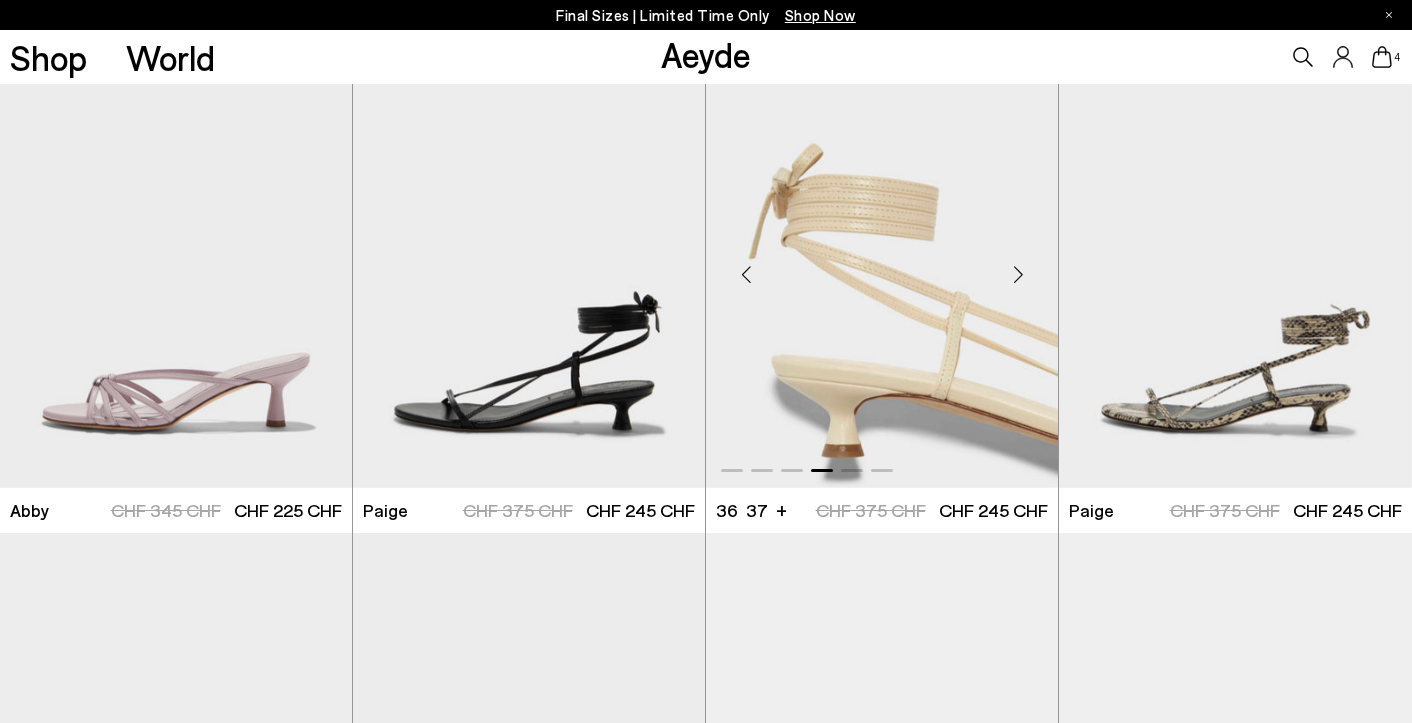 click at bounding box center (1018, 275) 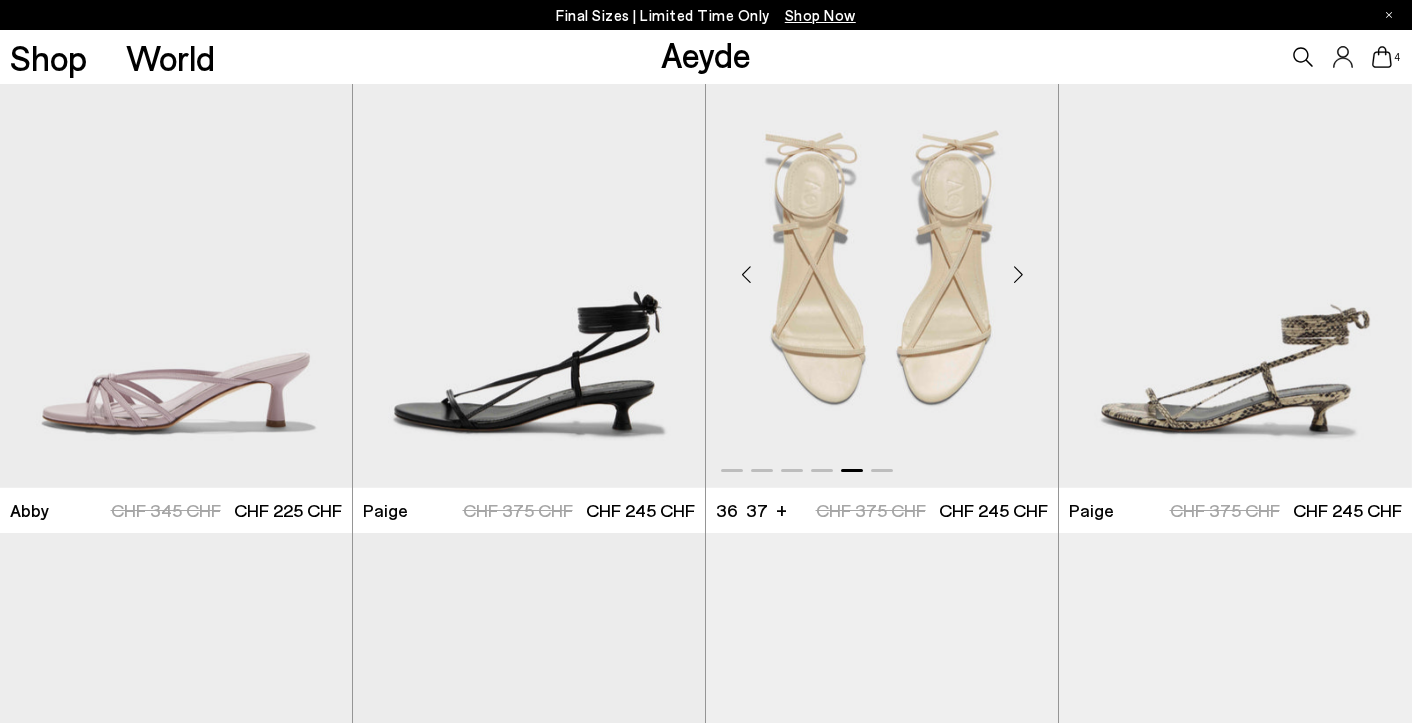 click at bounding box center (1018, 275) 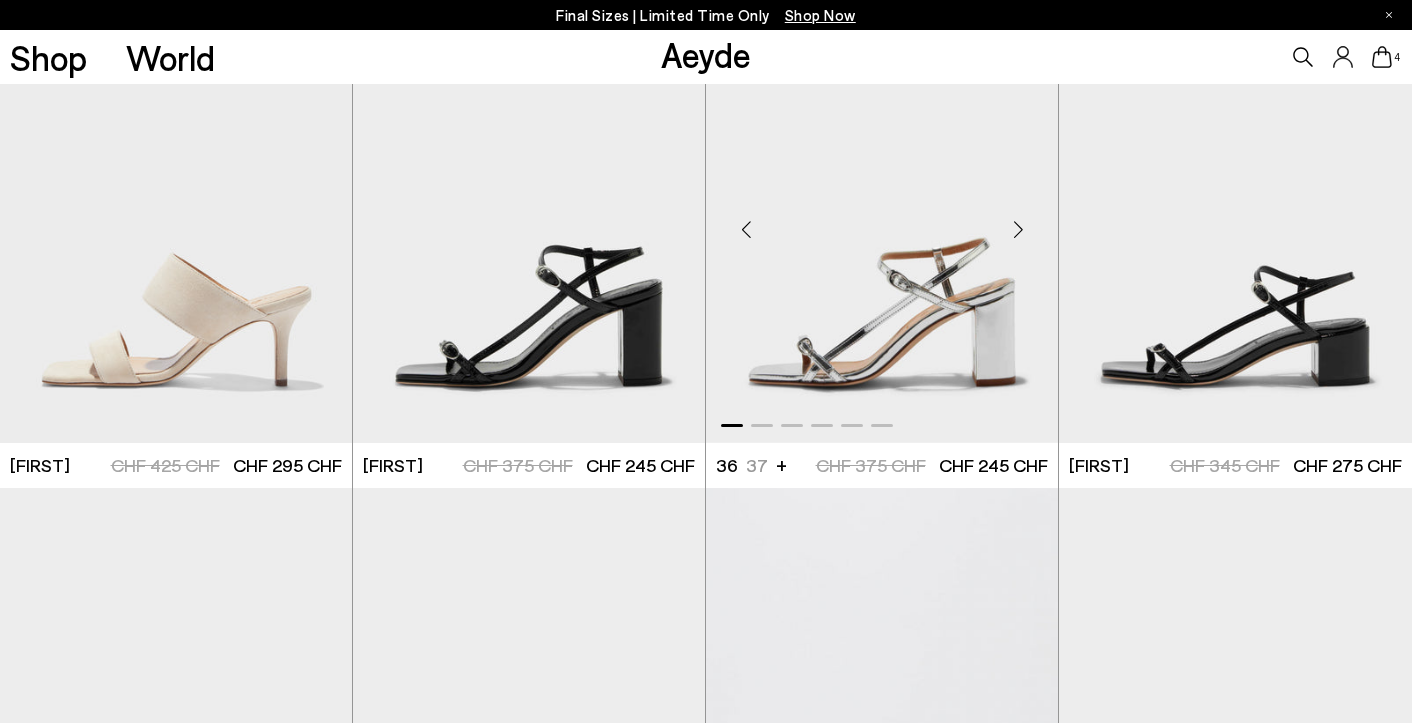 scroll, scrollTop: 3975, scrollLeft: 0, axis: vertical 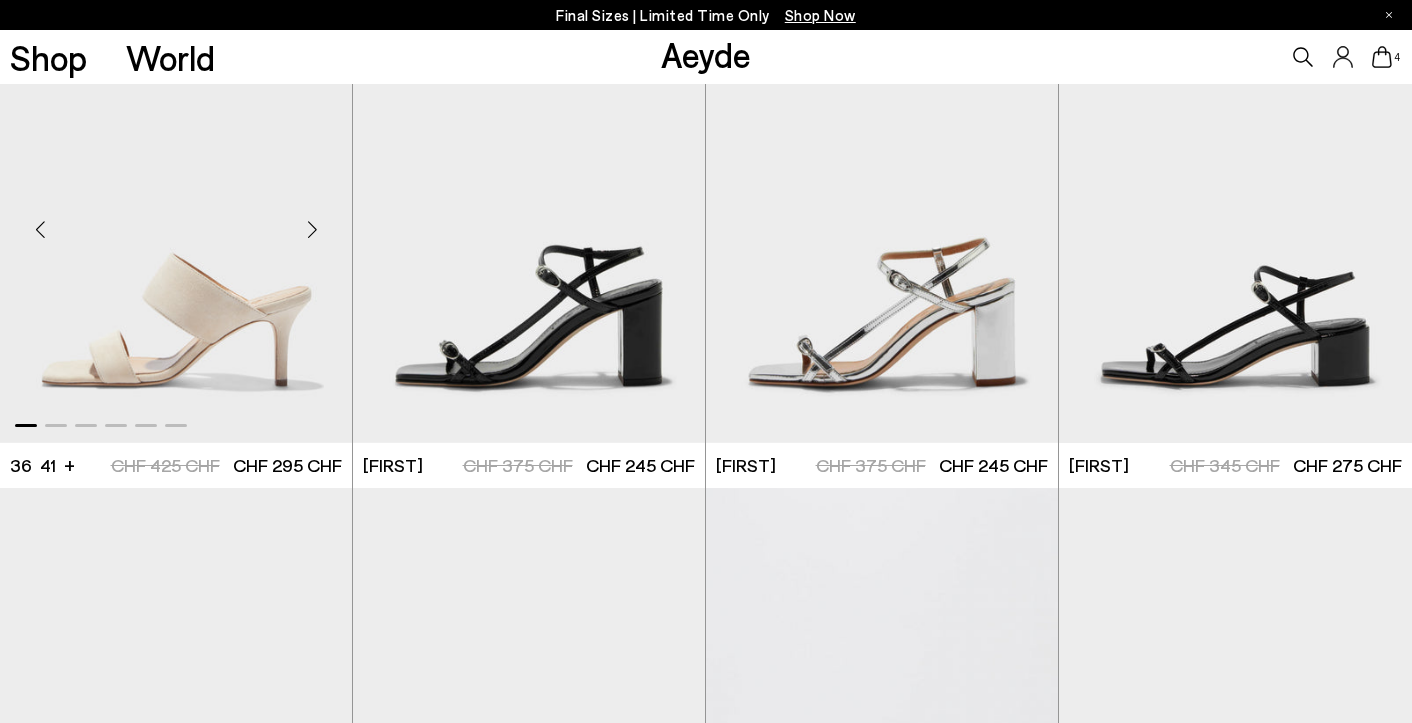 click at bounding box center [312, 230] 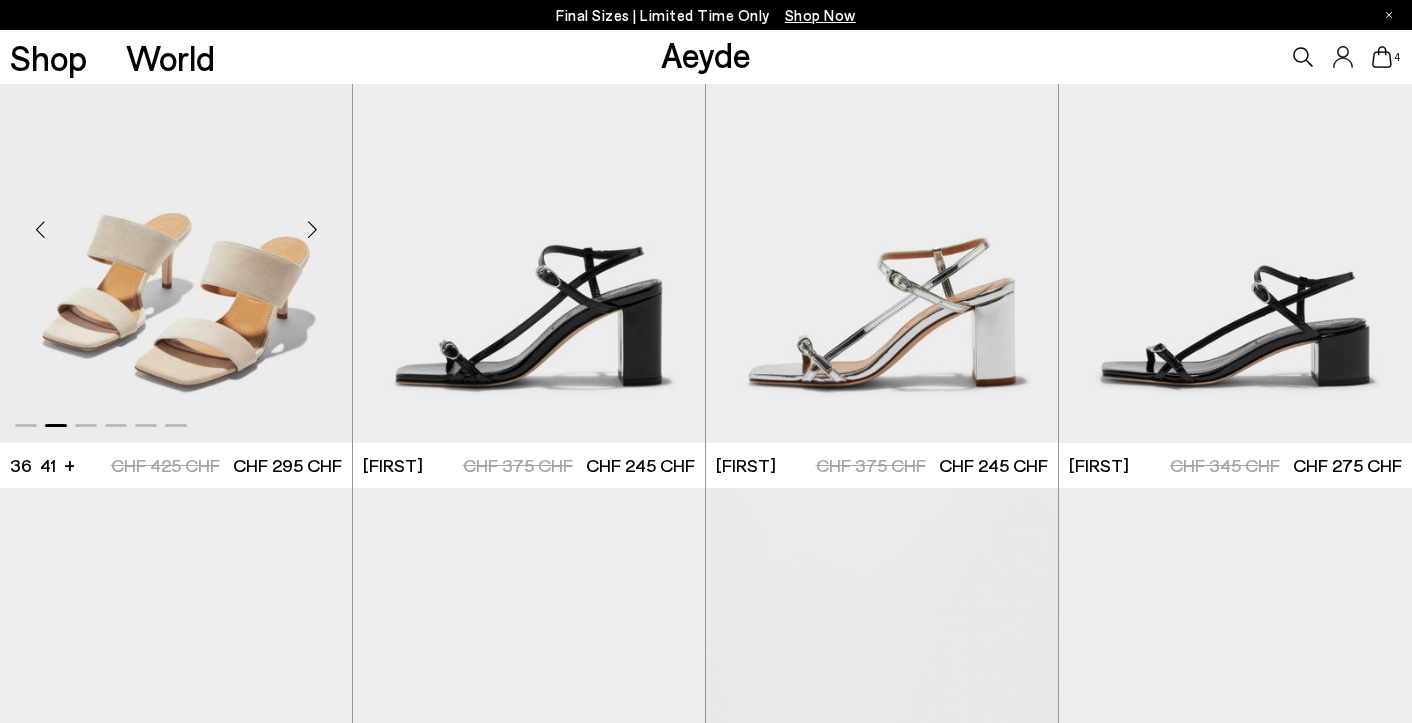 click at bounding box center (312, 230) 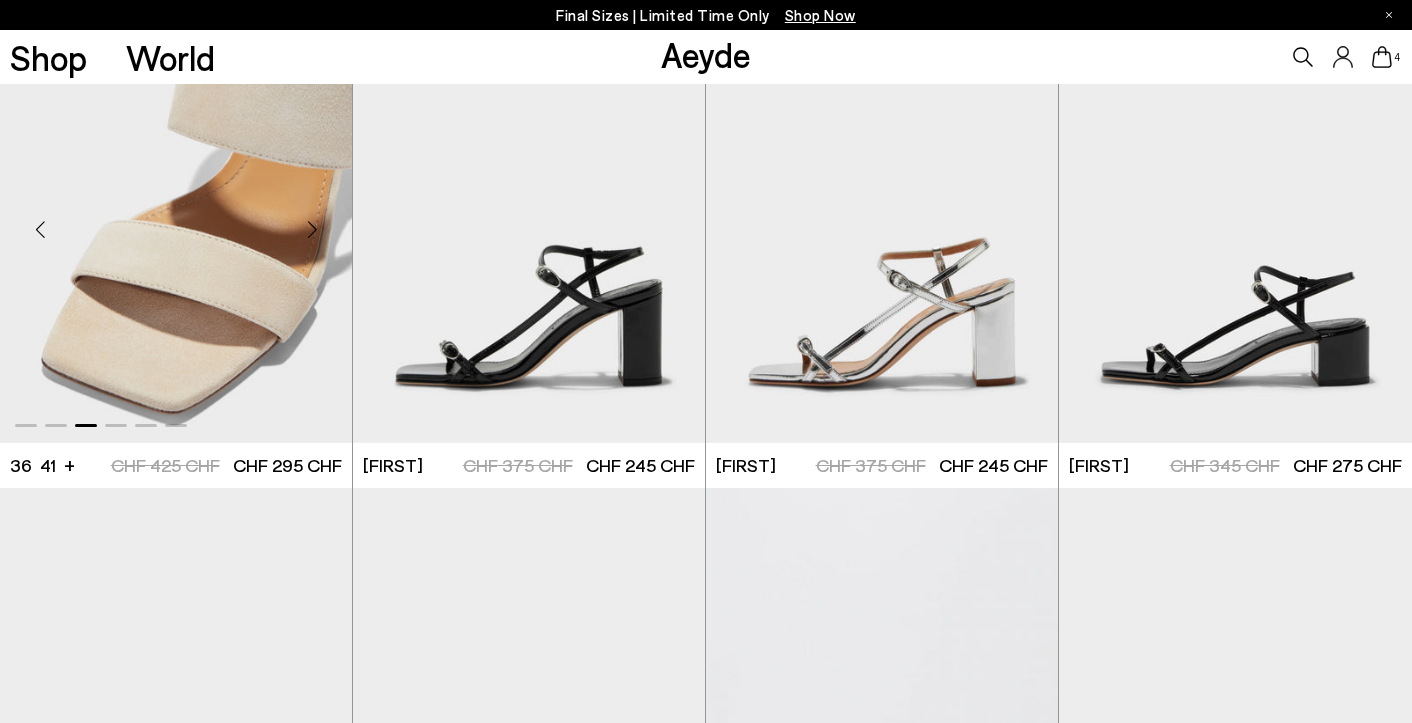 click at bounding box center [312, 230] 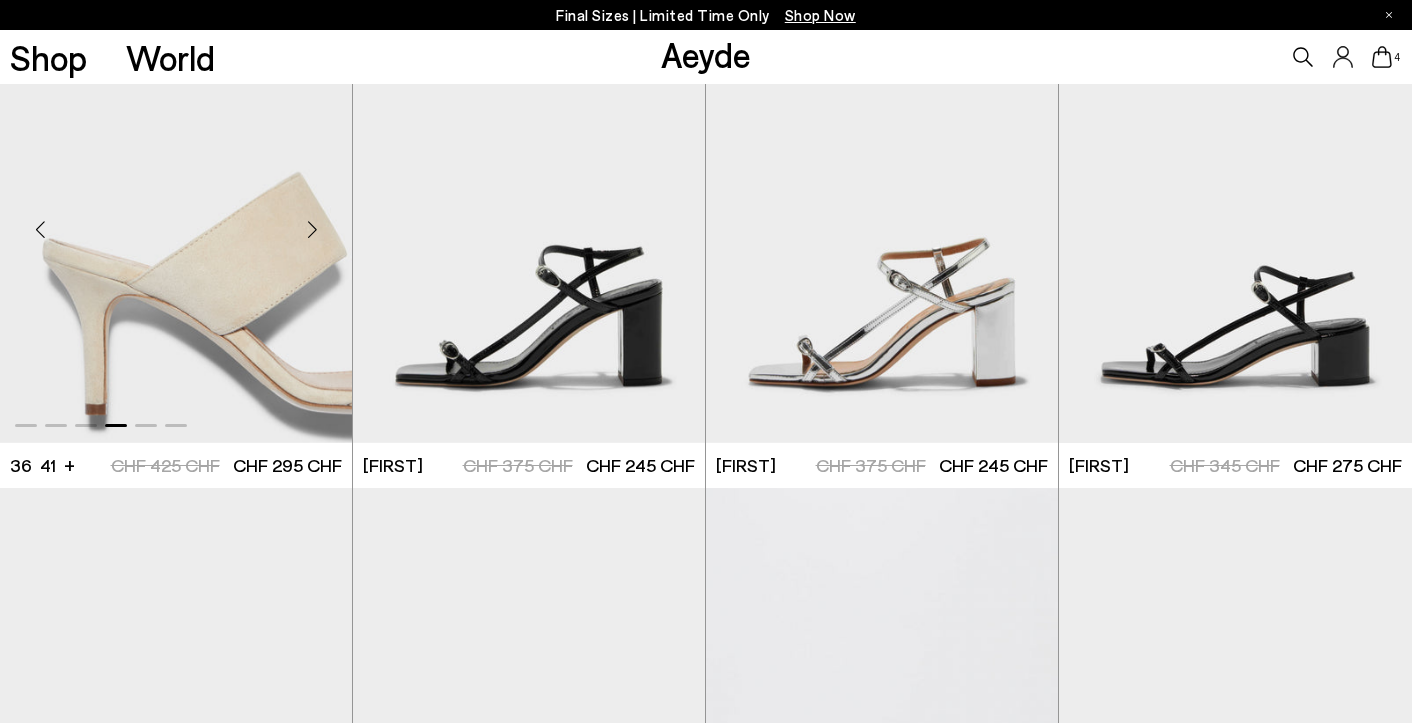 click at bounding box center (312, 230) 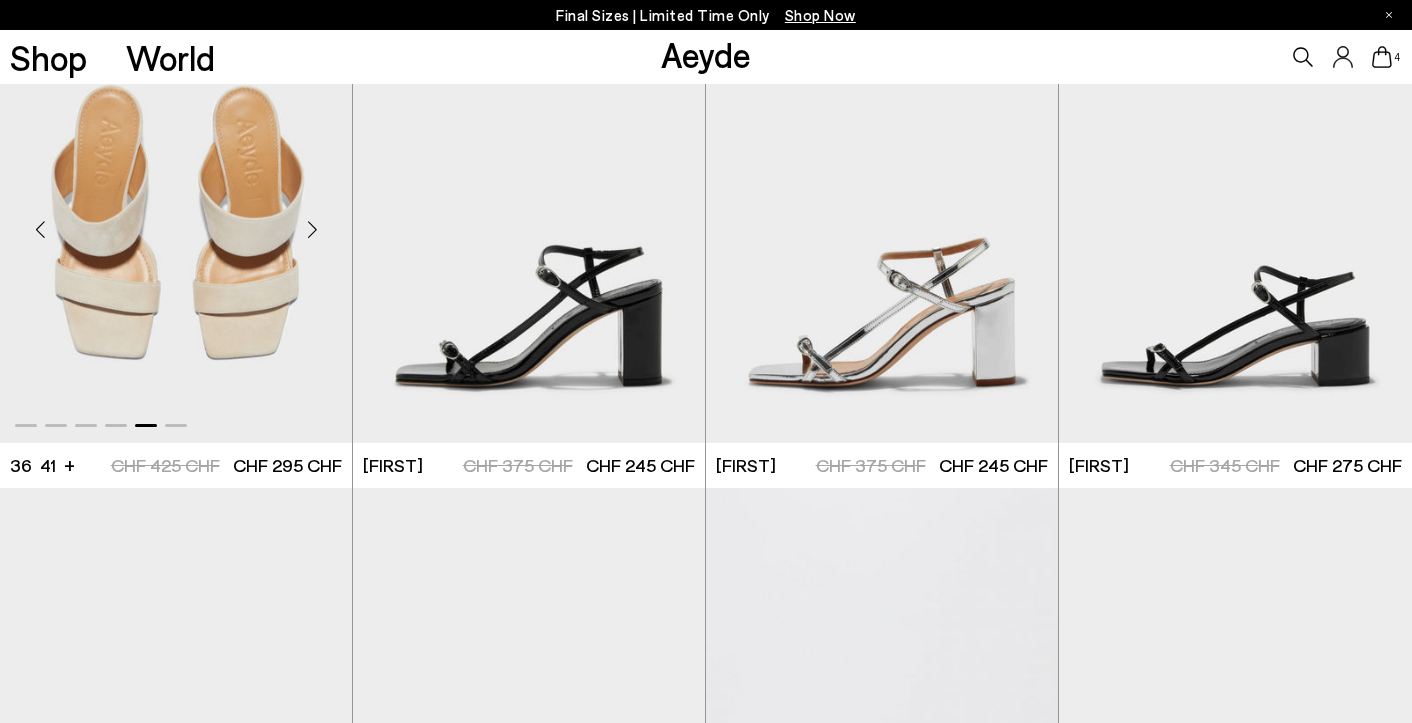 click at bounding box center (312, 230) 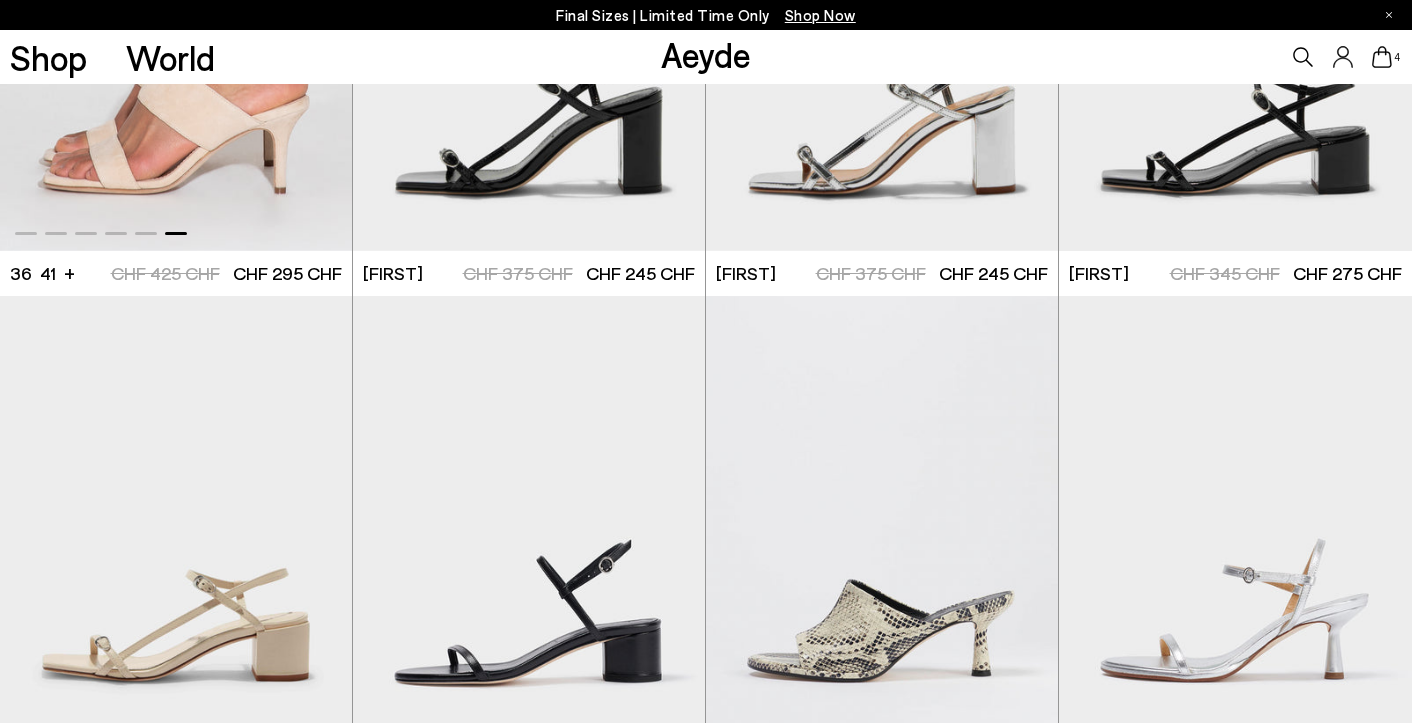 scroll, scrollTop: 4538, scrollLeft: 0, axis: vertical 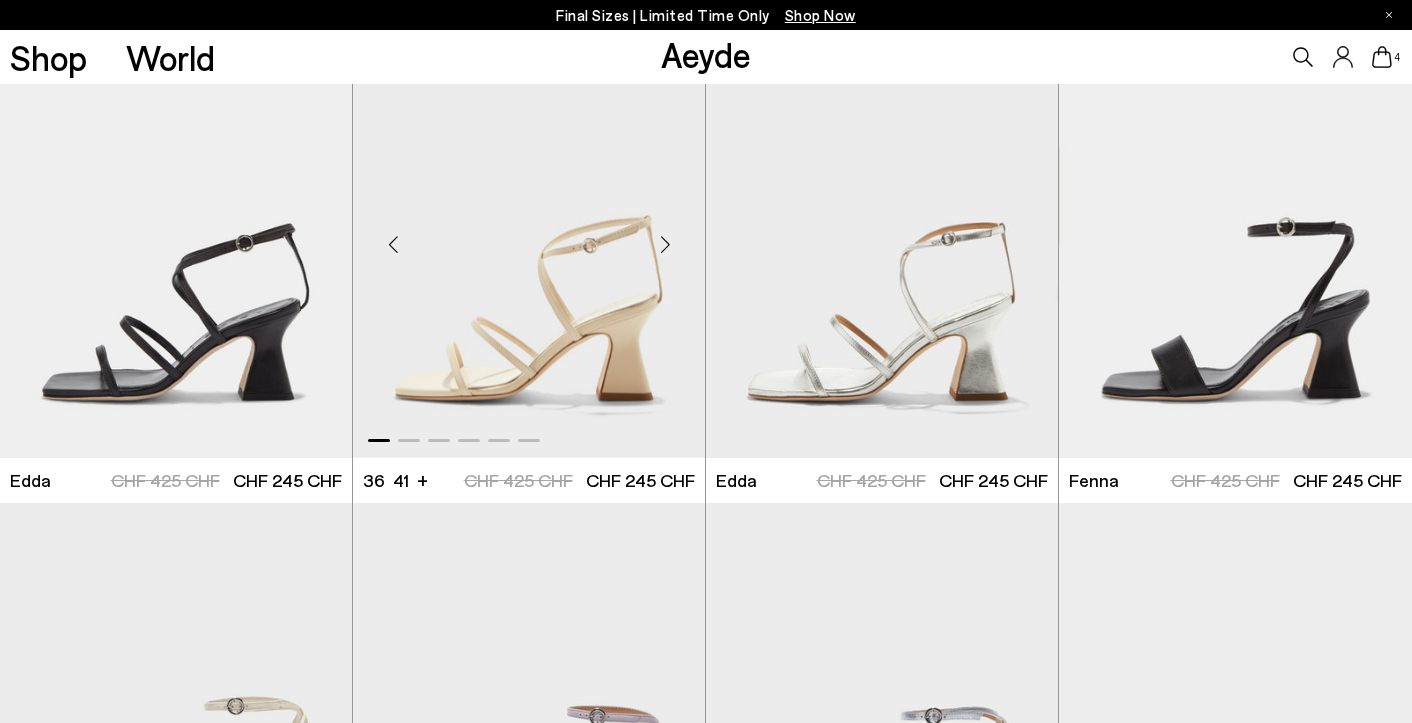 click at bounding box center (665, 244) 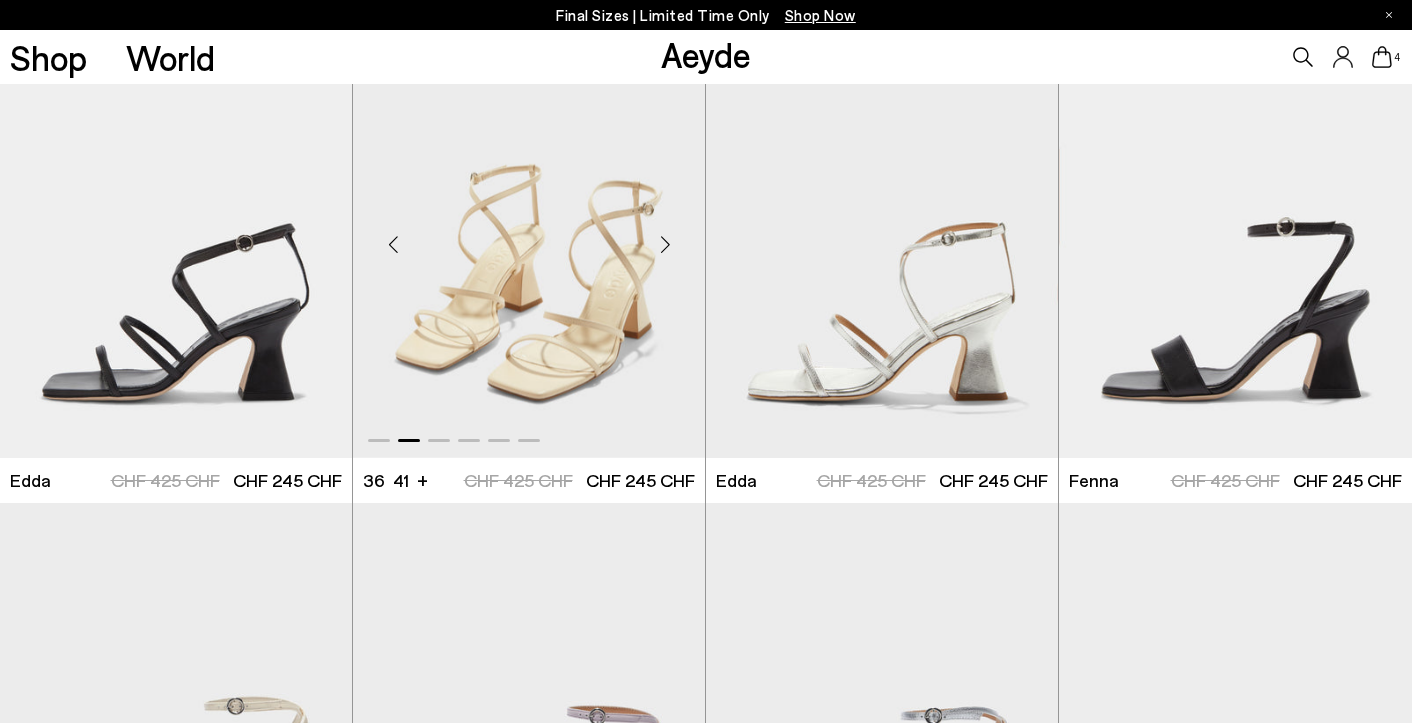 click at bounding box center (665, 244) 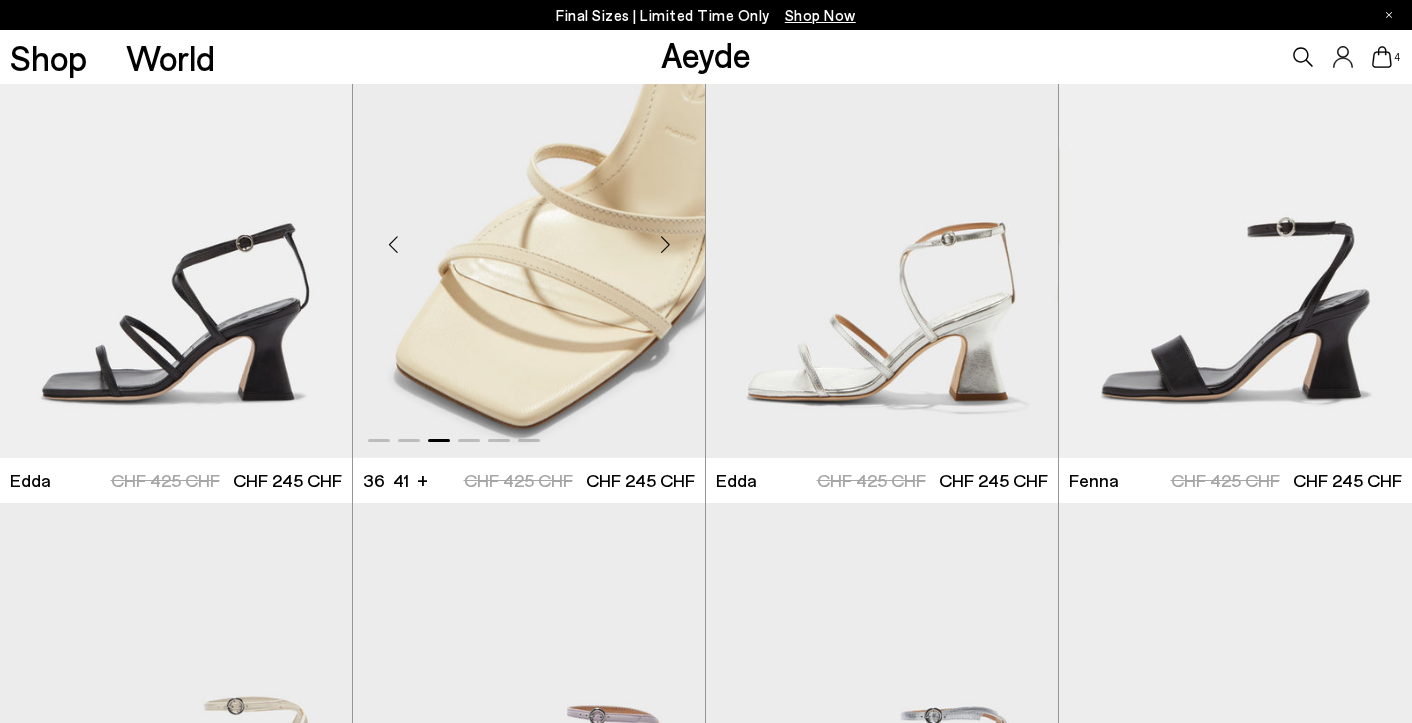 click at bounding box center (665, 244) 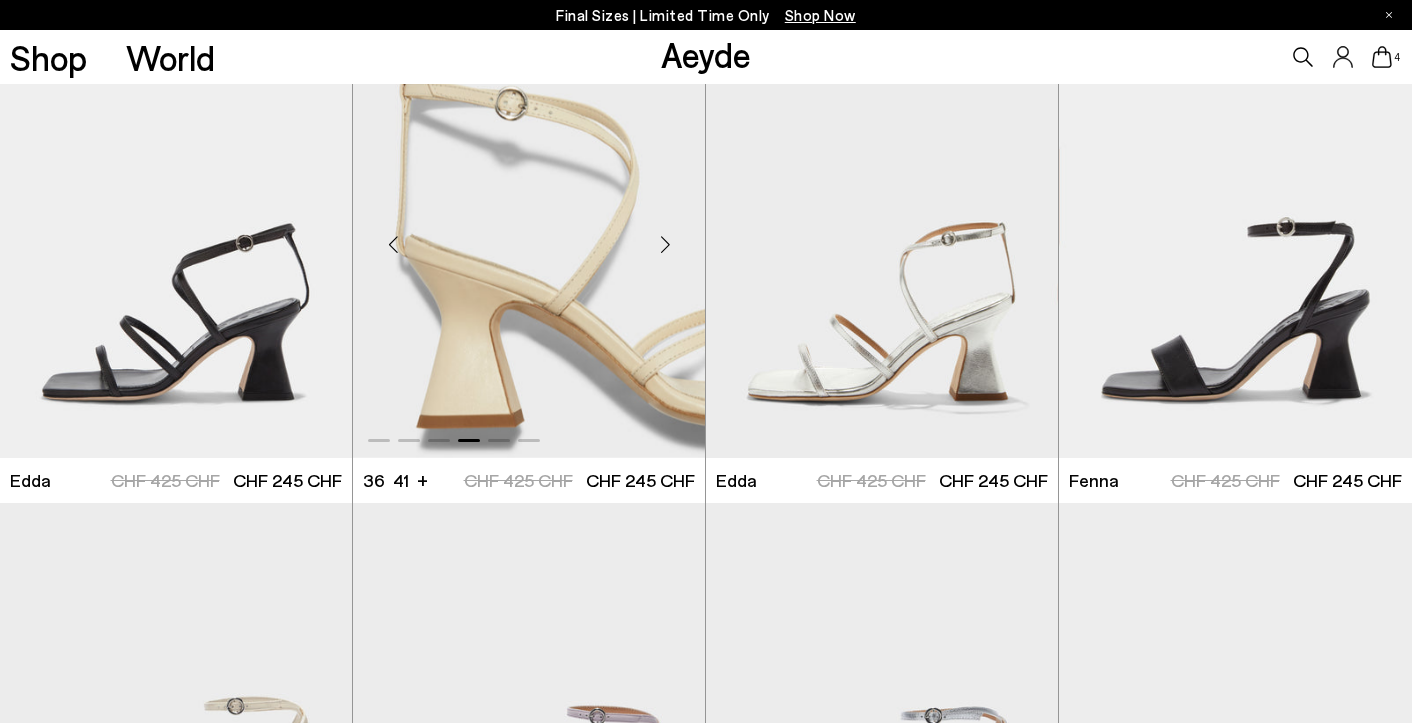 click at bounding box center (665, 244) 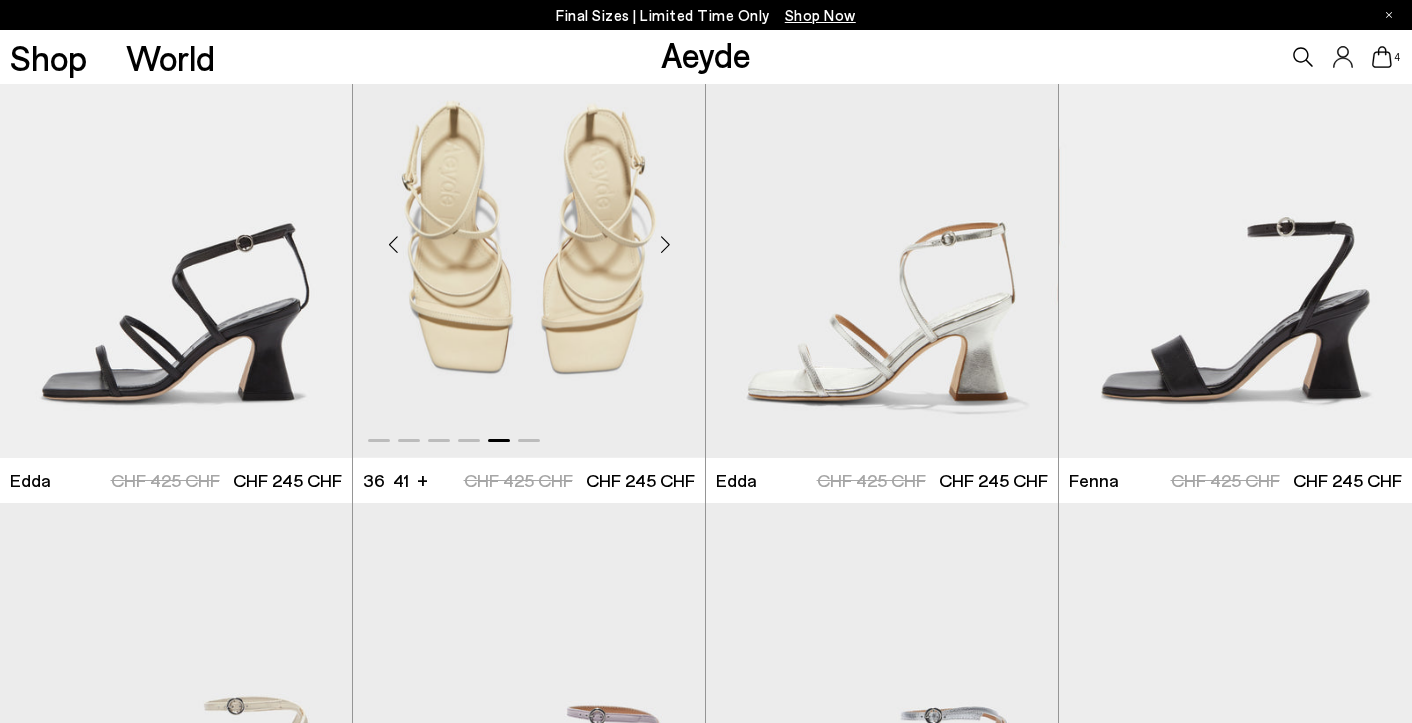 click at bounding box center (665, 244) 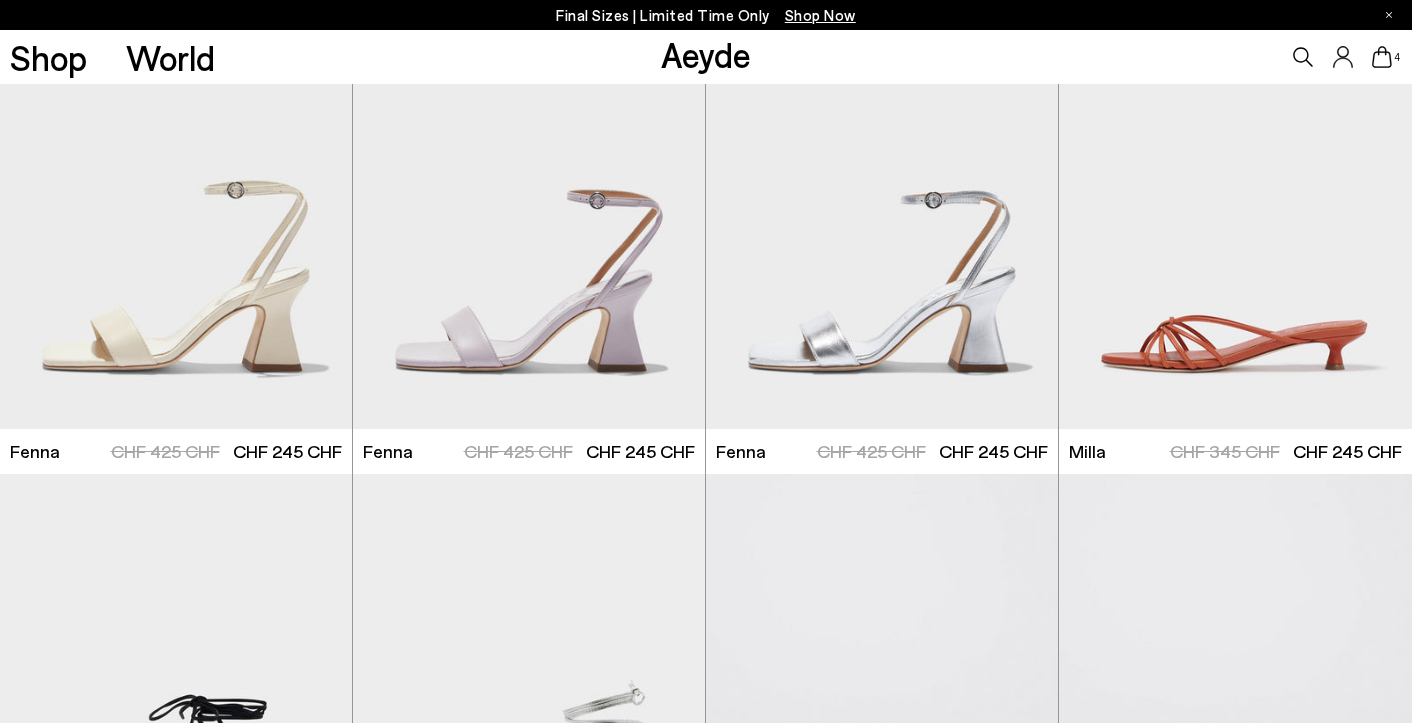 scroll, scrollTop: 5530, scrollLeft: 0, axis: vertical 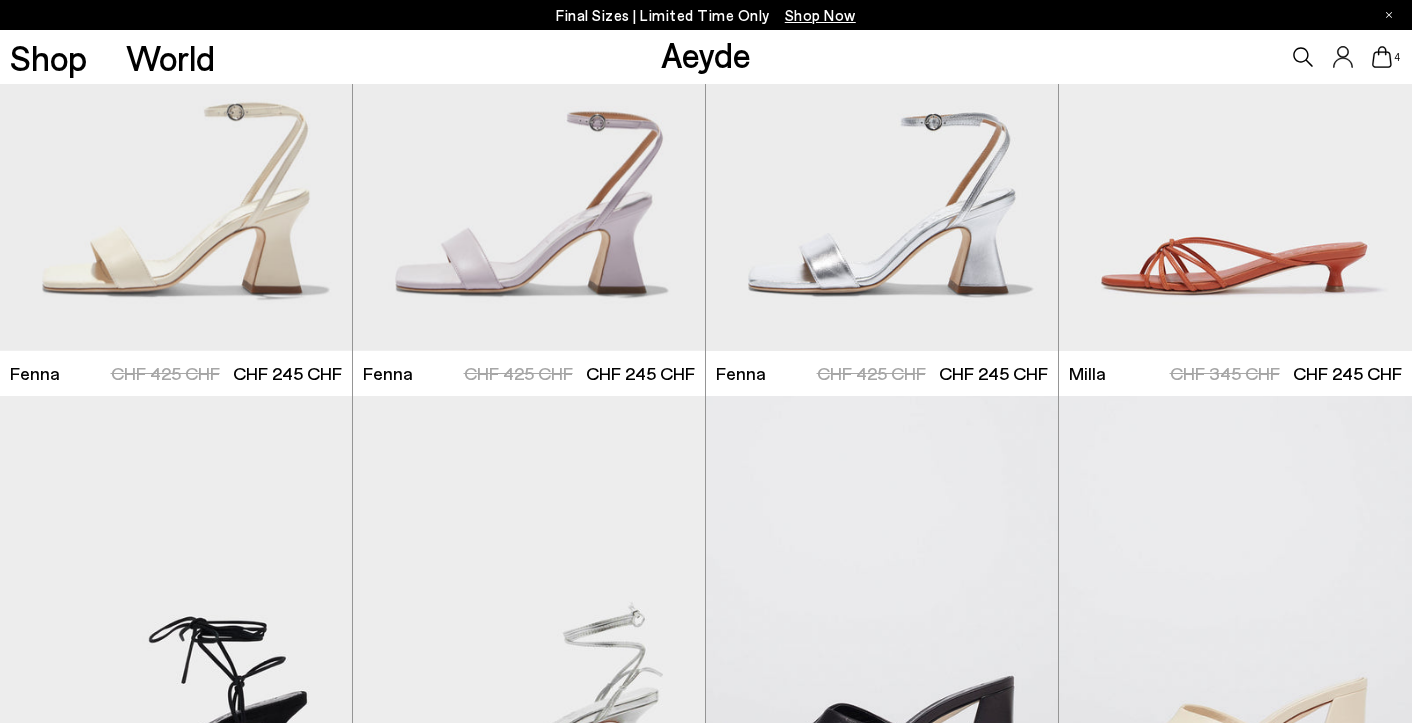 click 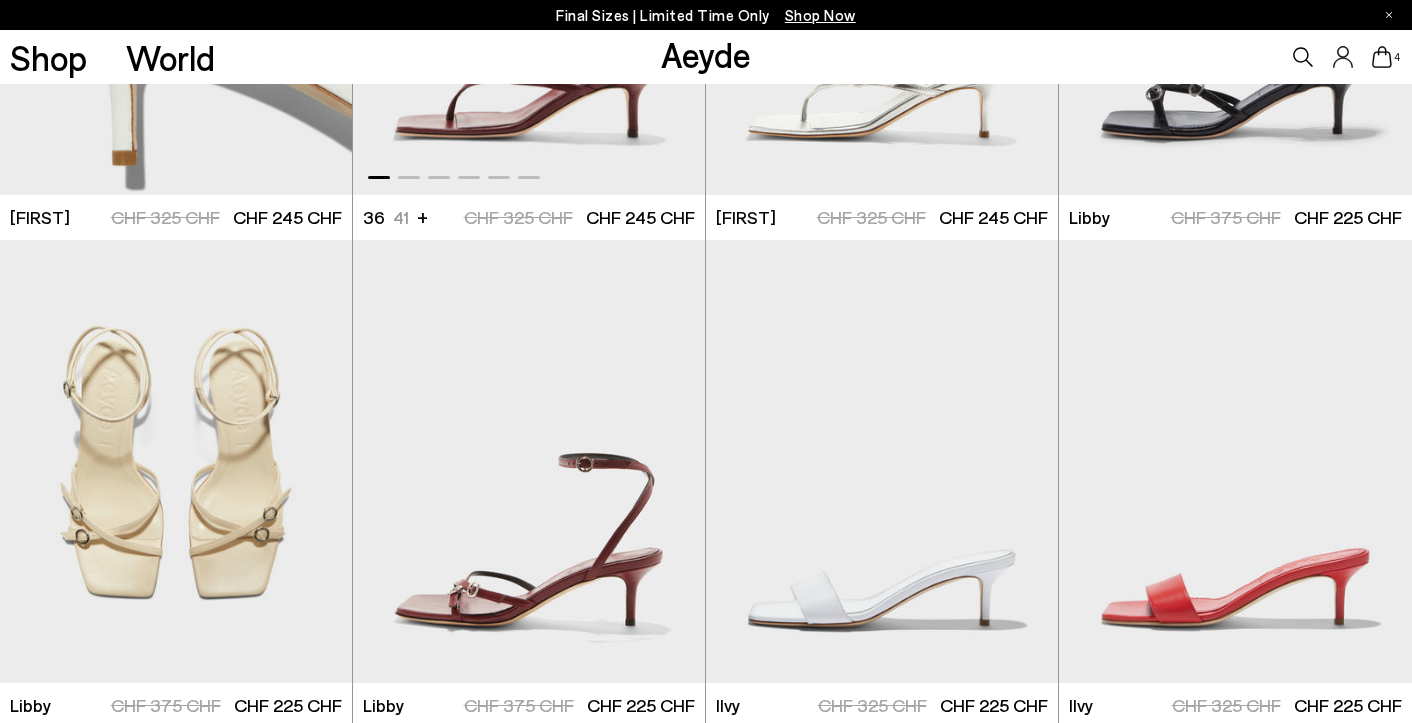 scroll, scrollTop: 1786, scrollLeft: 0, axis: vertical 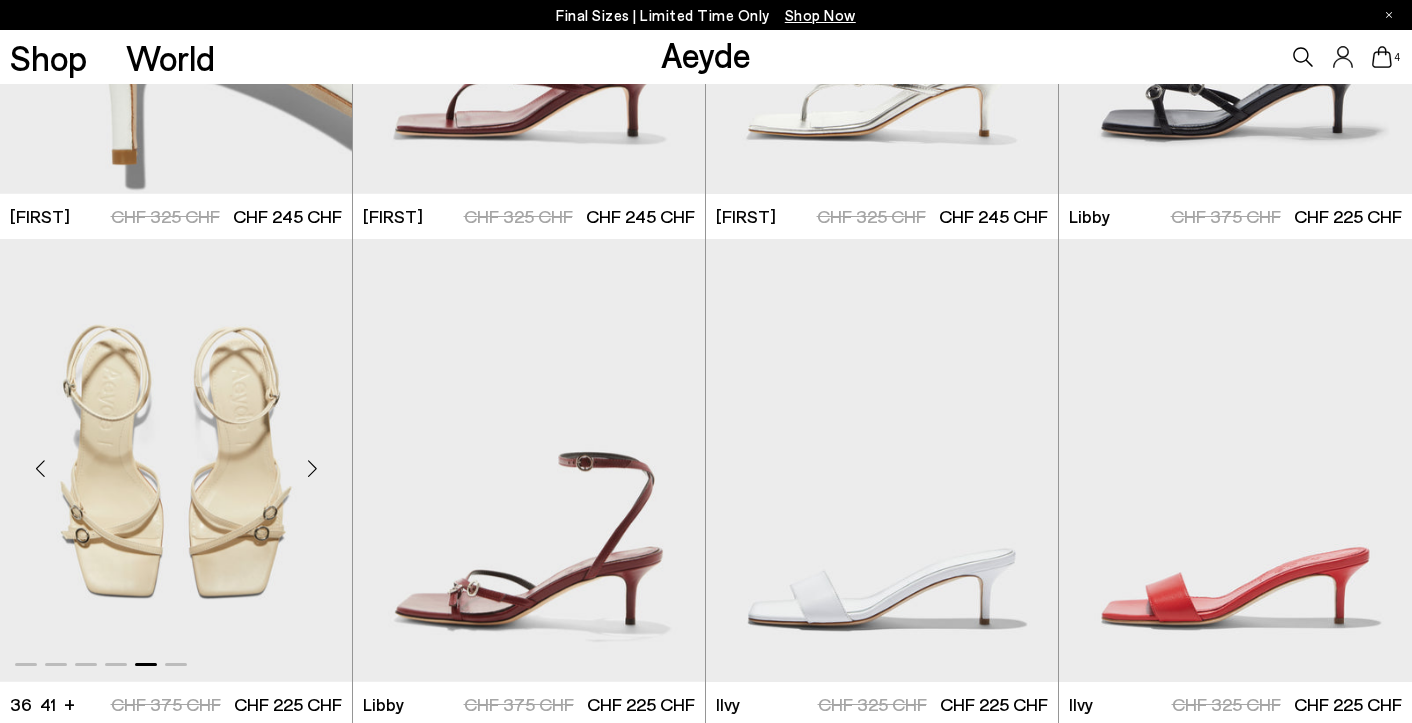 click at bounding box center [312, 468] 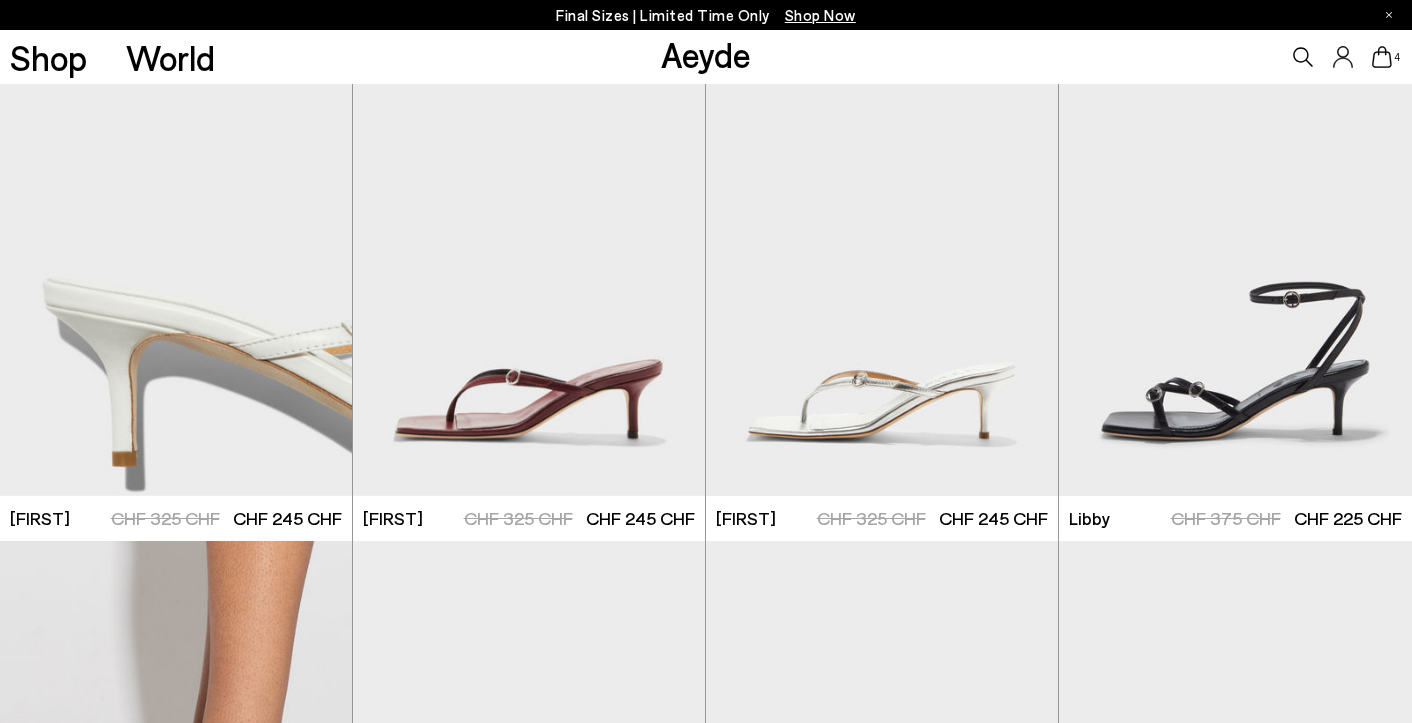 scroll, scrollTop: 1478, scrollLeft: 0, axis: vertical 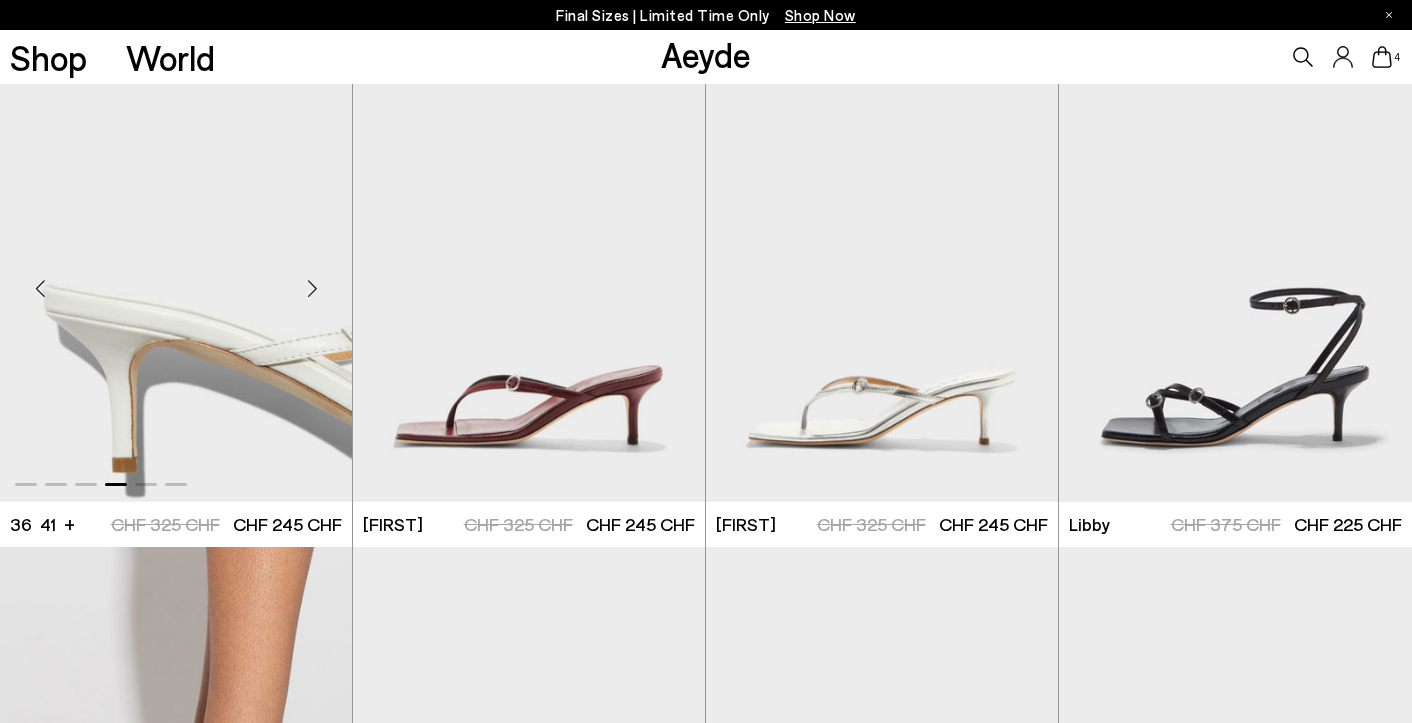click at bounding box center [312, 289] 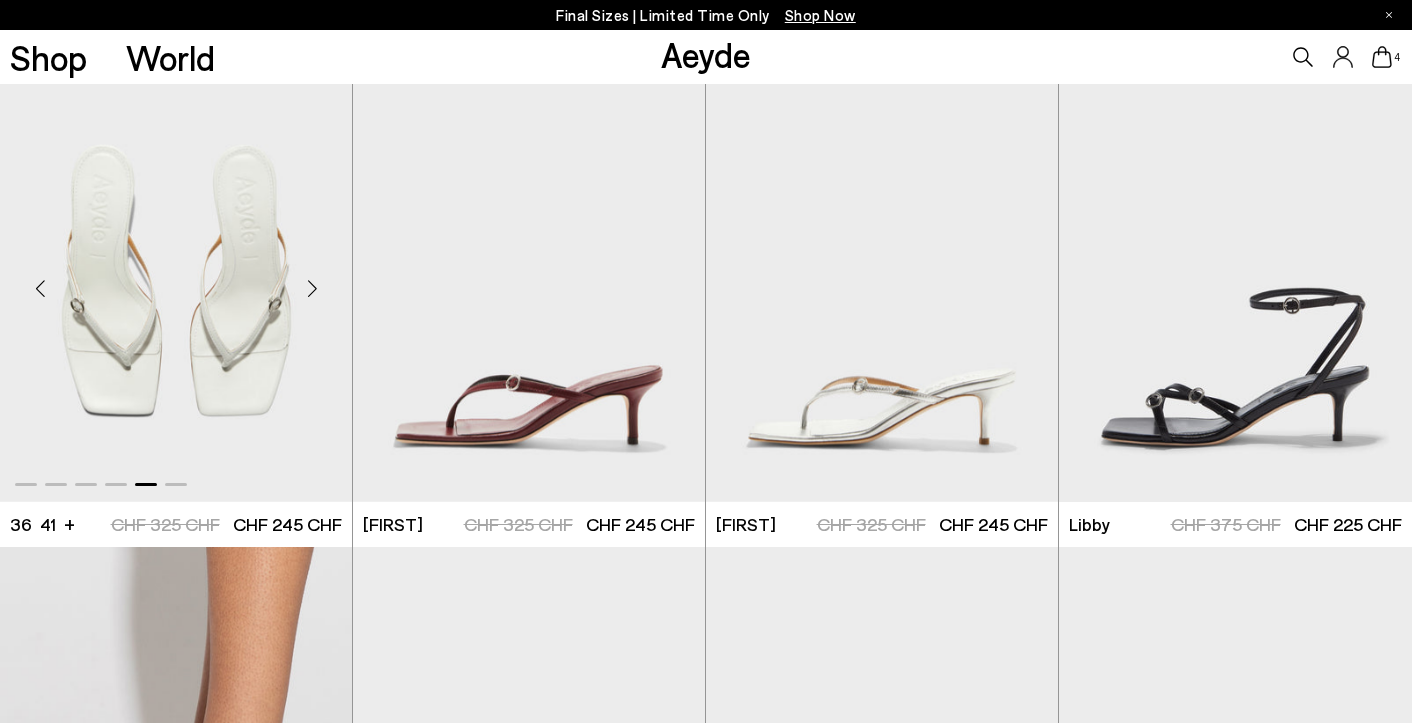click at bounding box center [312, 289] 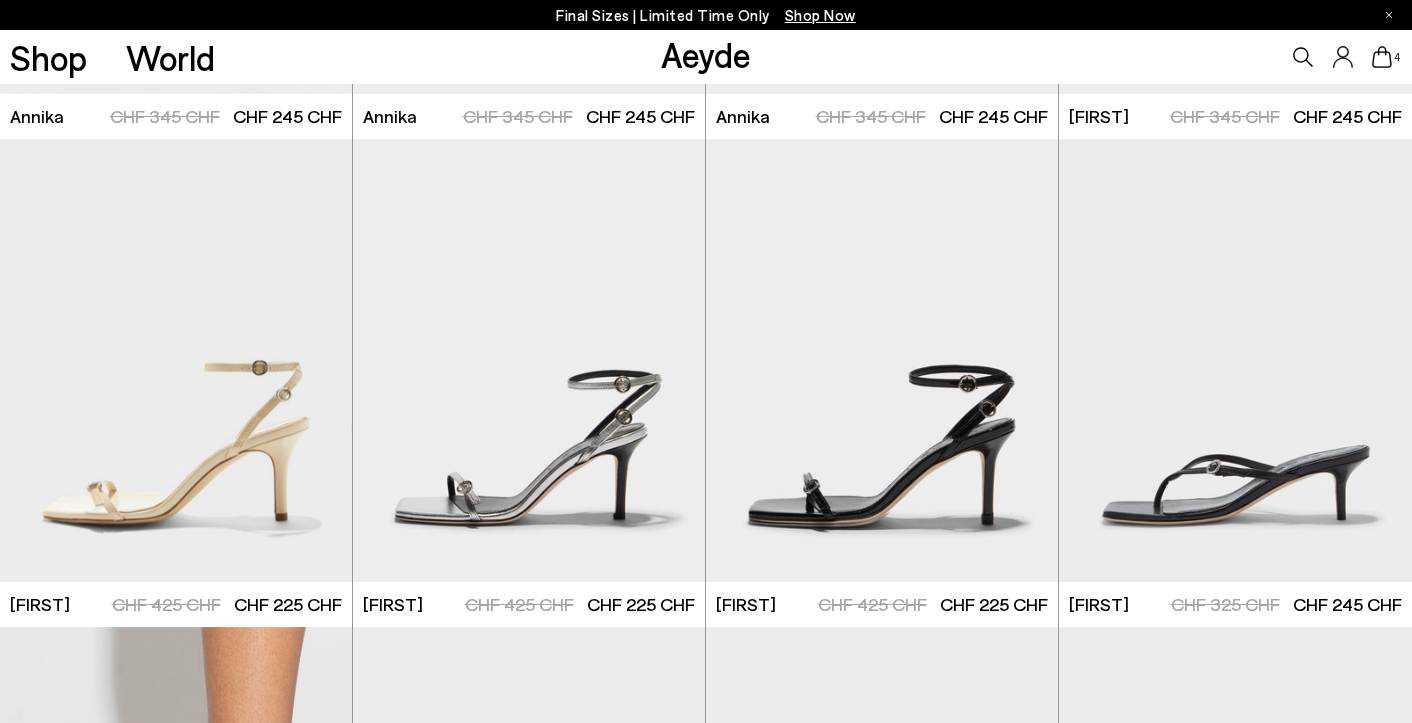 scroll, scrollTop: 766, scrollLeft: 0, axis: vertical 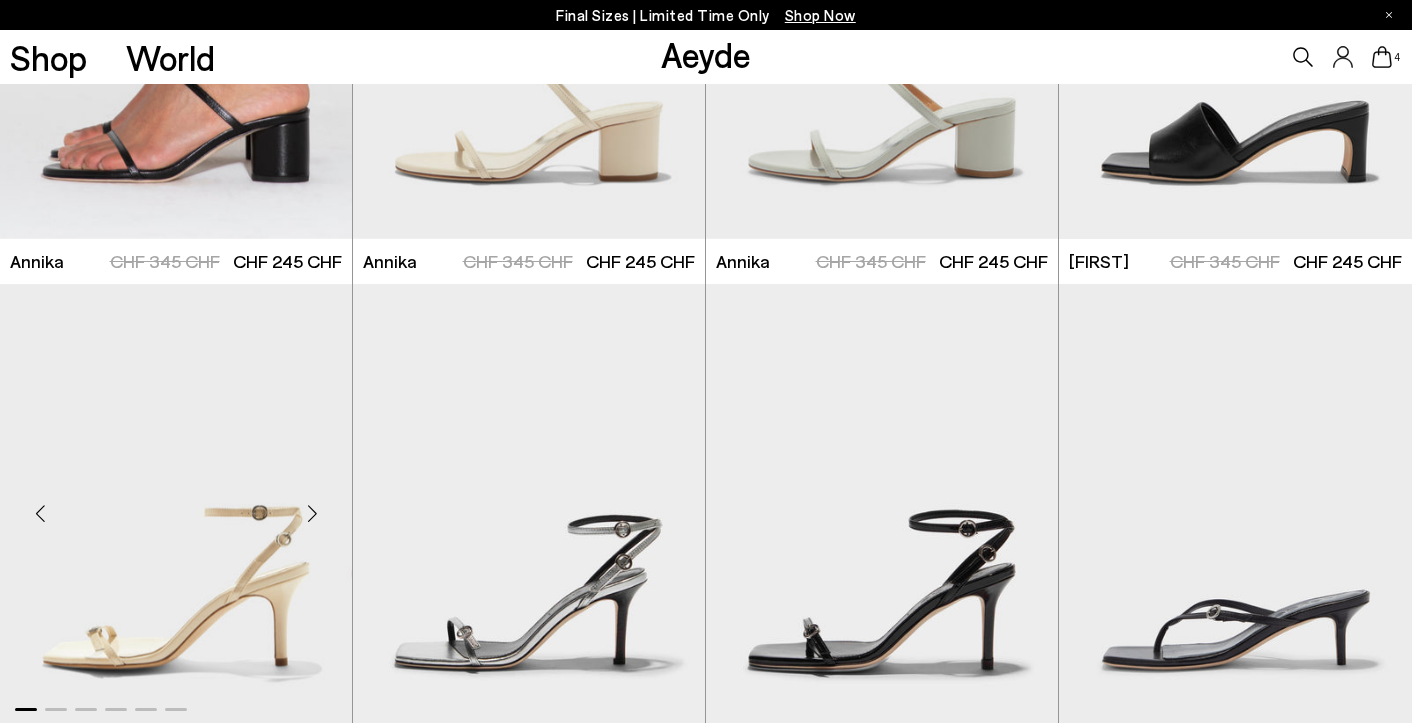click at bounding box center (312, 513) 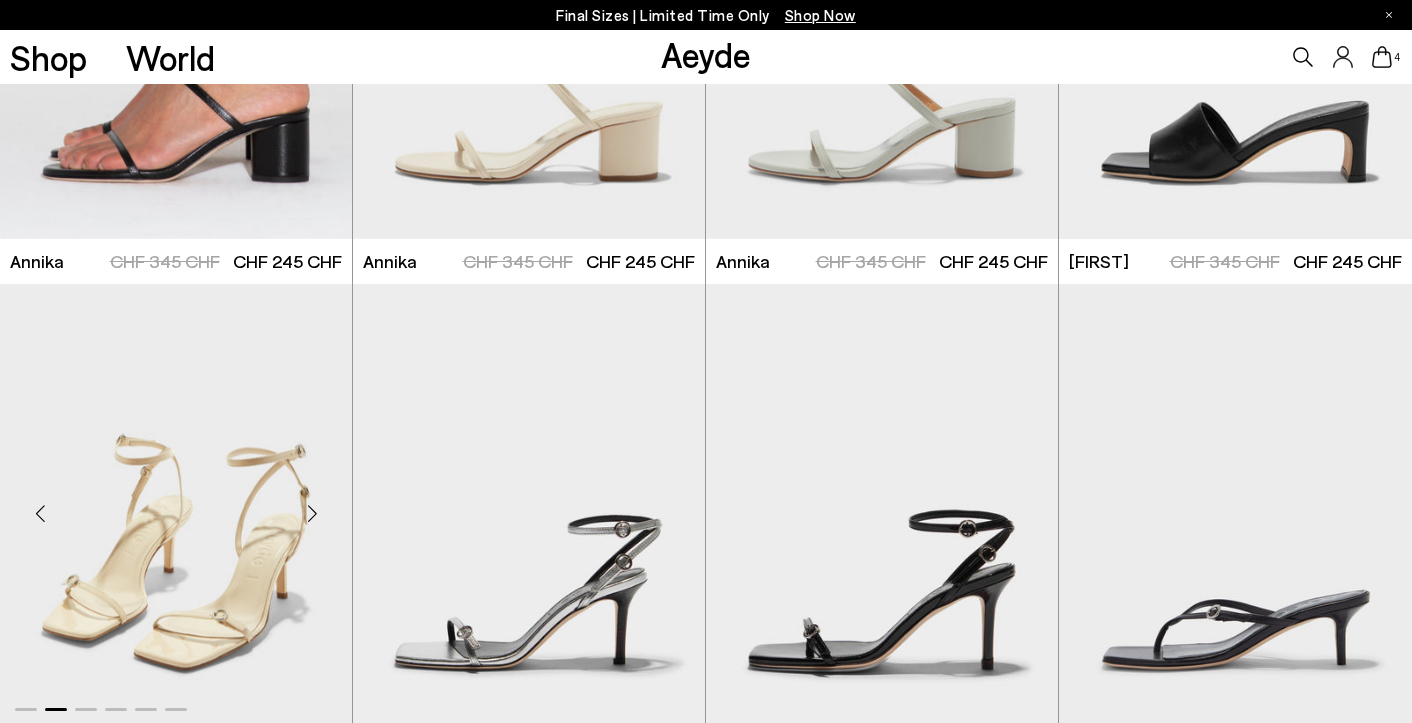 click at bounding box center [312, 513] 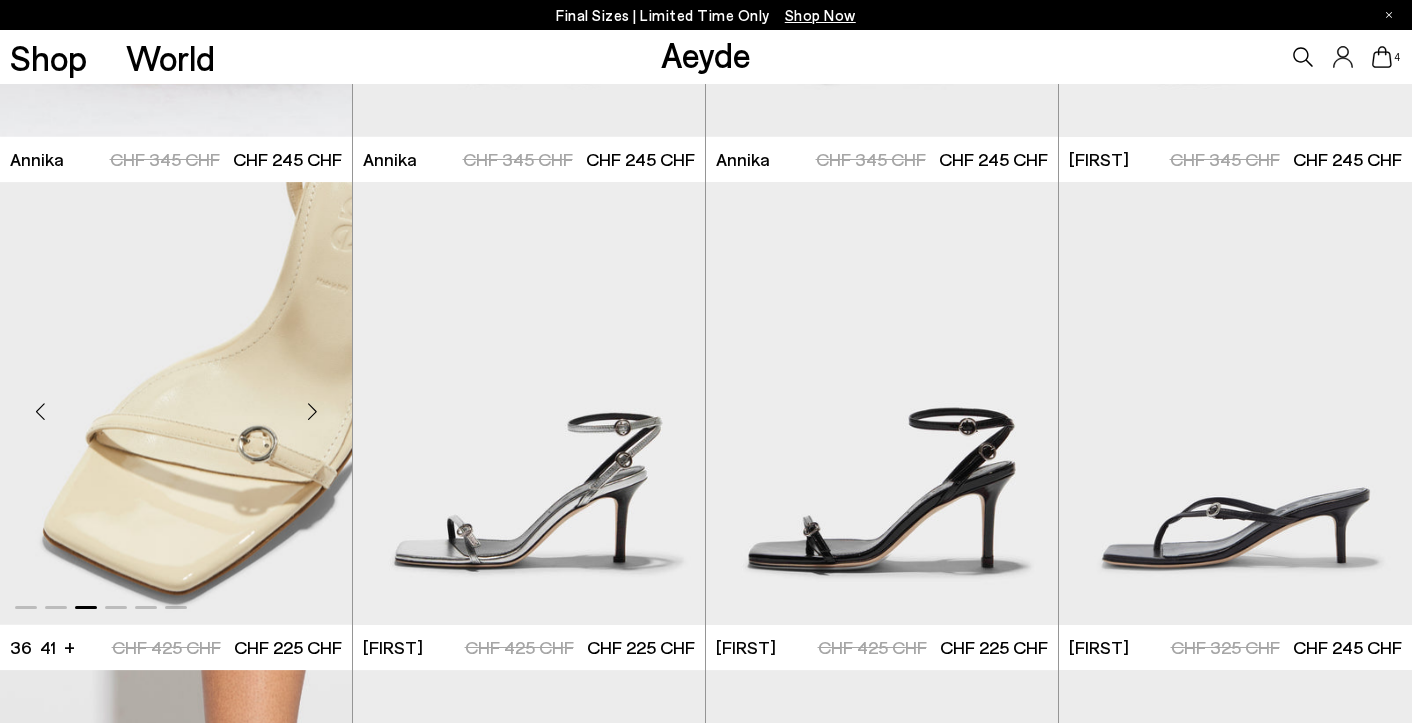 scroll, scrollTop: 883, scrollLeft: 0, axis: vertical 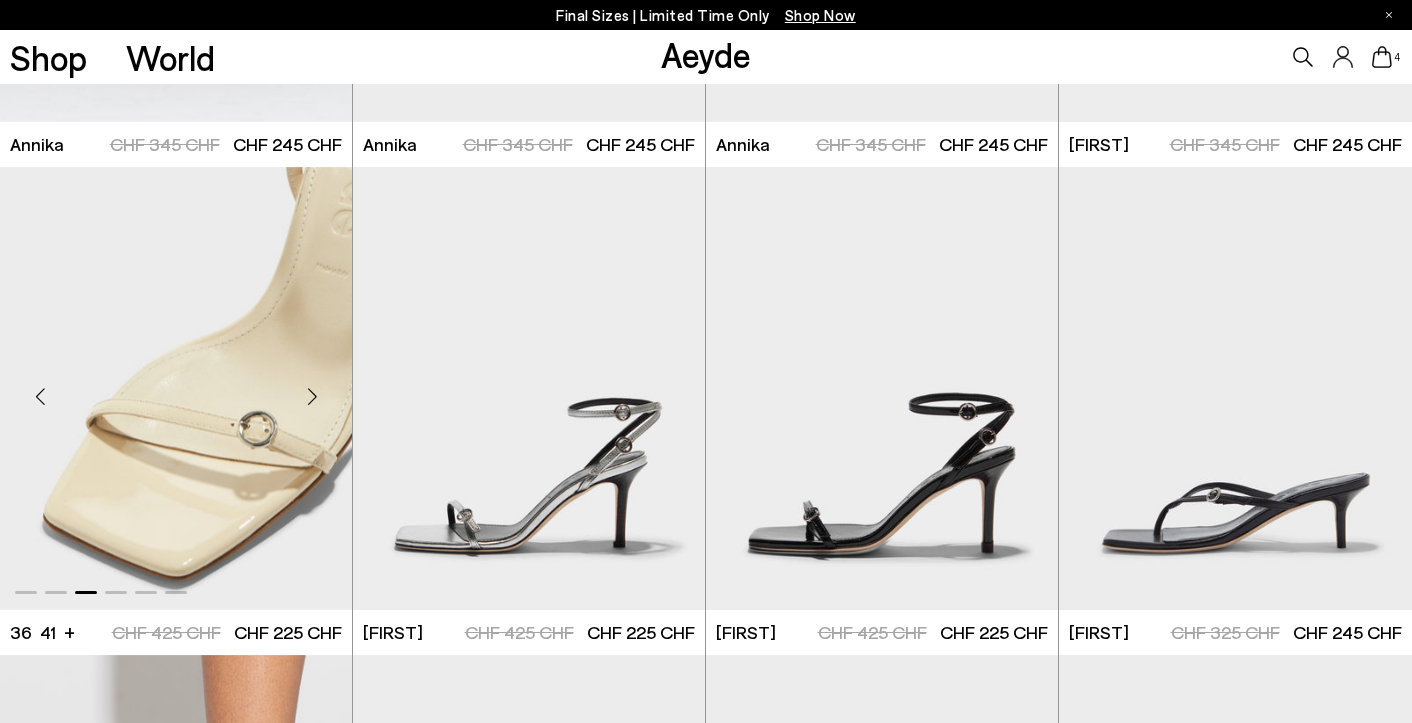 click at bounding box center [176, 388] 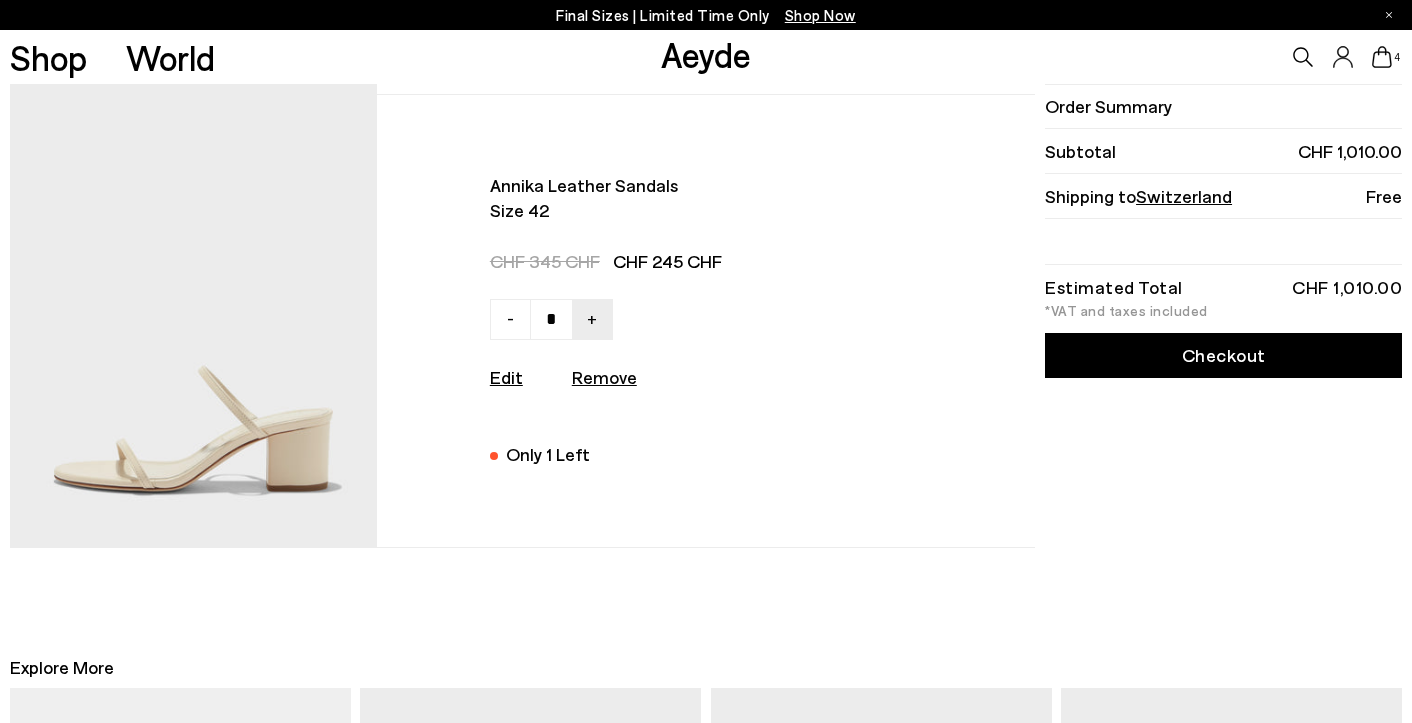 scroll, scrollTop: 1611, scrollLeft: 0, axis: vertical 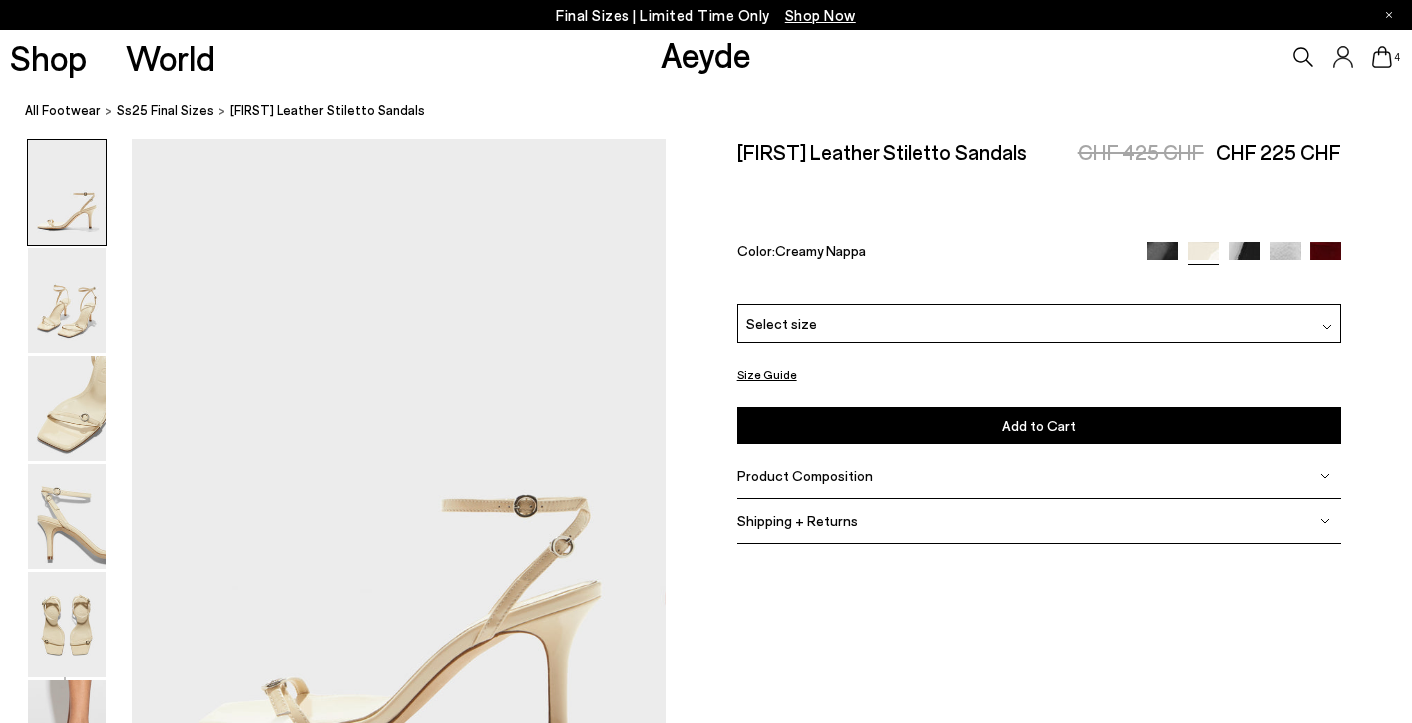 click on "Select size" at bounding box center [1039, 323] 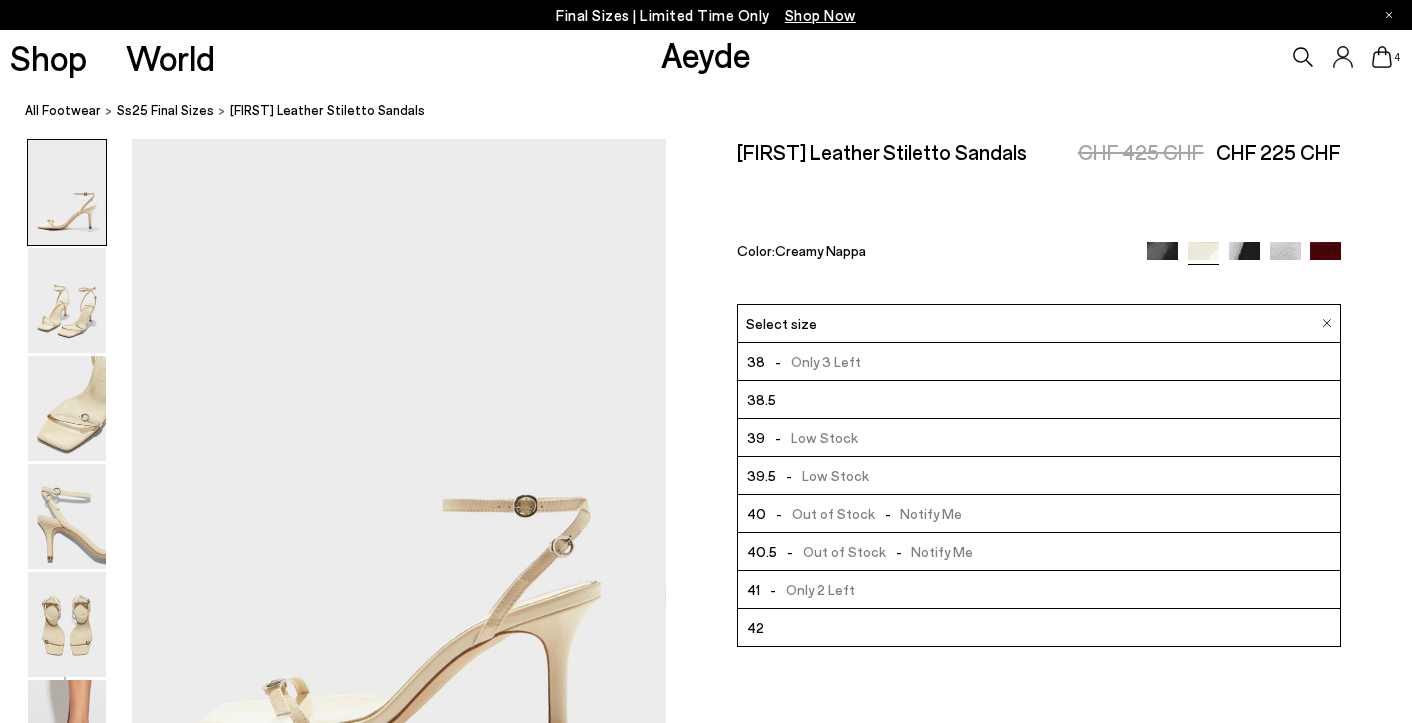scroll, scrollTop: 114, scrollLeft: 0, axis: vertical 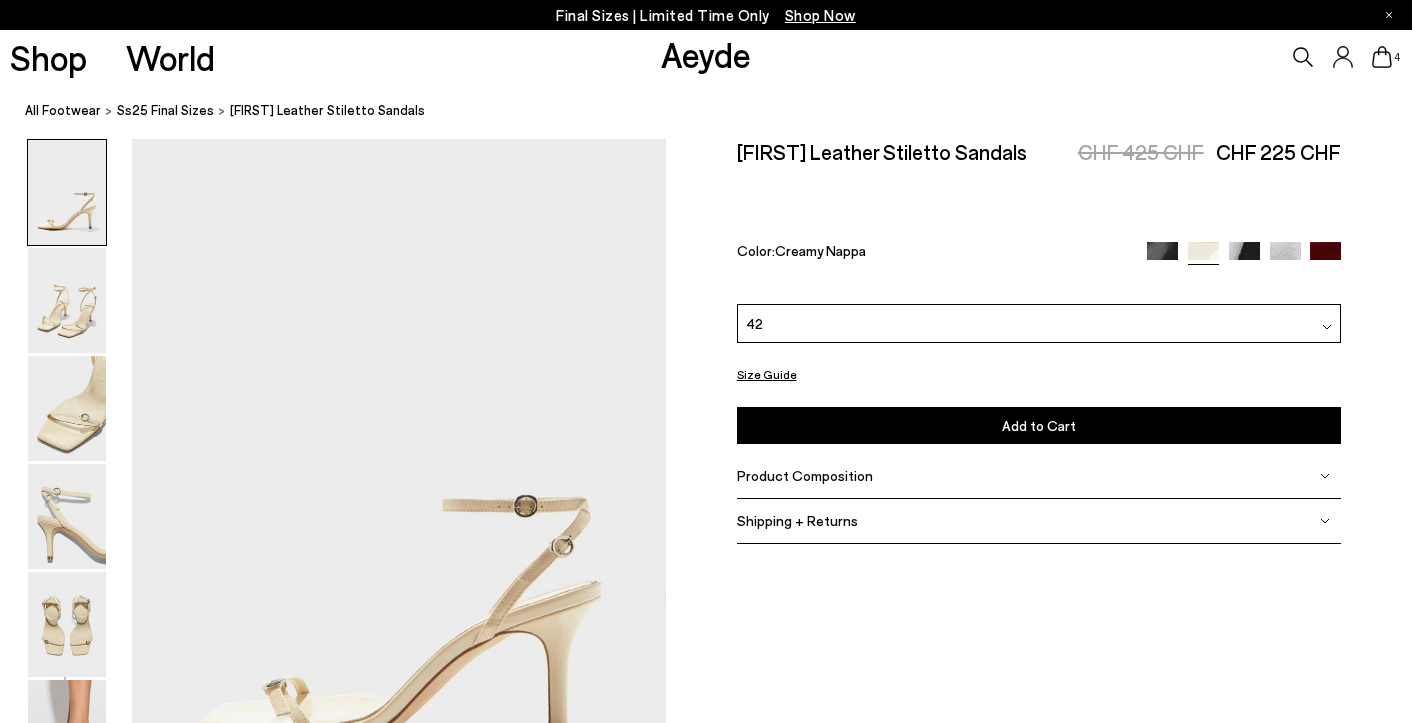 click on "Add to Cart Select a Size First" at bounding box center (1039, 425) 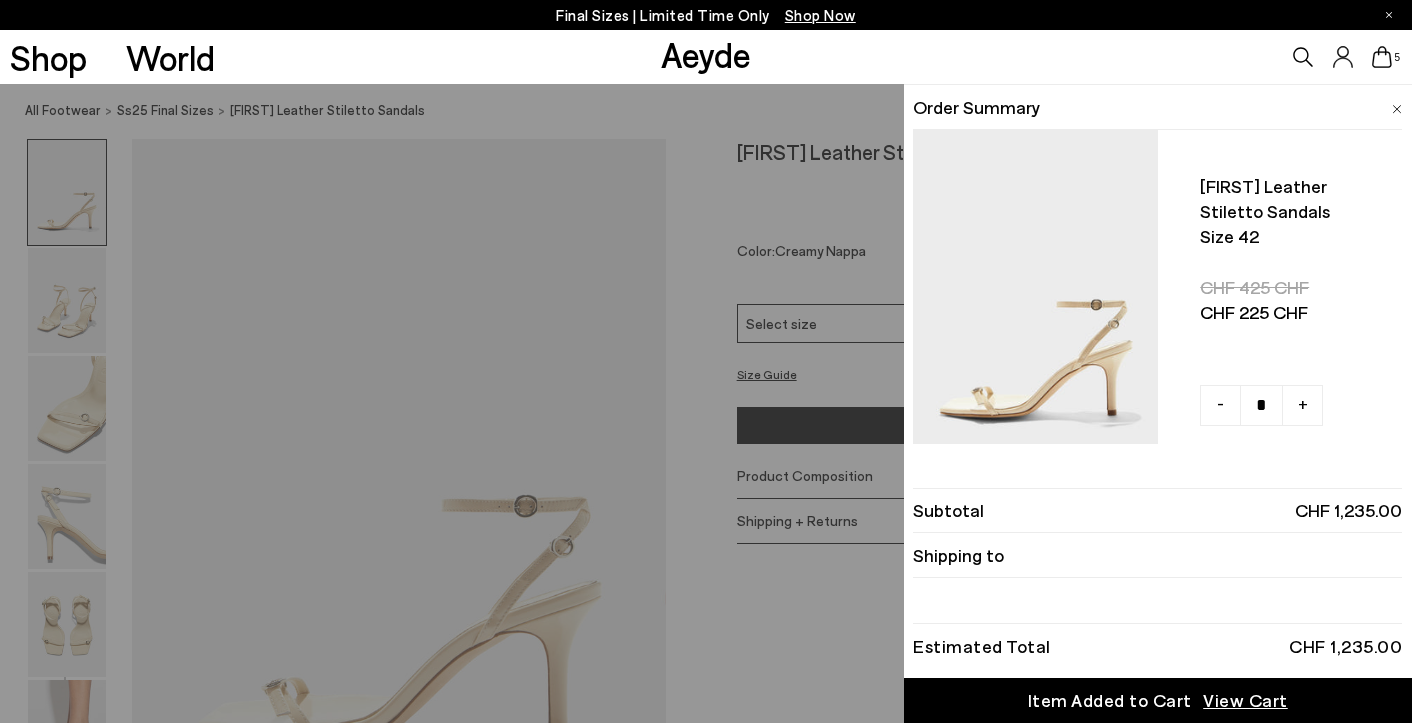 click on "Order Summary
[FIRST] leather stiletto sandals
Size
42
- +
-" at bounding box center [1158, 264] 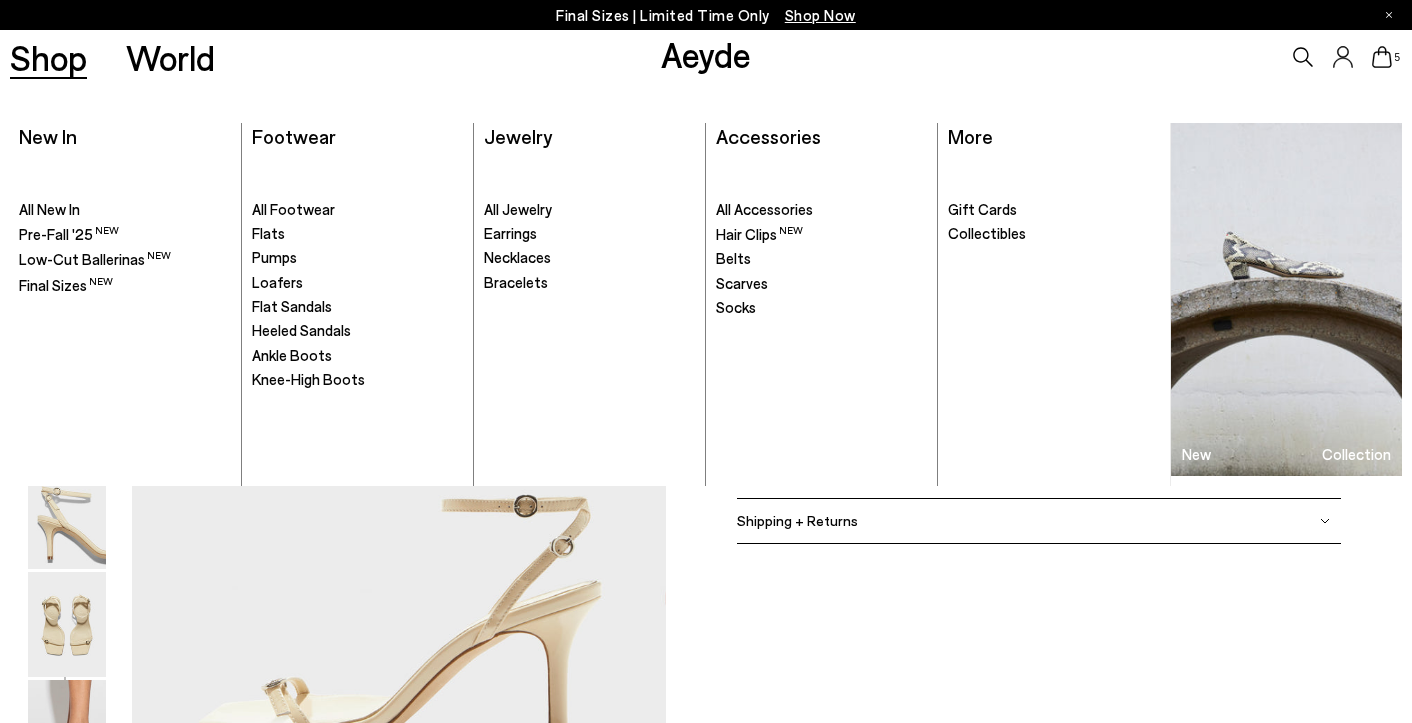 click on "Shop" at bounding box center (48, 57) 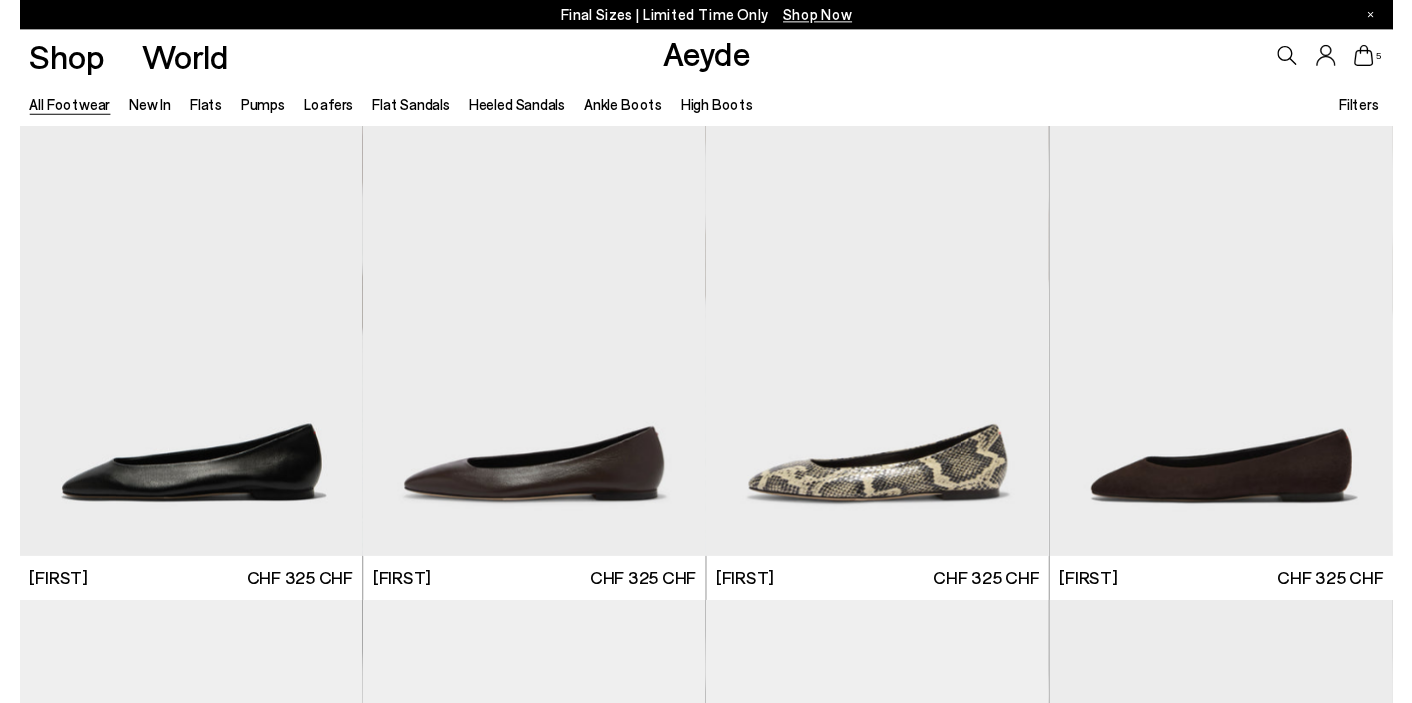scroll, scrollTop: 0, scrollLeft: 0, axis: both 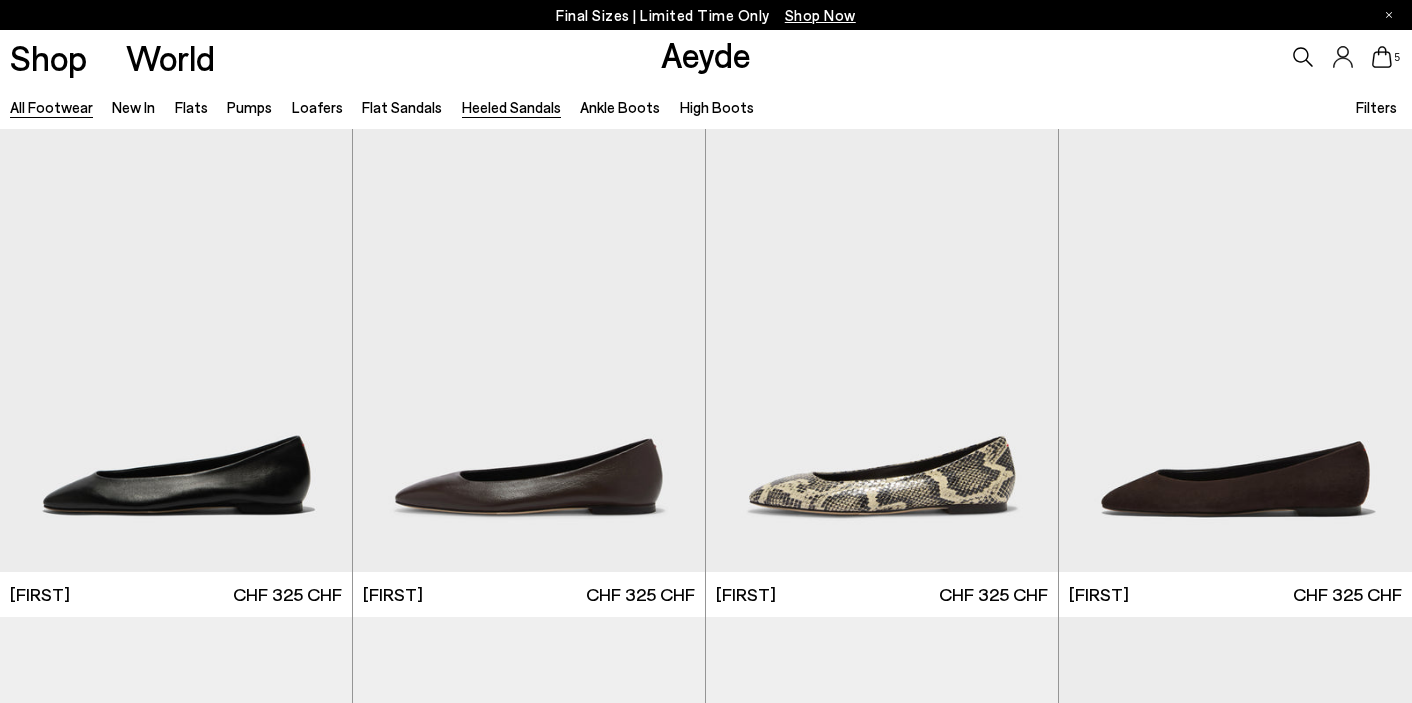 click on "Heeled Sandals" at bounding box center (511, 107) 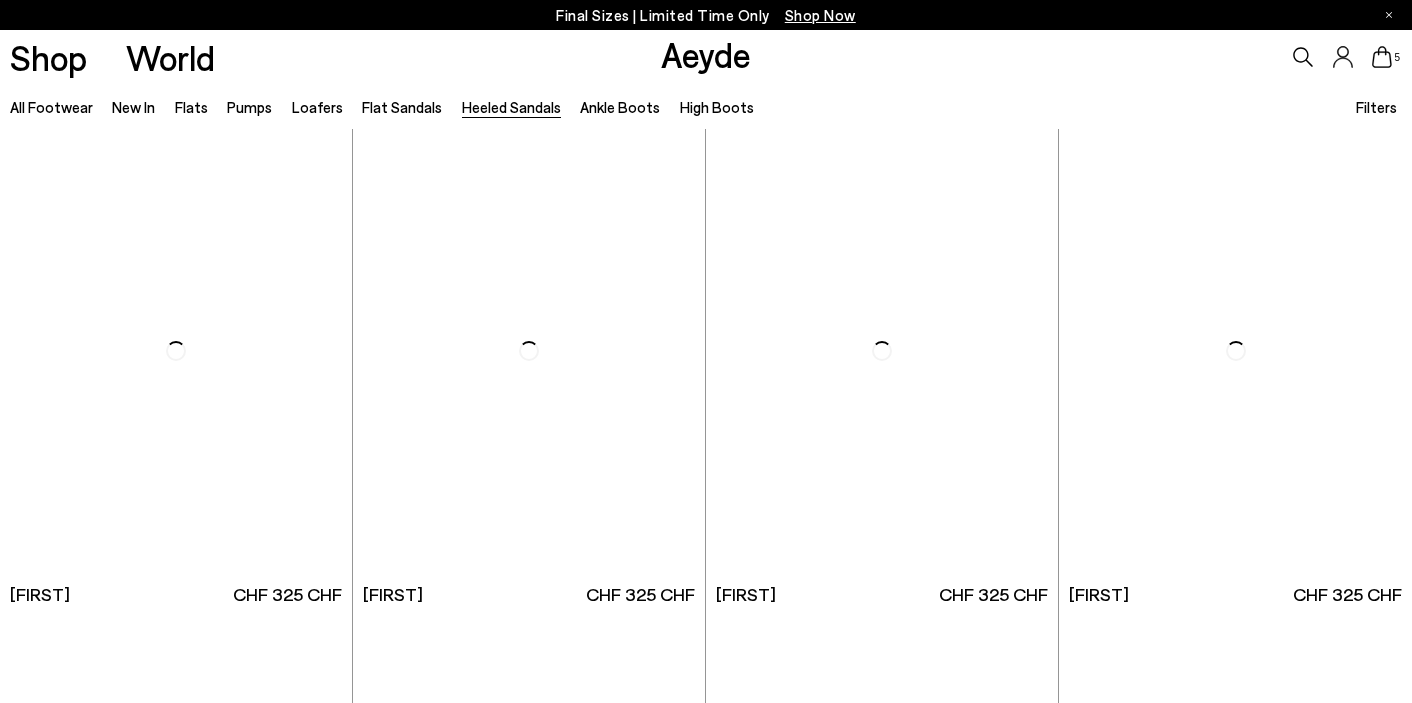 scroll, scrollTop: 0, scrollLeft: 0, axis: both 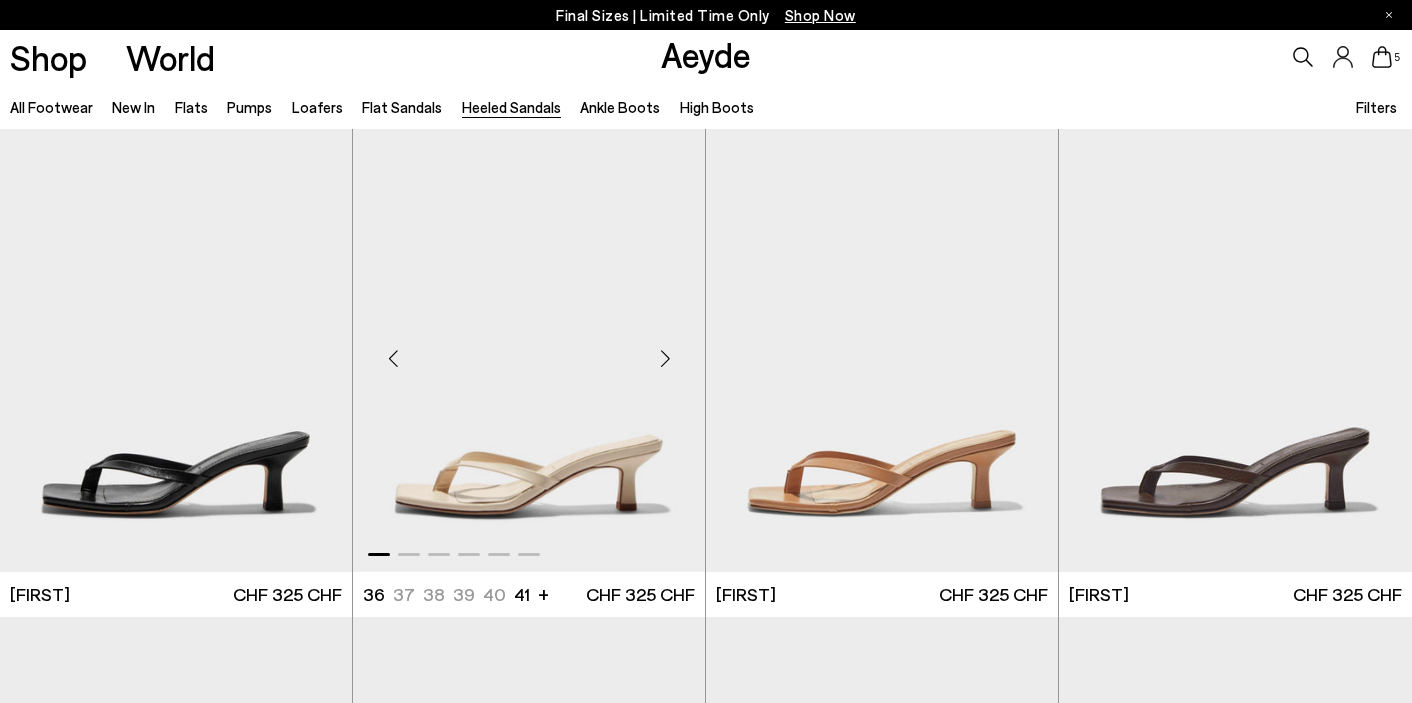 click at bounding box center (665, 359) 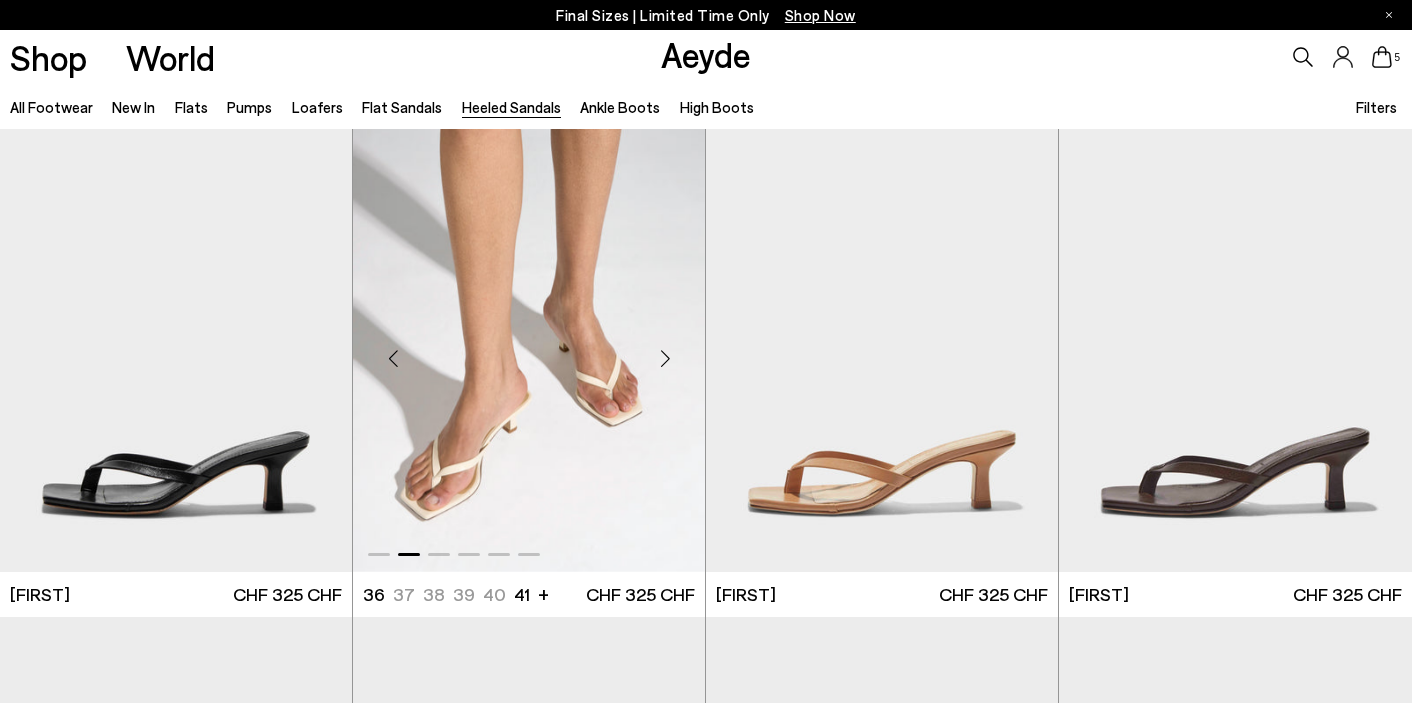 click at bounding box center (665, 359) 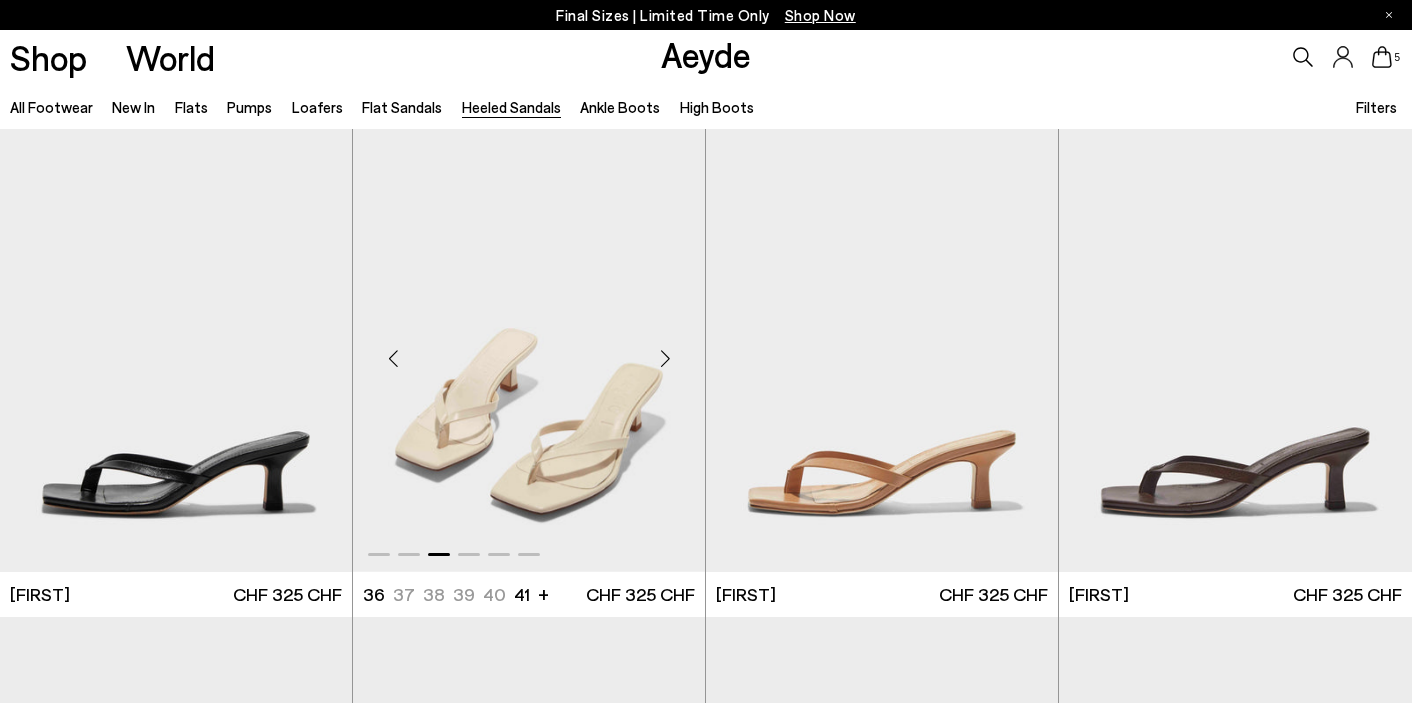 click at bounding box center [665, 359] 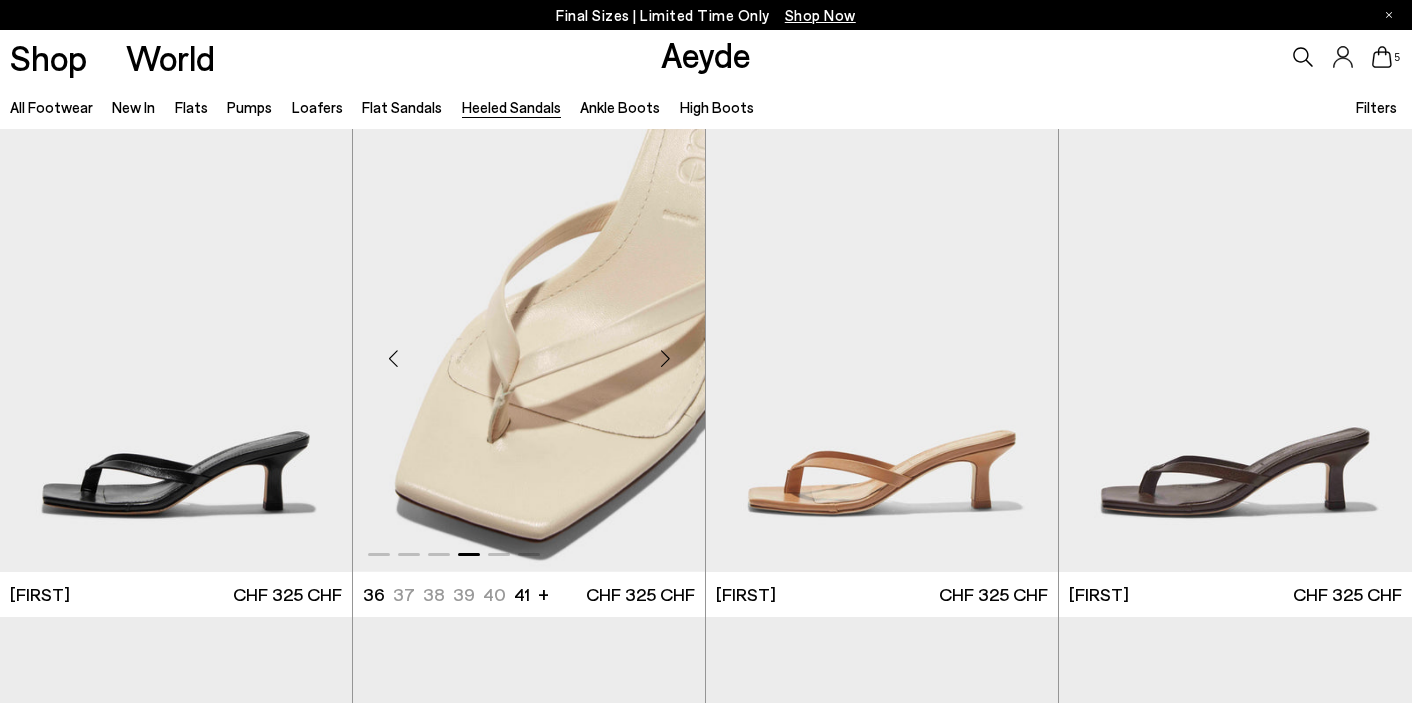 click at bounding box center [665, 359] 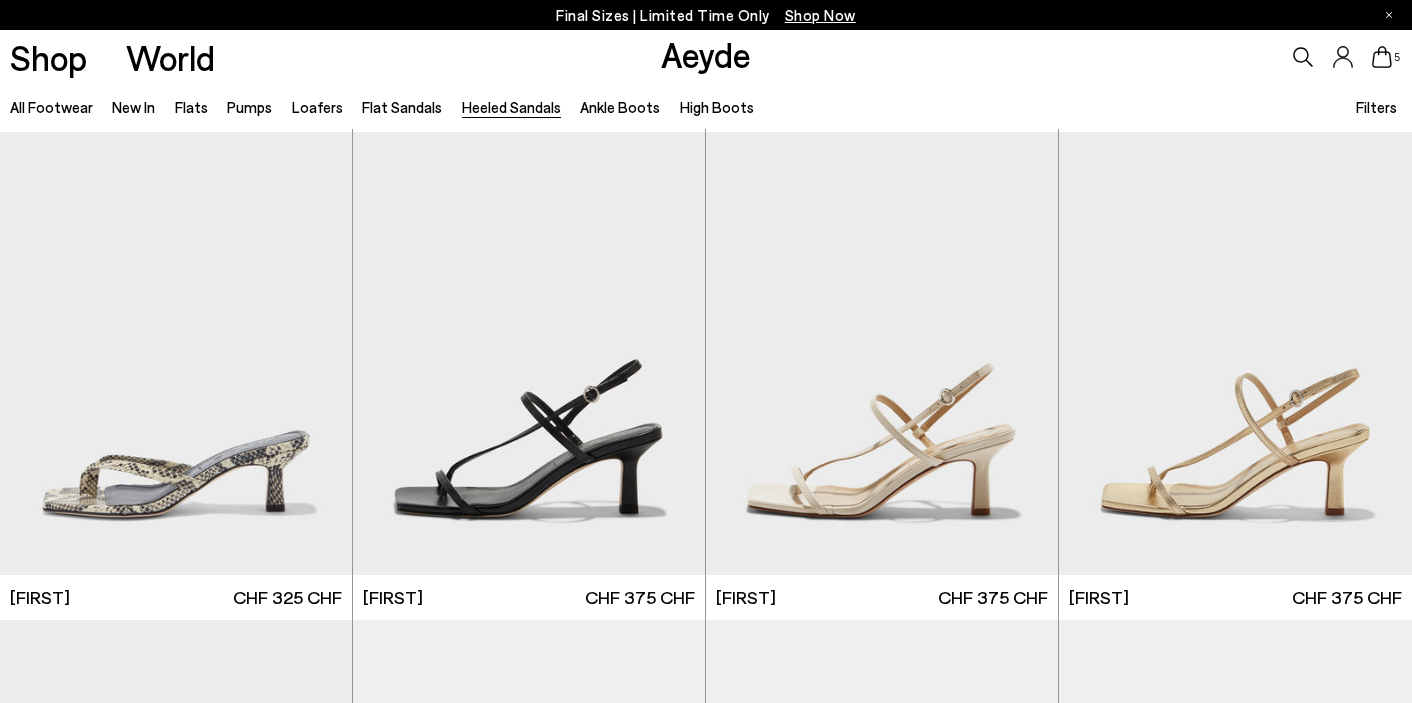 scroll, scrollTop: 499, scrollLeft: 0, axis: vertical 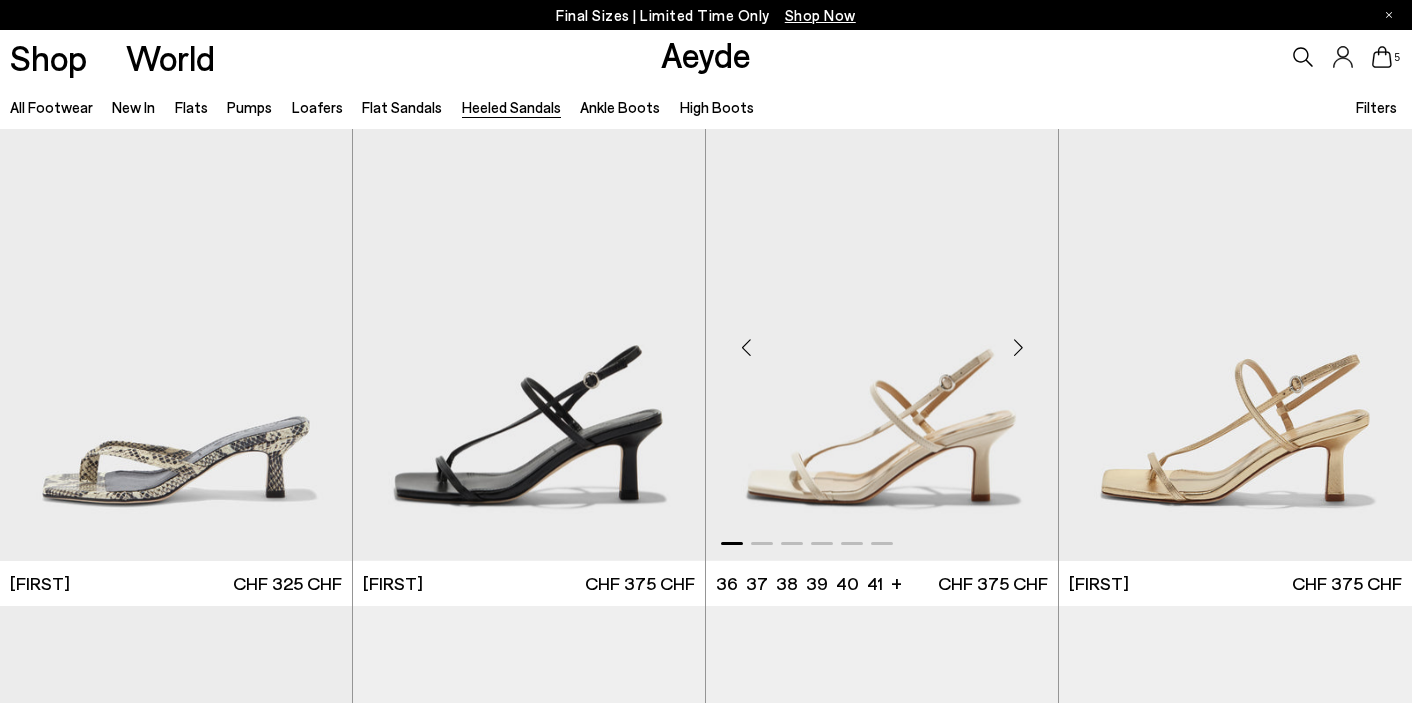 click at bounding box center [1018, 347] 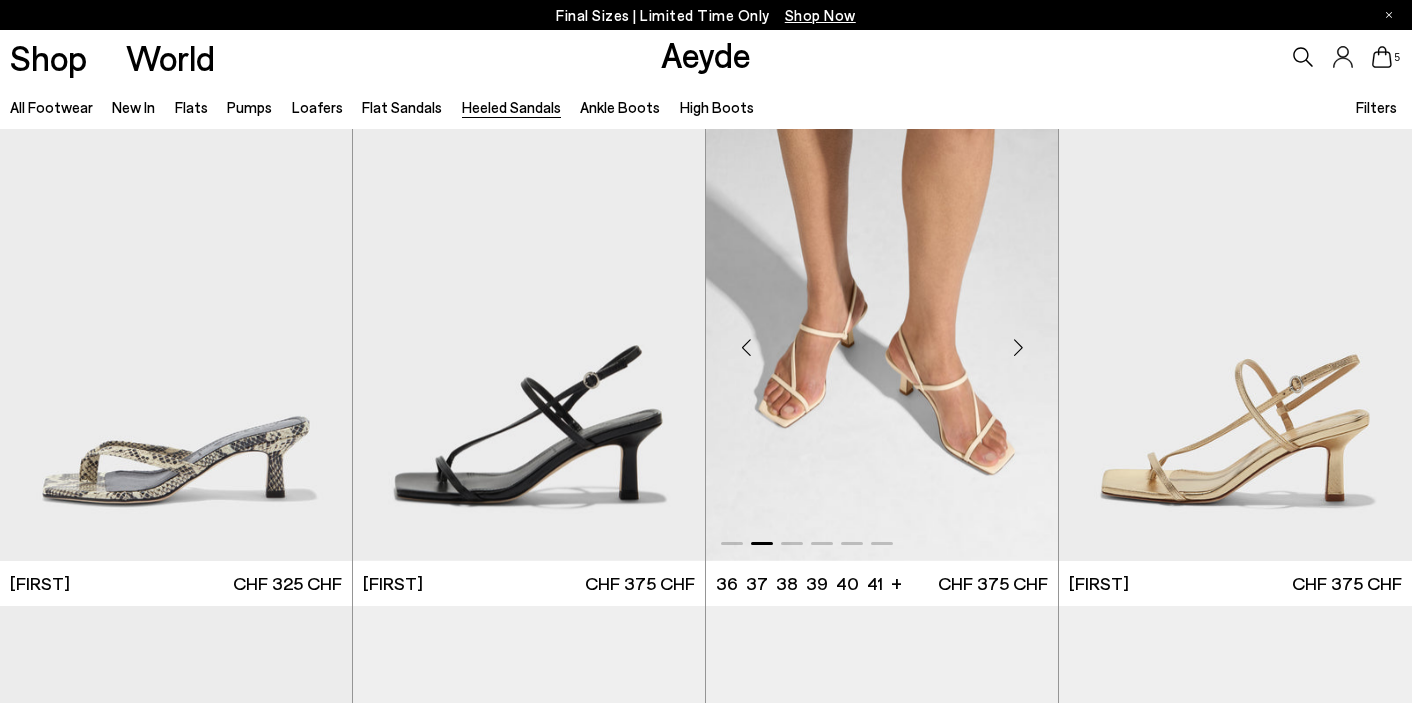 click at bounding box center [1018, 347] 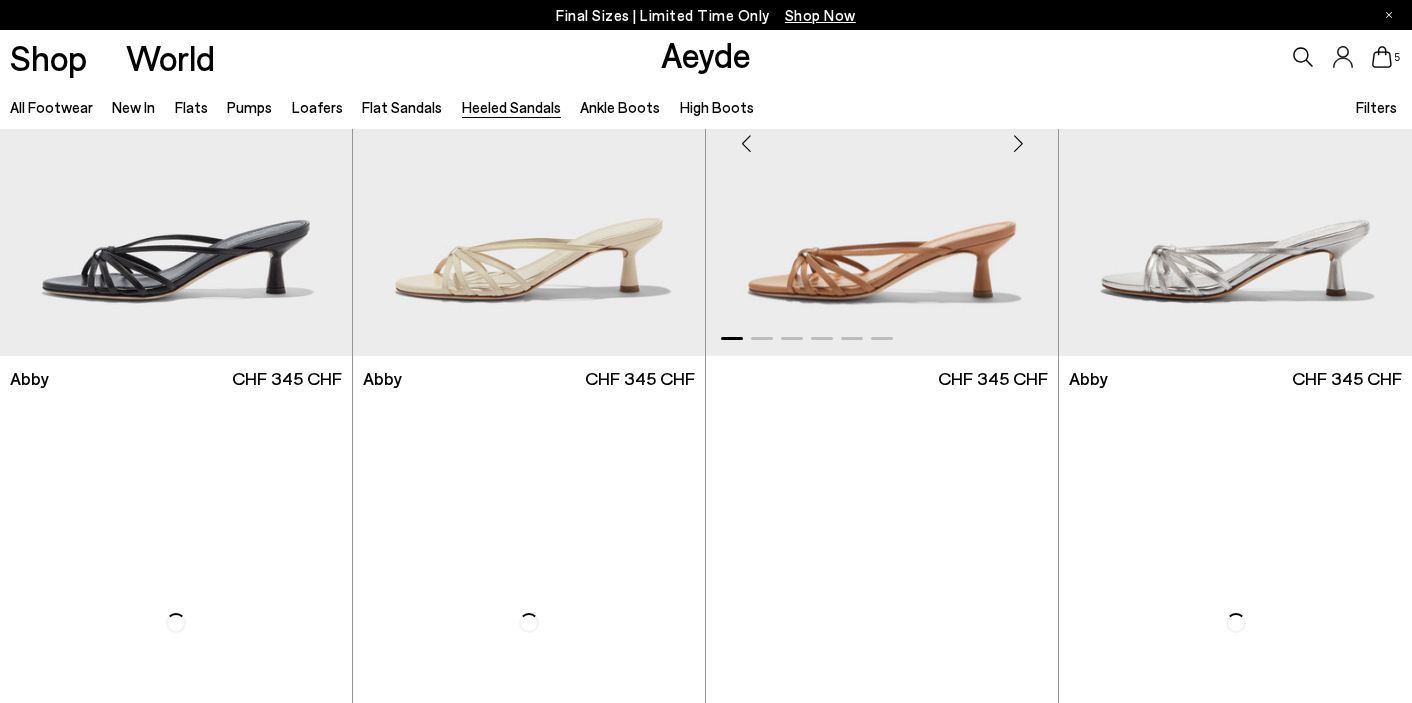 scroll, scrollTop: 1881, scrollLeft: 0, axis: vertical 